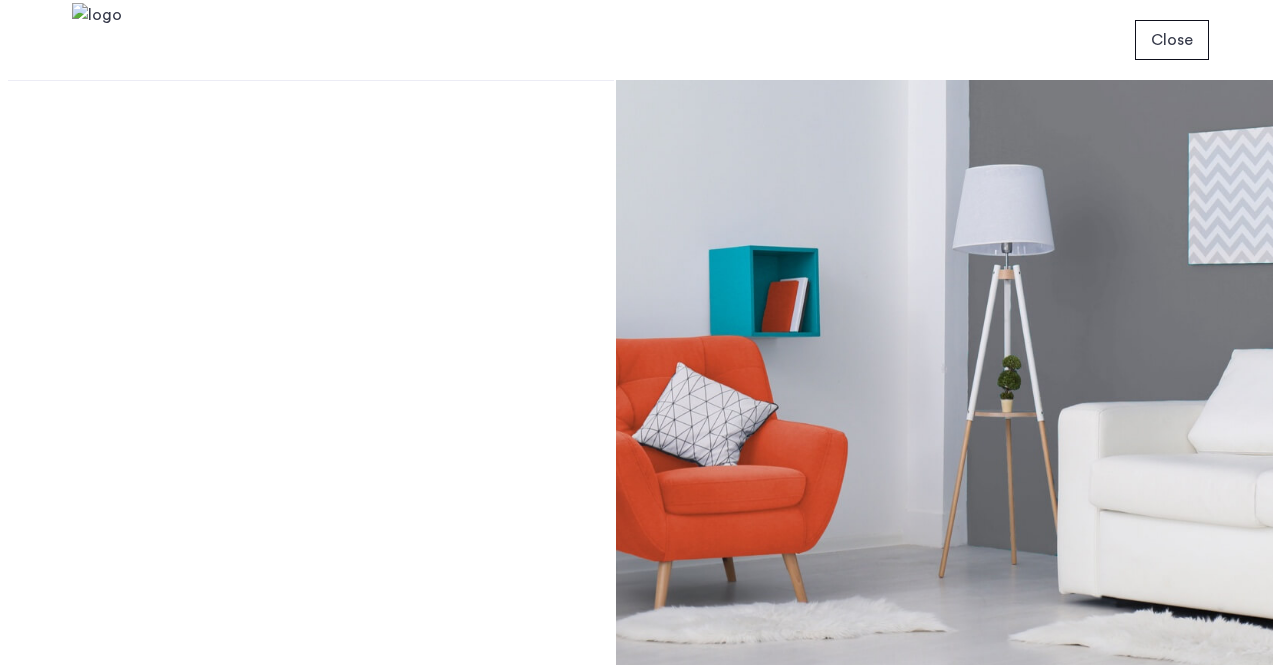 scroll, scrollTop: 0, scrollLeft: 0, axis: both 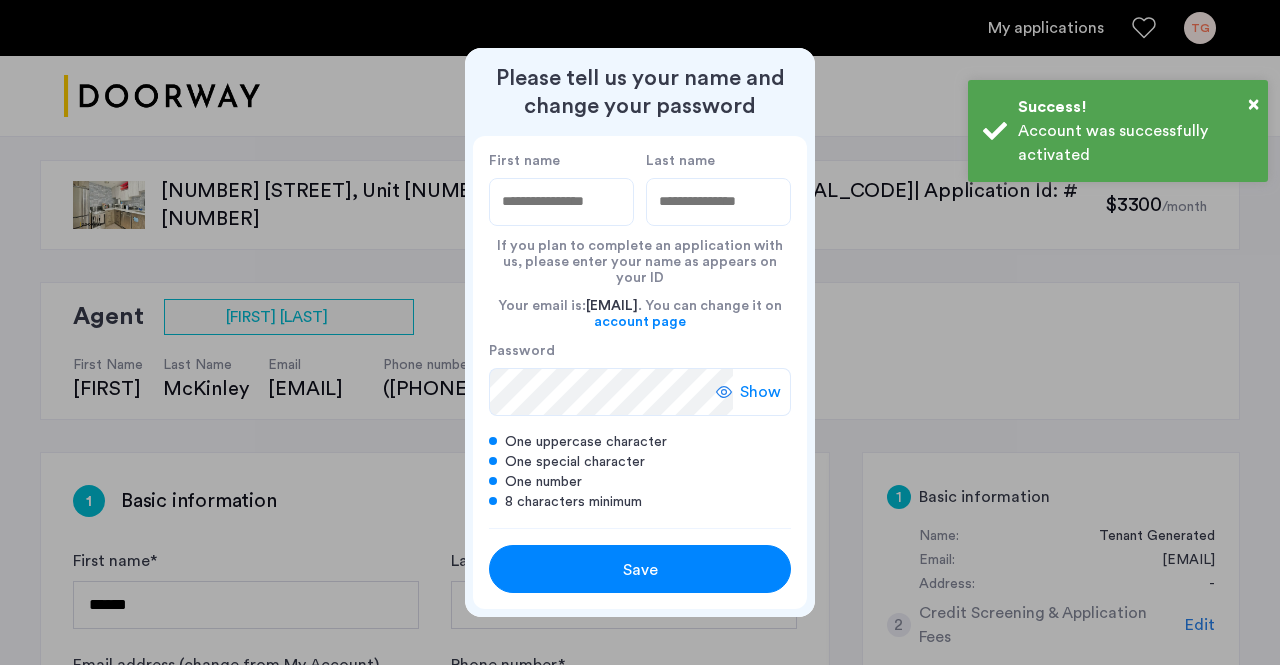 click on "First name" at bounding box center [561, 202] 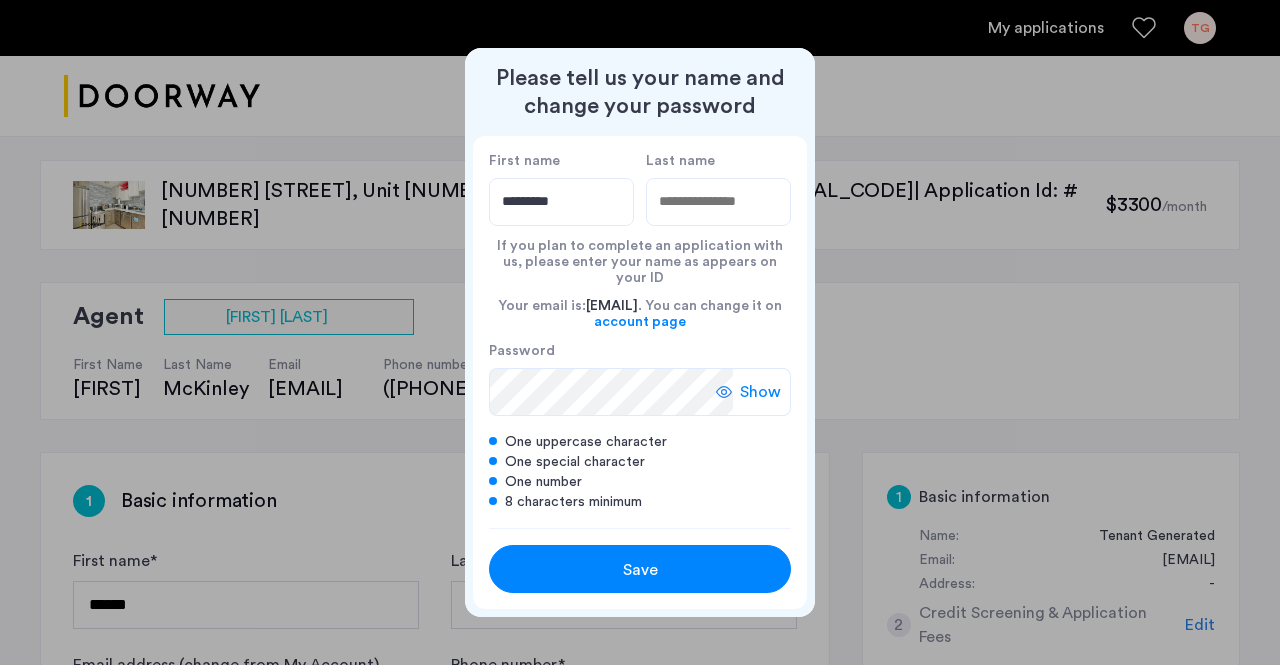 type on "********" 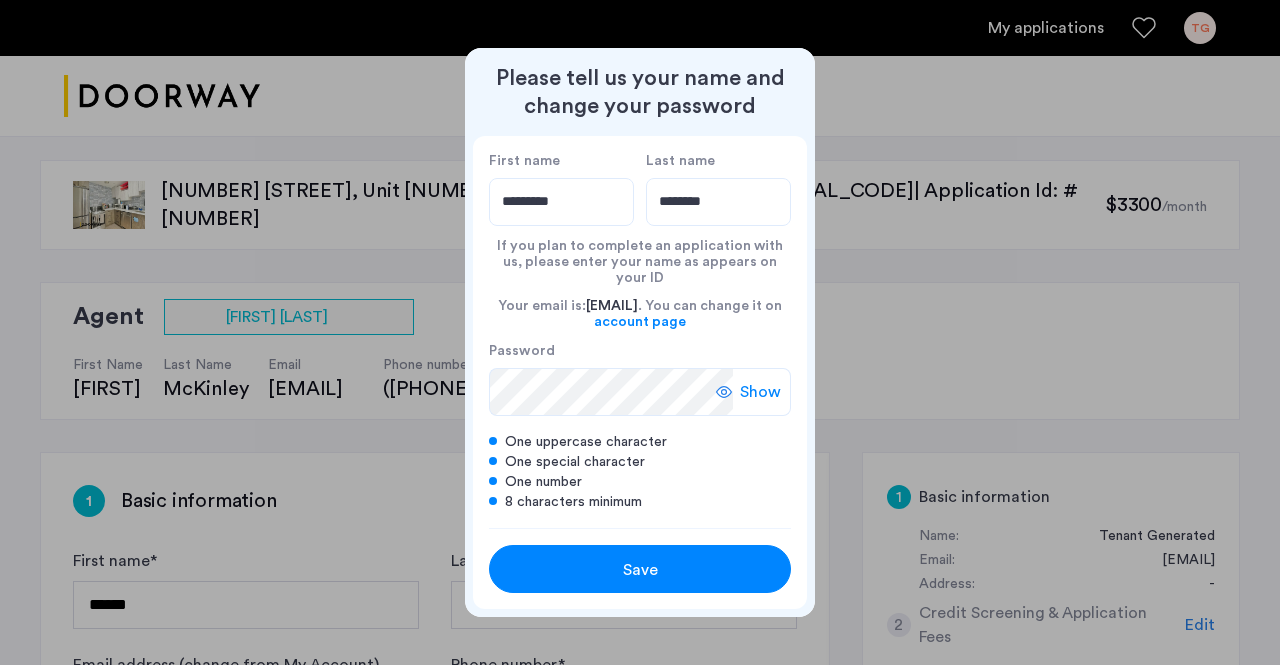 type on "*******" 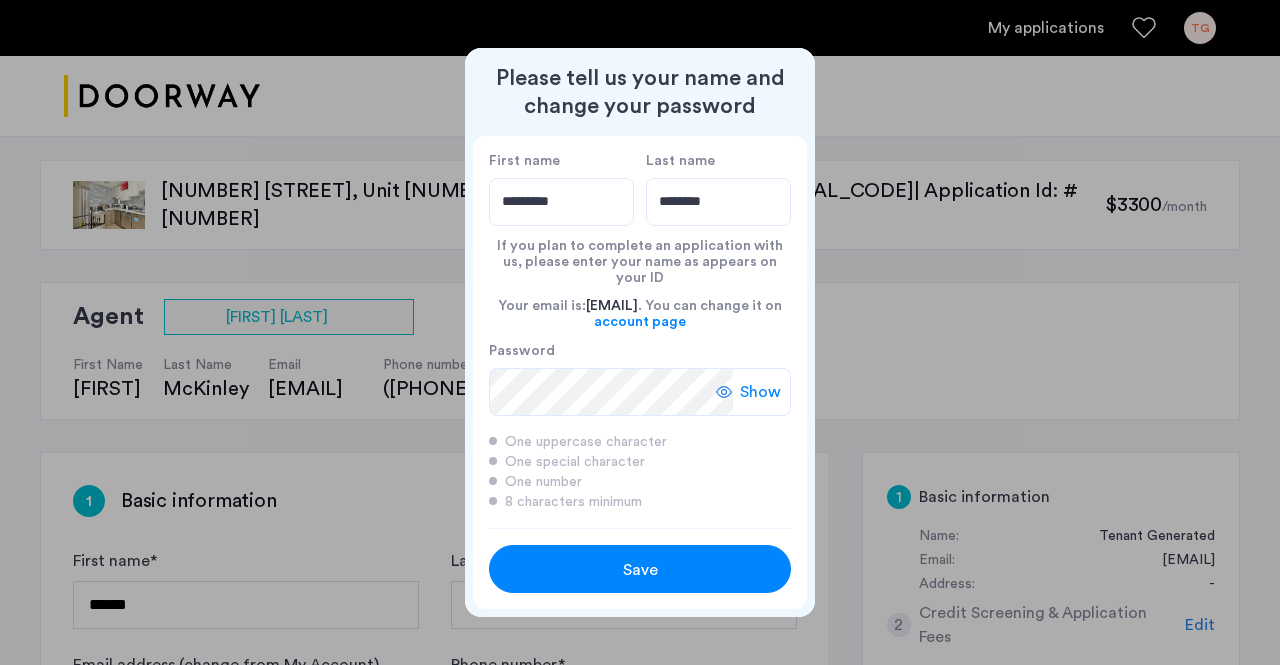 click on "Show" at bounding box center [760, 392] 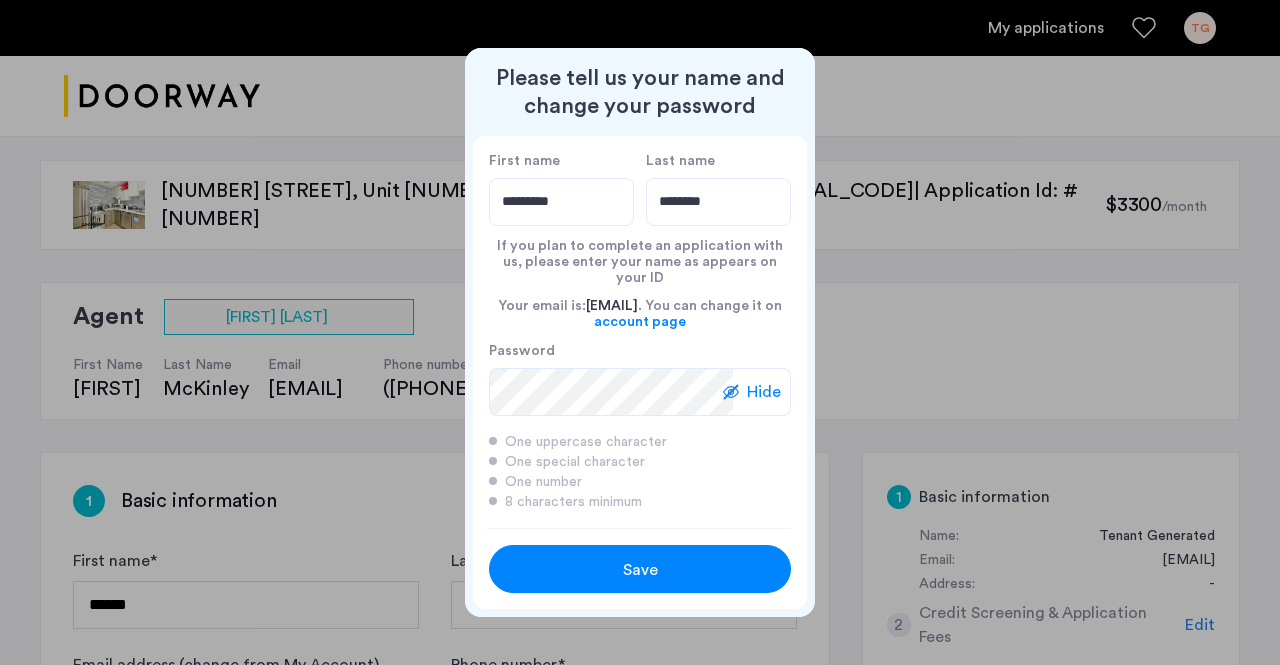 click on "Save" at bounding box center (640, 569) 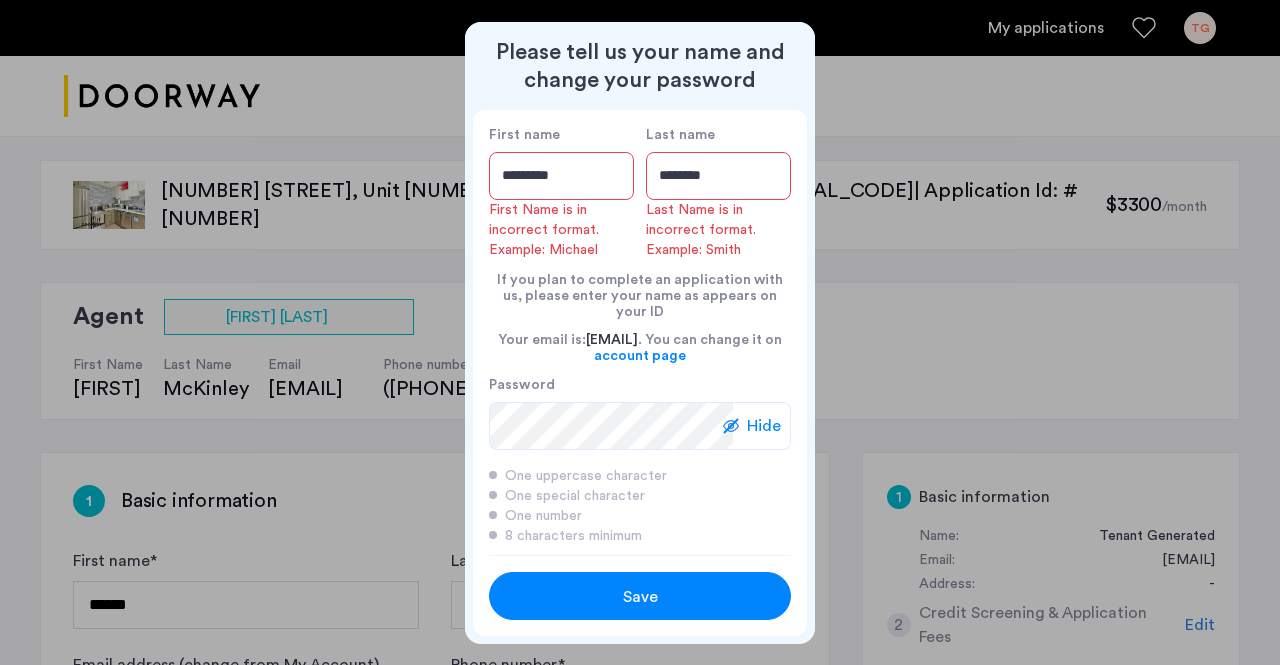 click on "********" at bounding box center [561, 176] 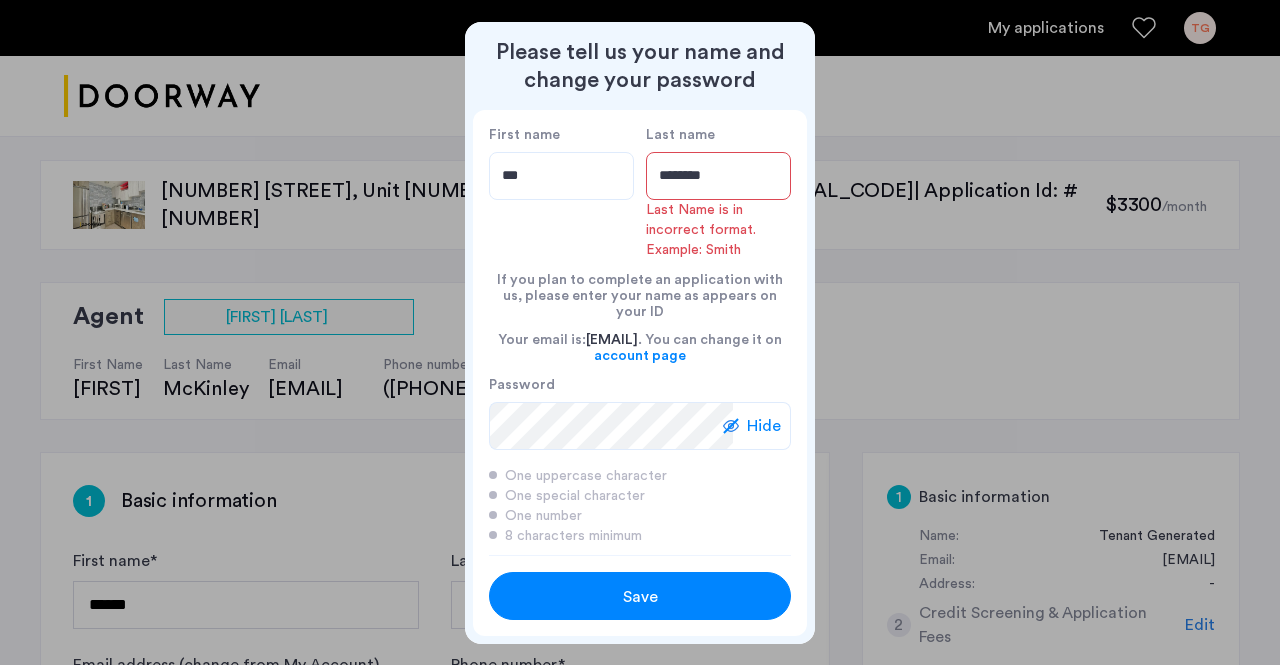 type on "***" 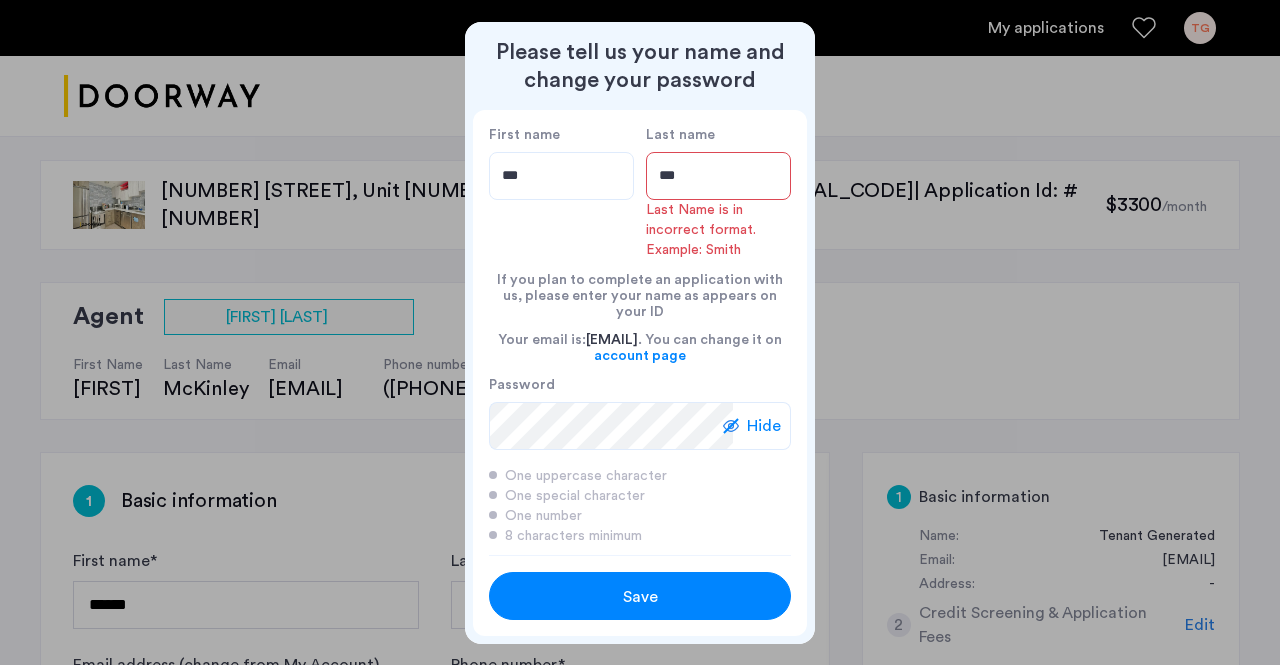 type on "*" 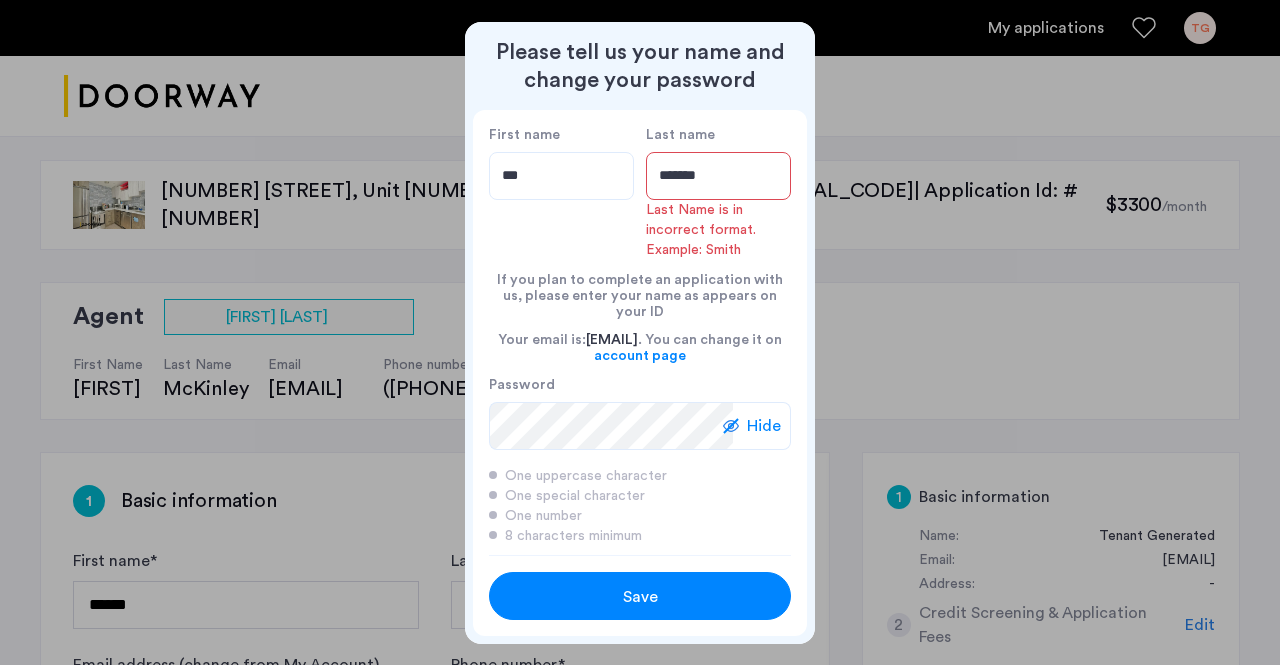 type on "*******" 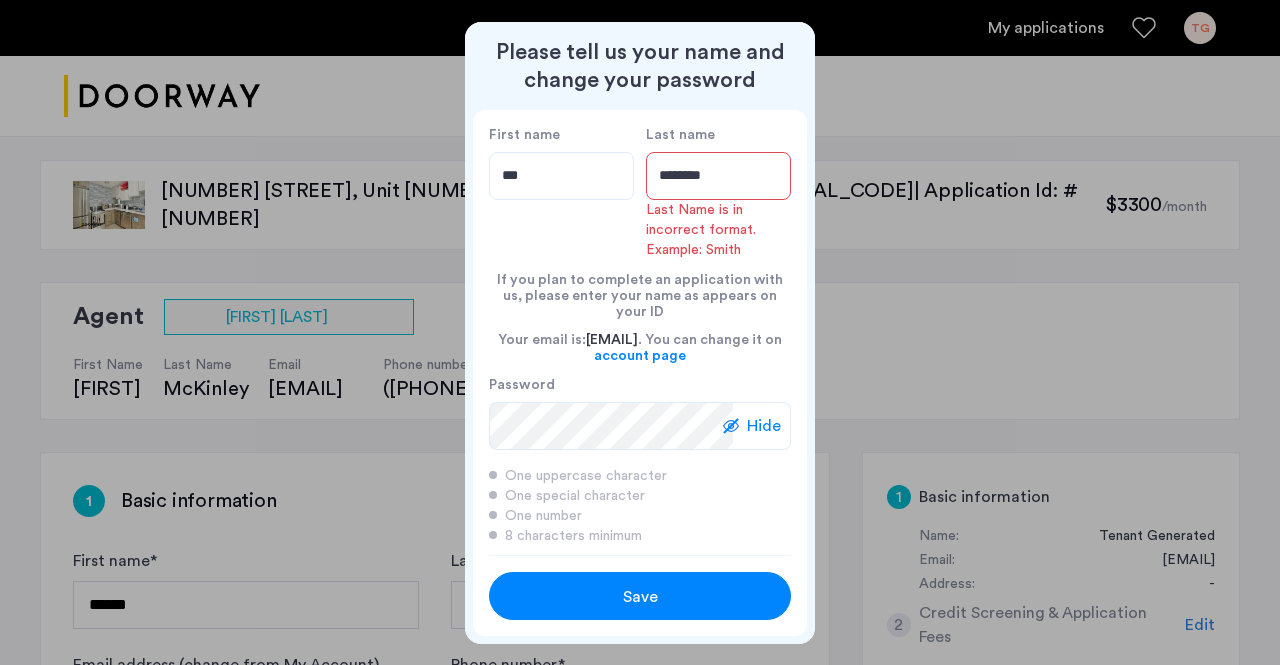 click on "***" at bounding box center [561, 176] 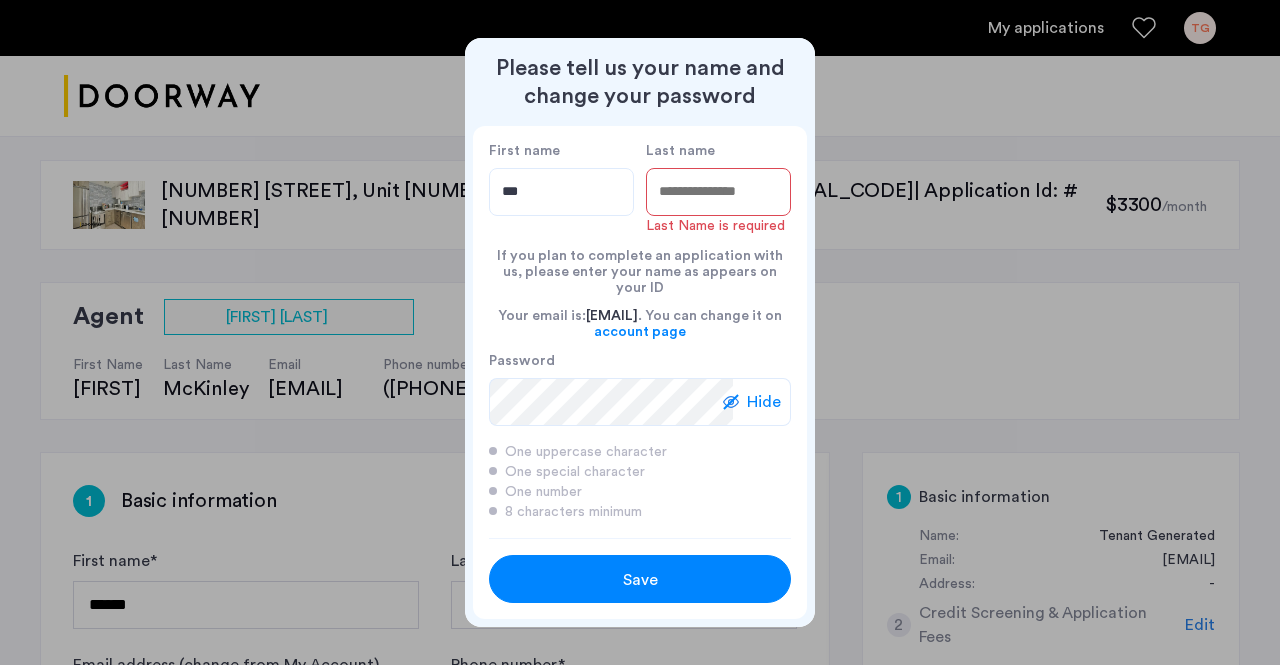 click on "If you plan to complete an application with us, please enter your name as appears on your ID" at bounding box center (640, 266) 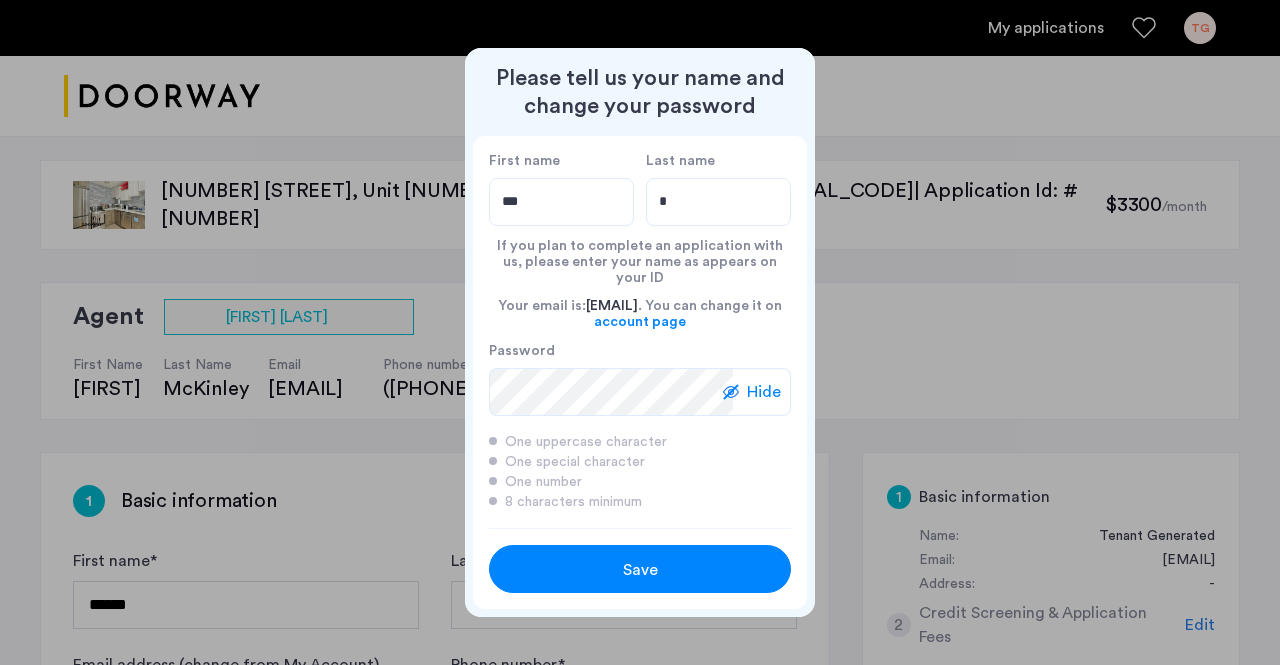 type on "*" 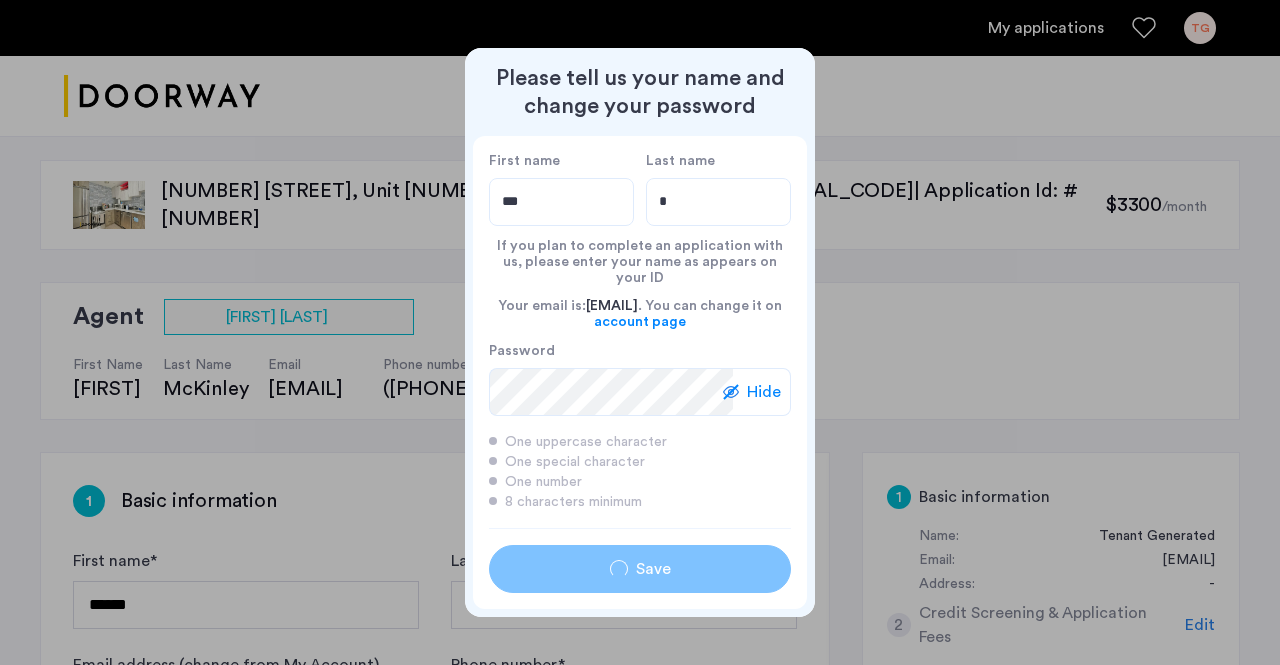 type on "***" 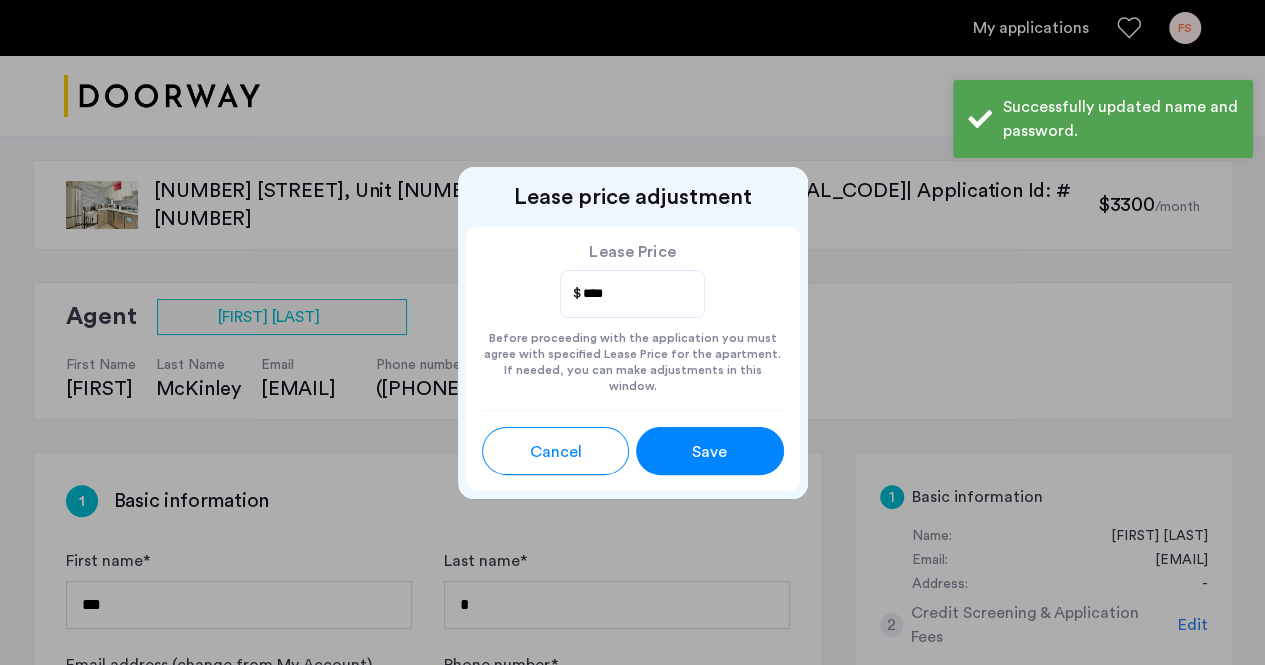 click on "Save" at bounding box center (709, 452) 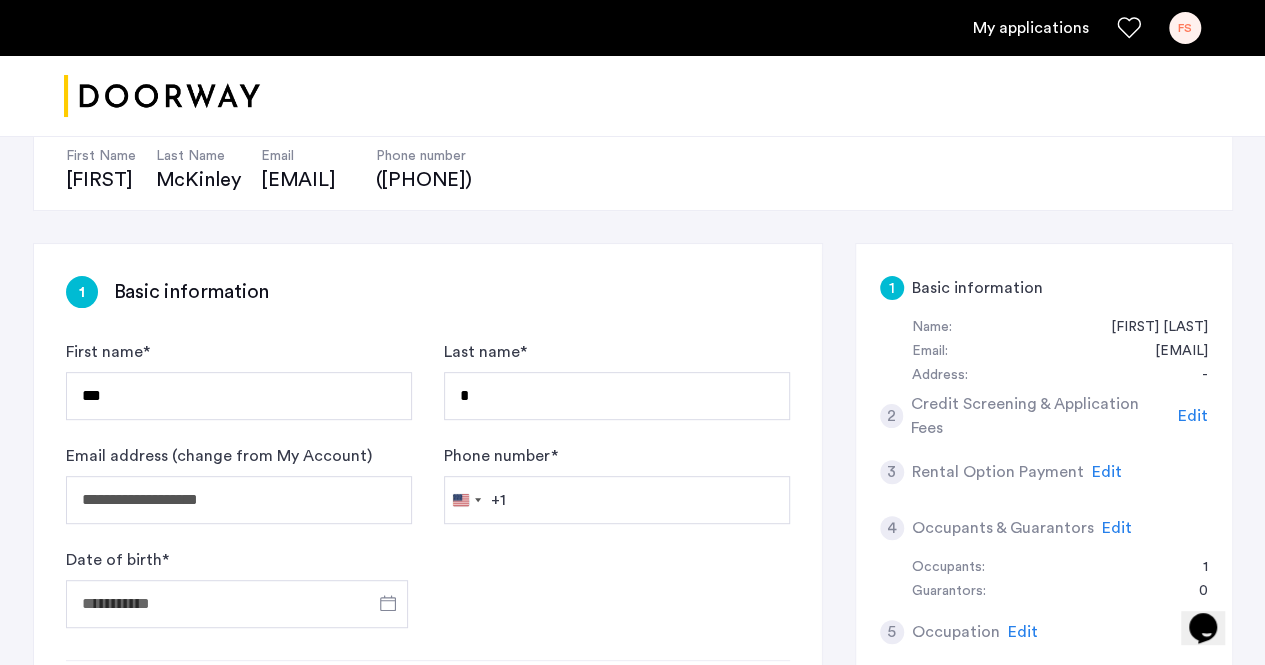 scroll, scrollTop: 210, scrollLeft: 0, axis: vertical 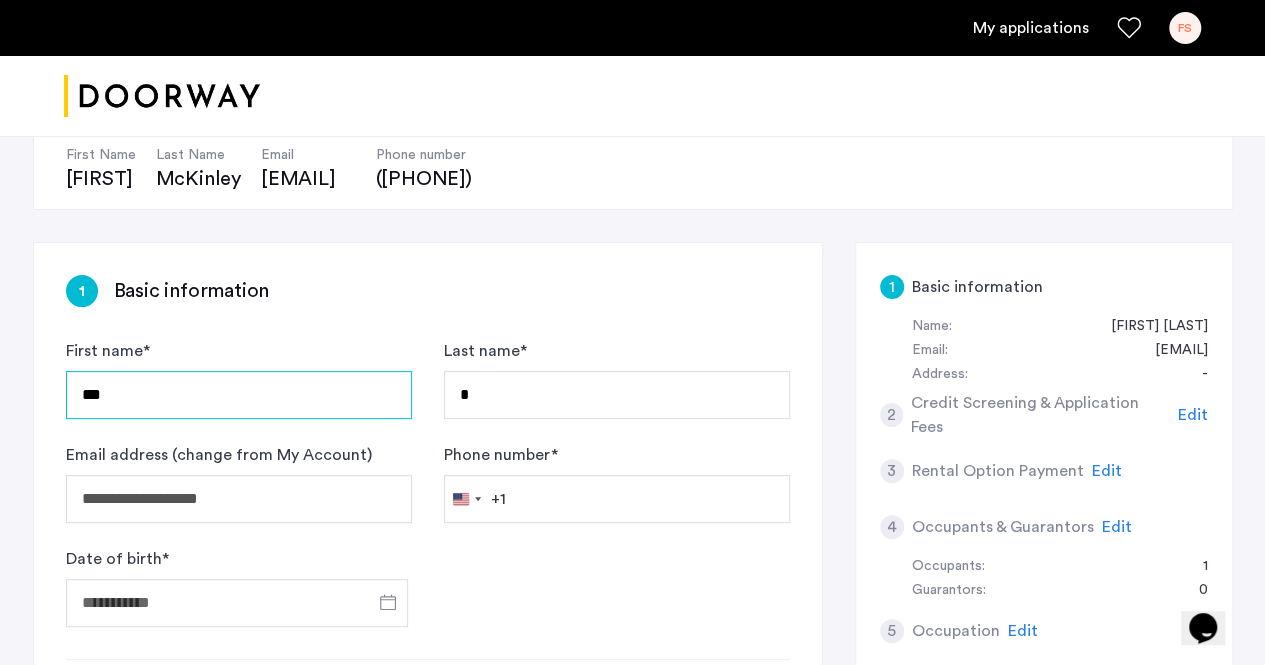 click on "***" at bounding box center [239, 395] 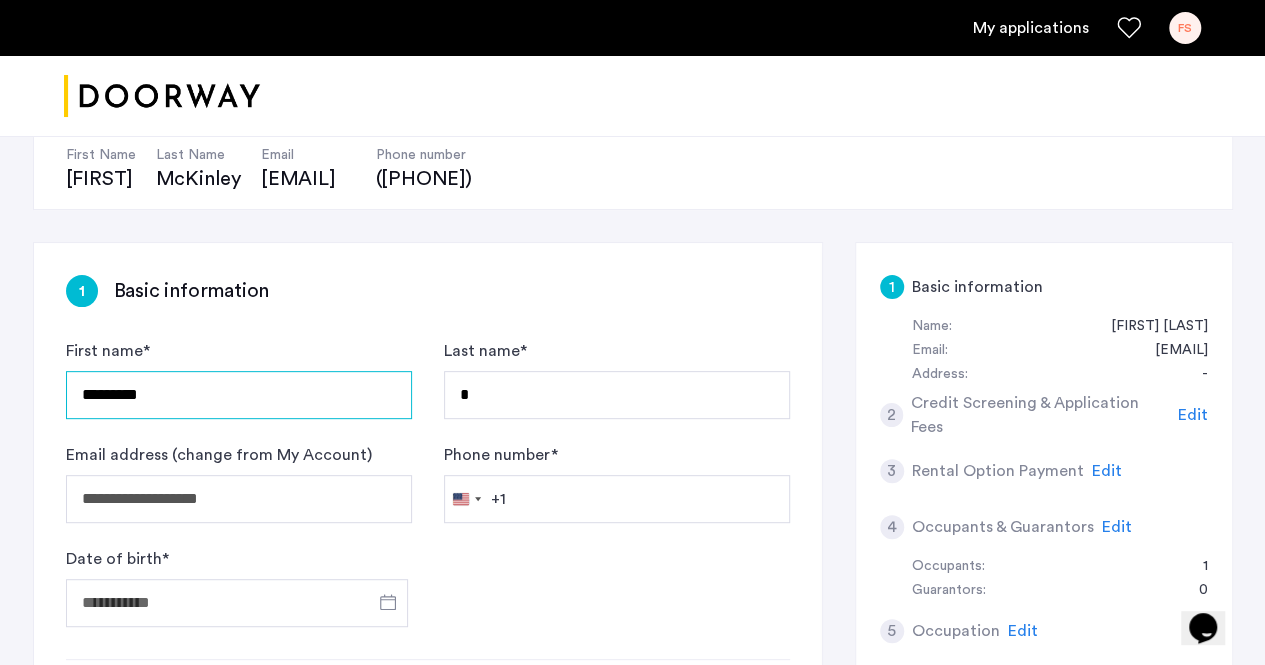 type on "********" 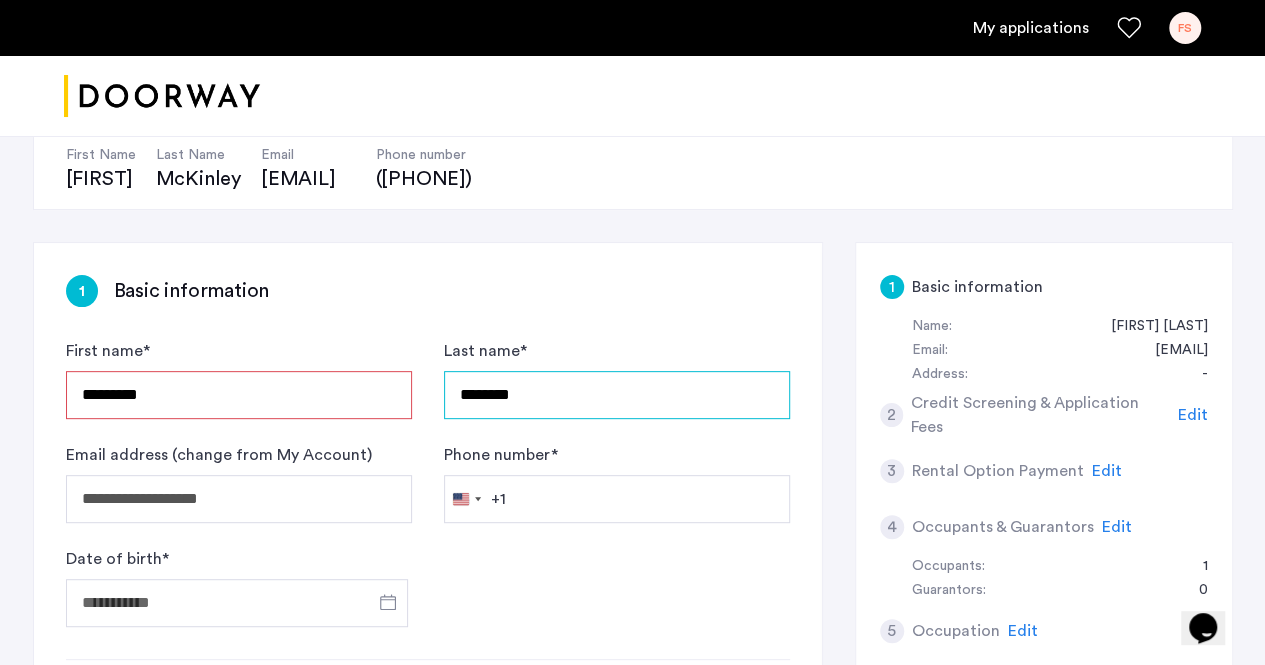 type on "*******" 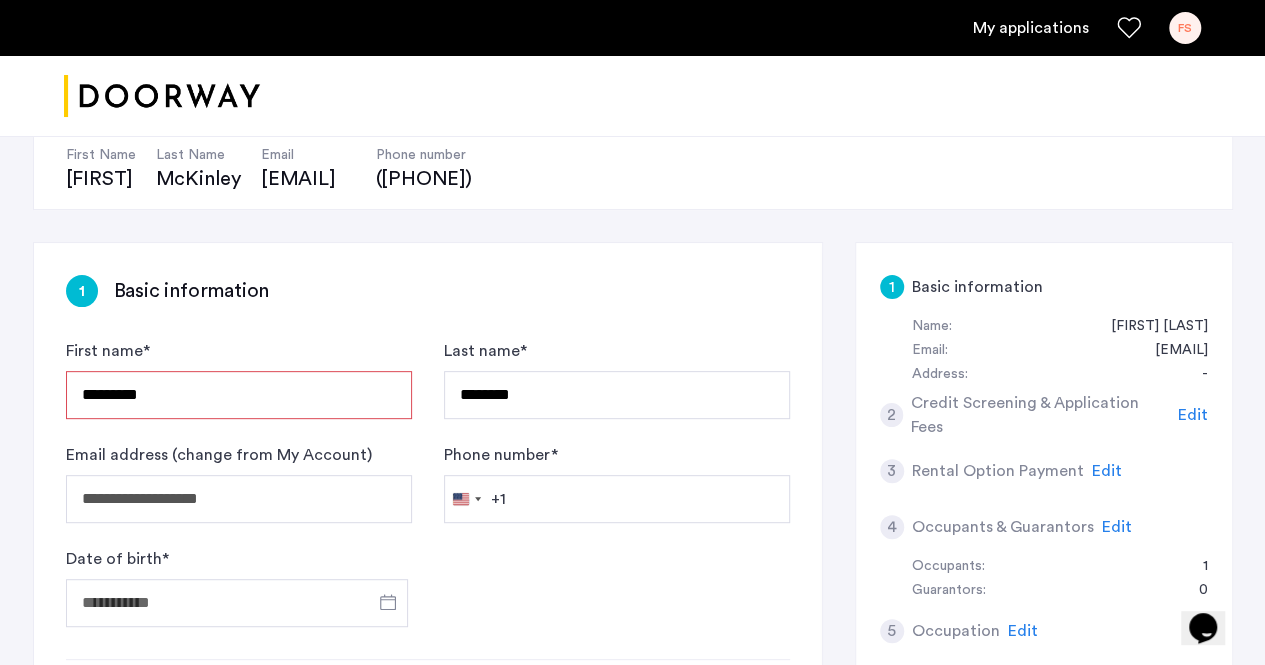 click on "**********" 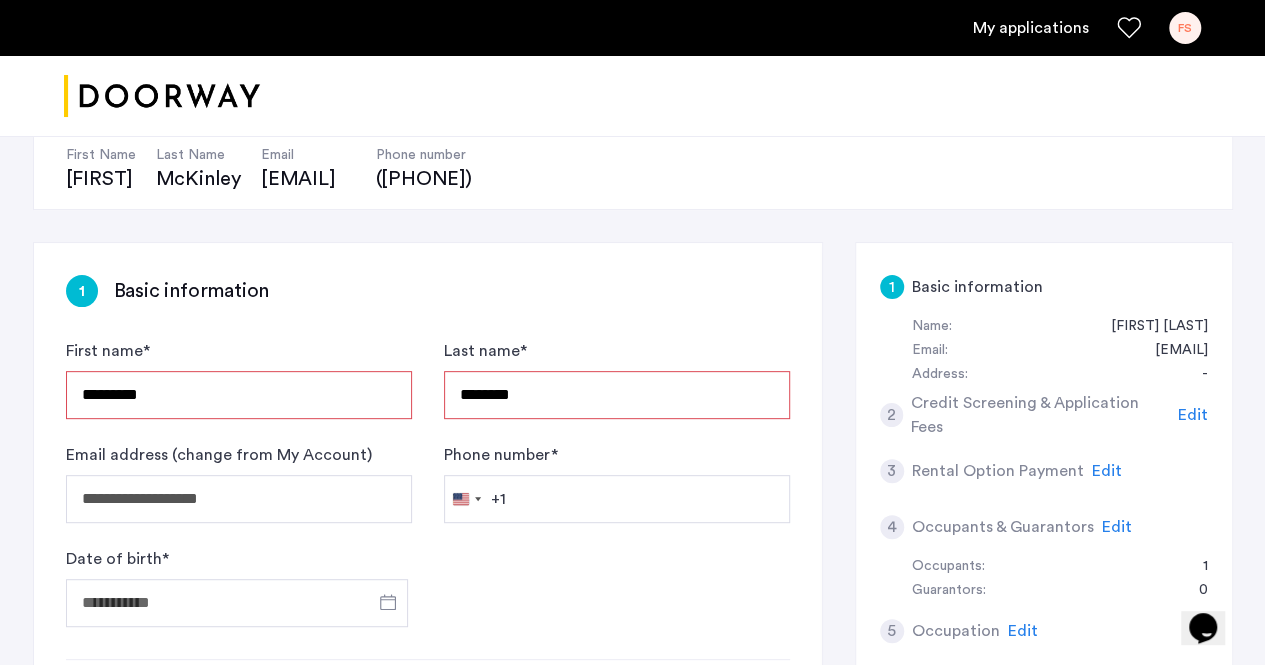 click on "********" at bounding box center (239, 395) 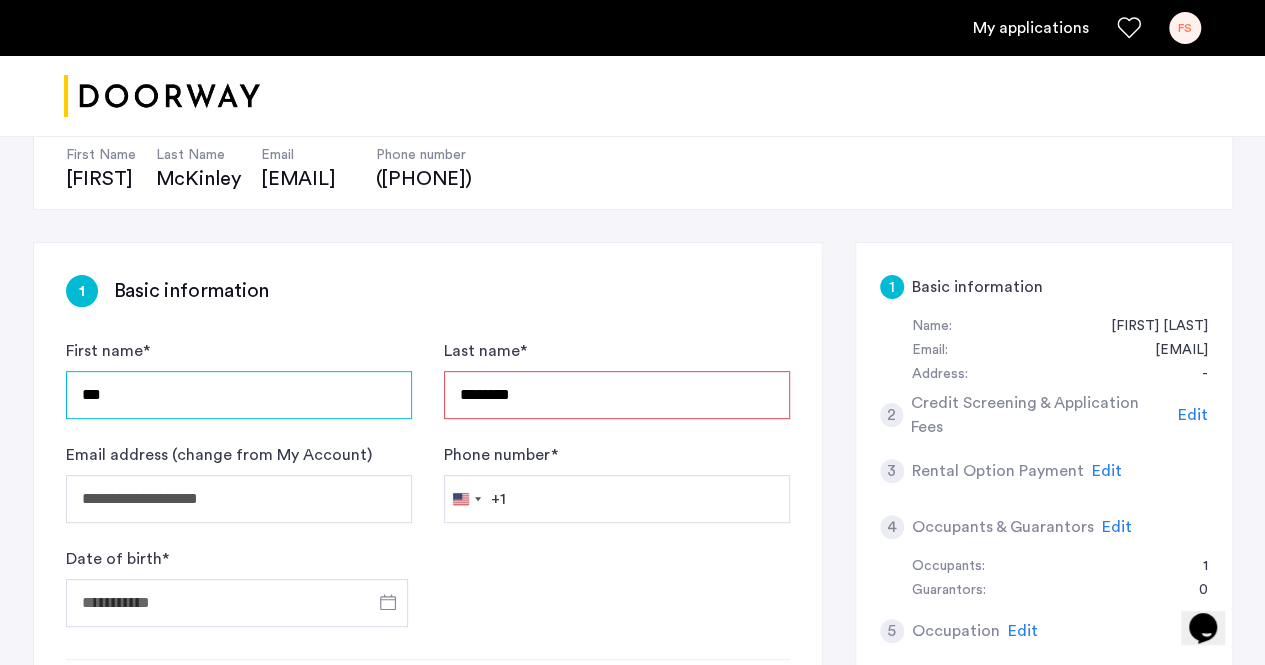 type on "***" 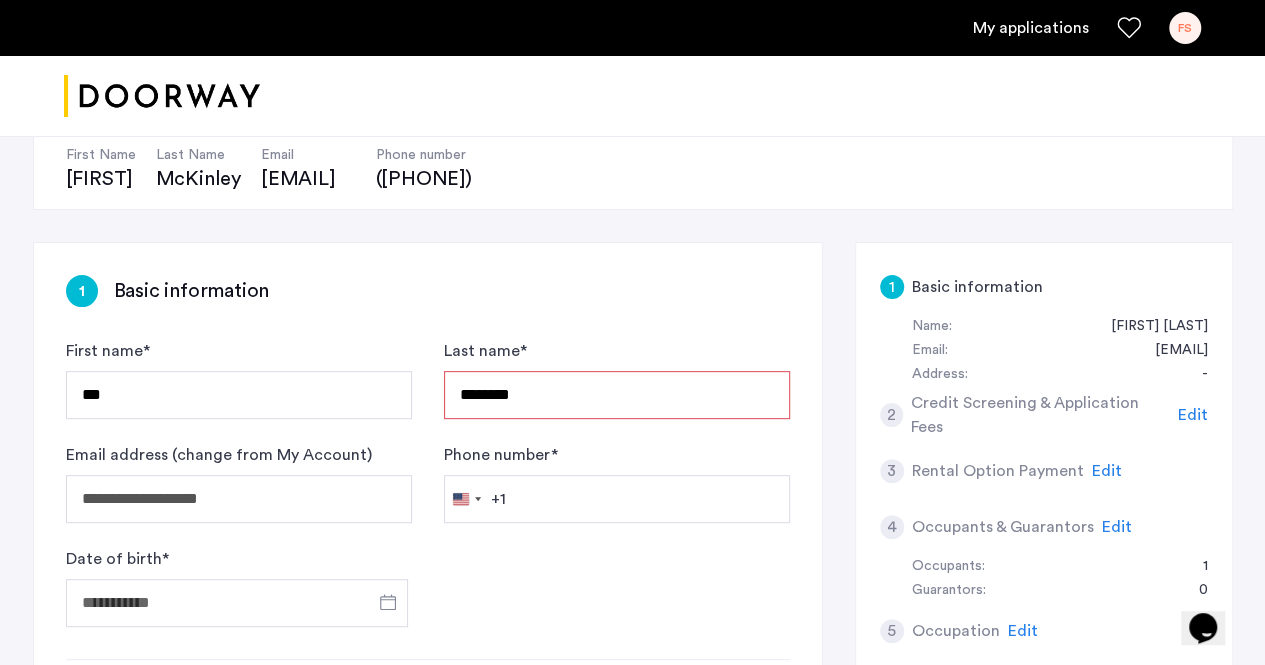 click on "*******" at bounding box center [617, 395] 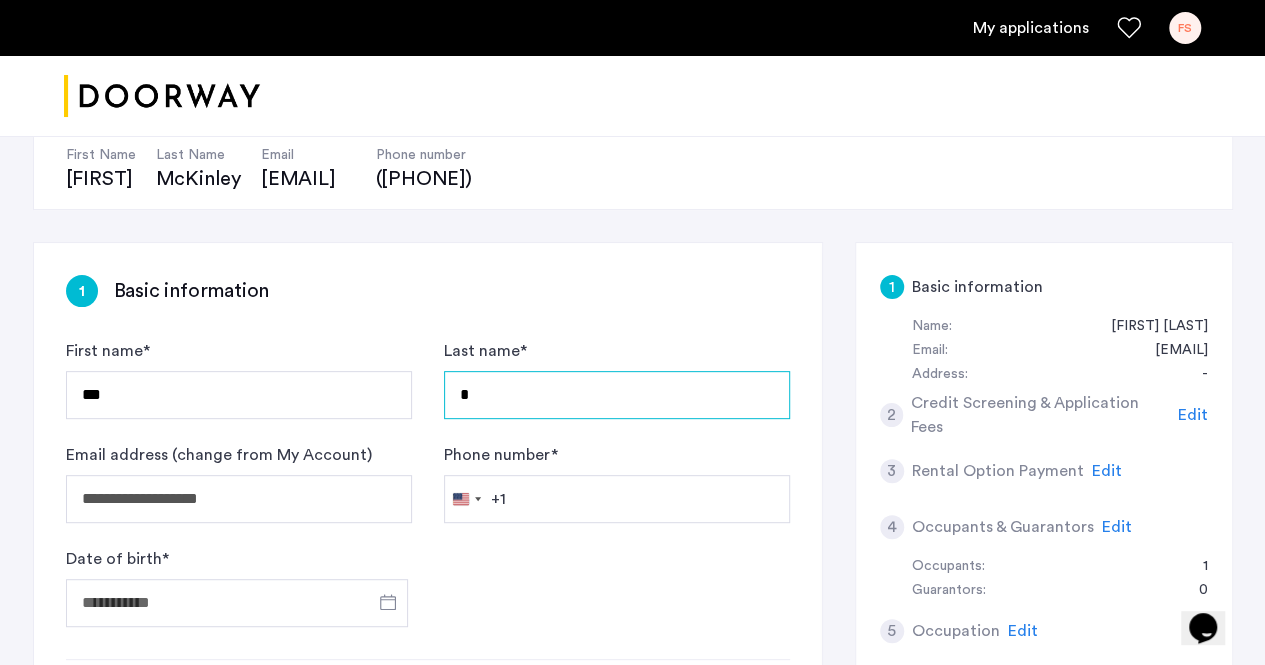 type on "*" 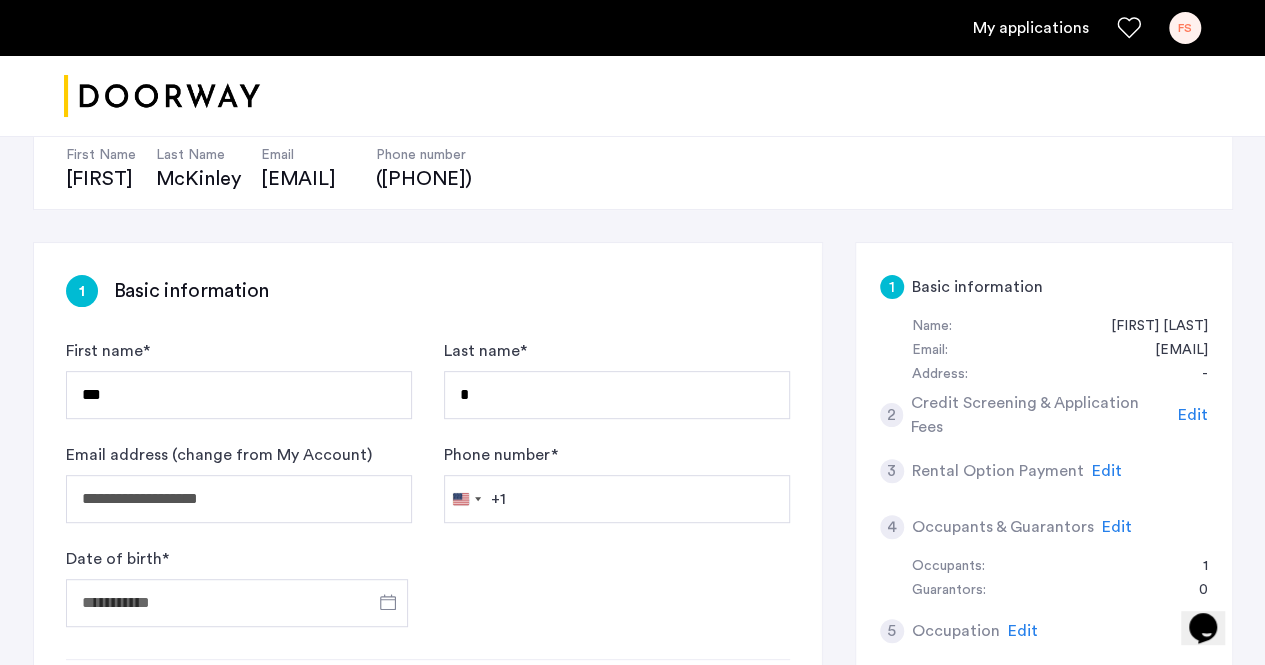 click on "**********" 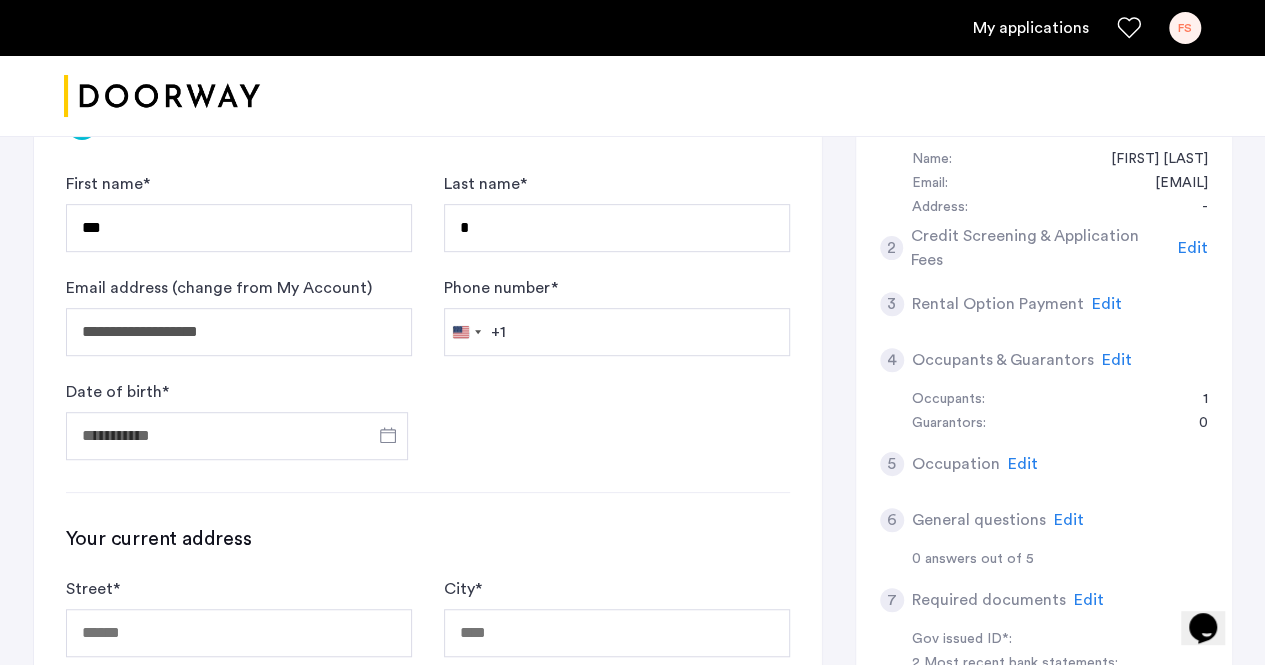 scroll, scrollTop: 410, scrollLeft: 0, axis: vertical 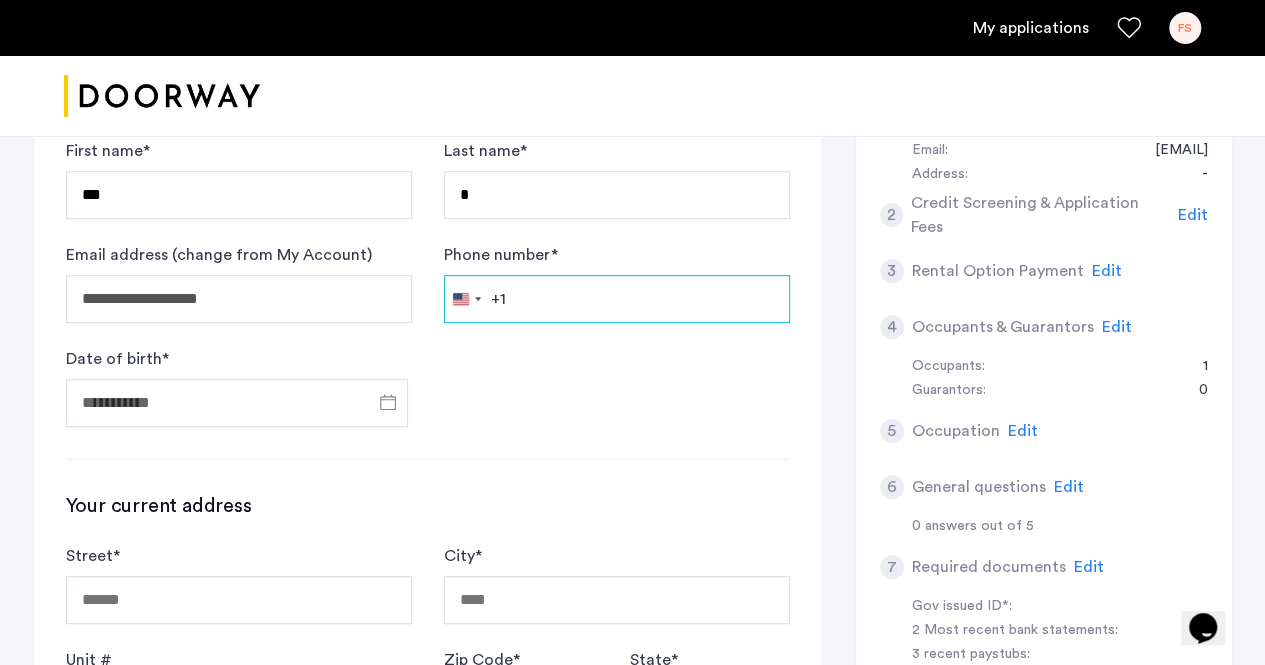 click on "Phone number  *" at bounding box center [617, 299] 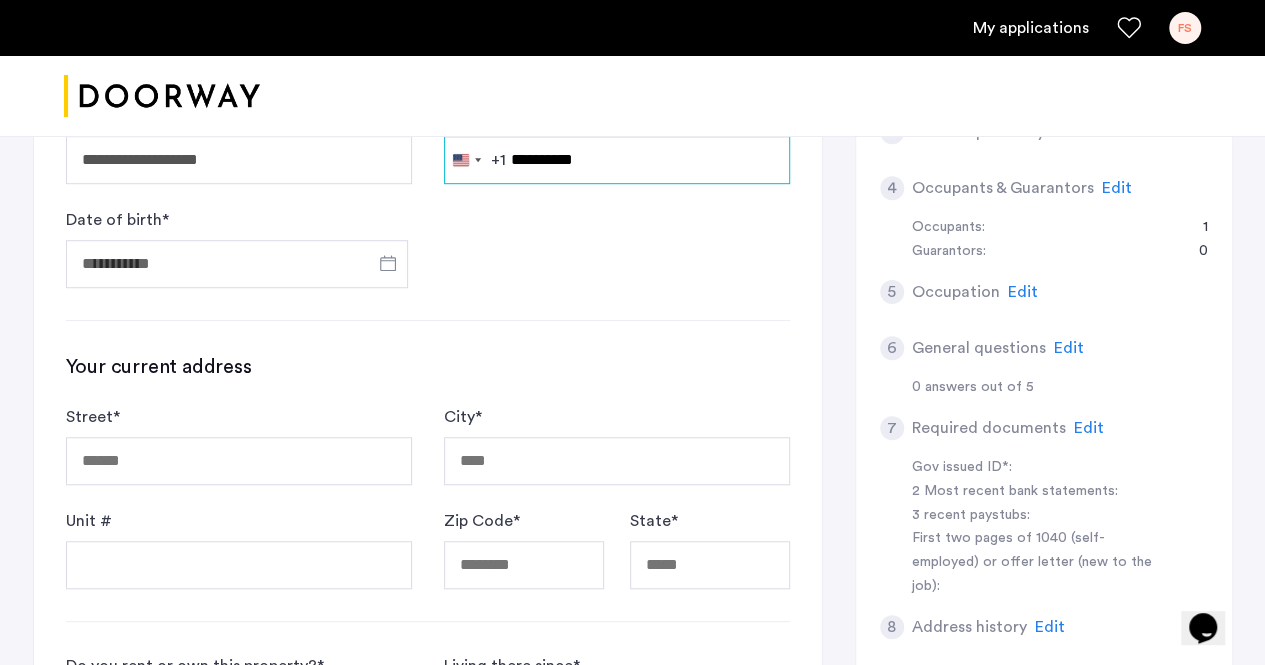 scroll, scrollTop: 550, scrollLeft: 0, axis: vertical 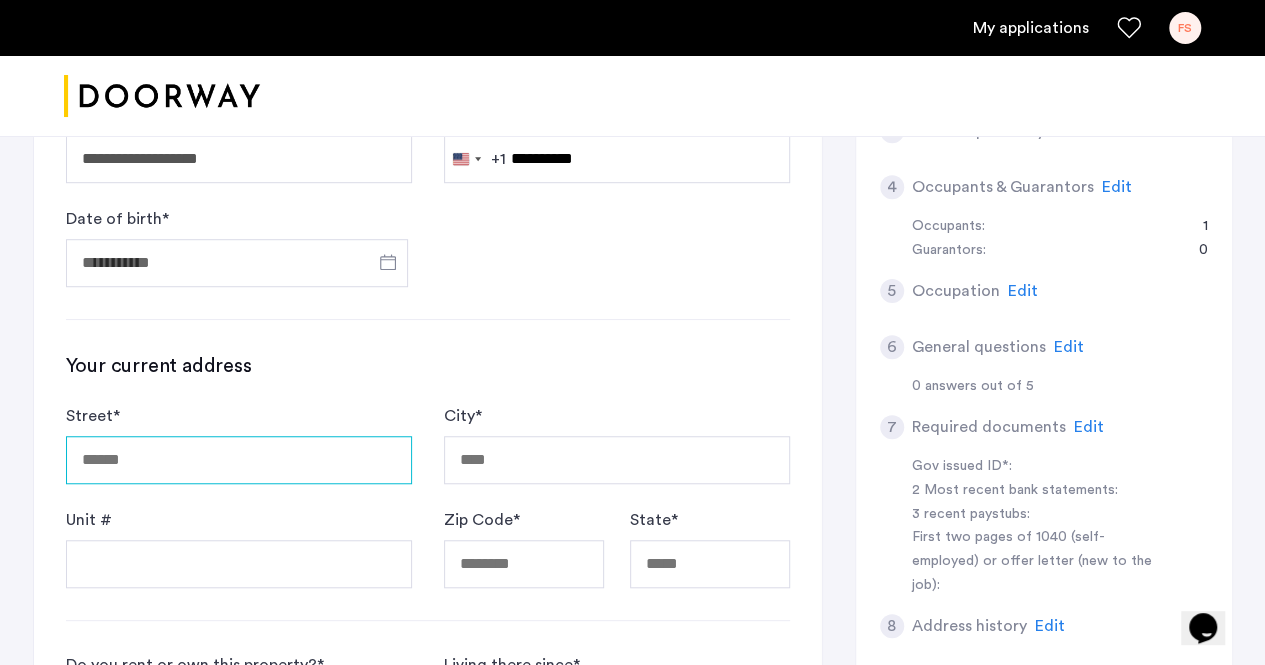 click on "Street  *" at bounding box center (239, 460) 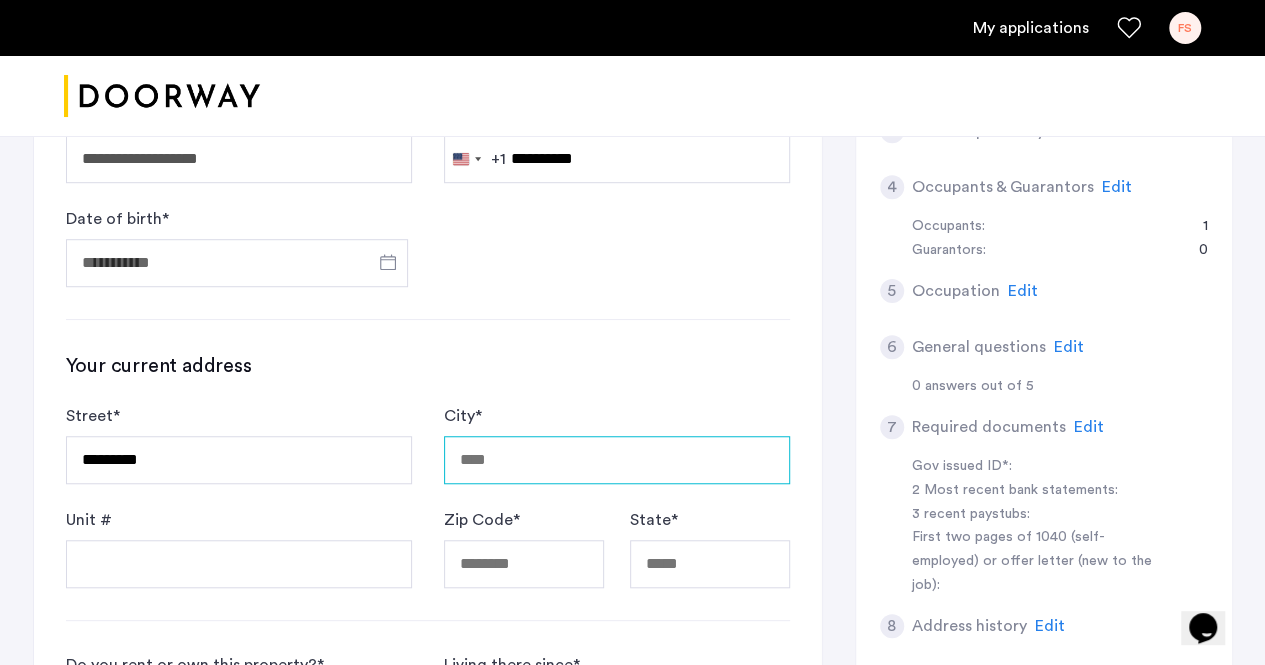 type on "*******" 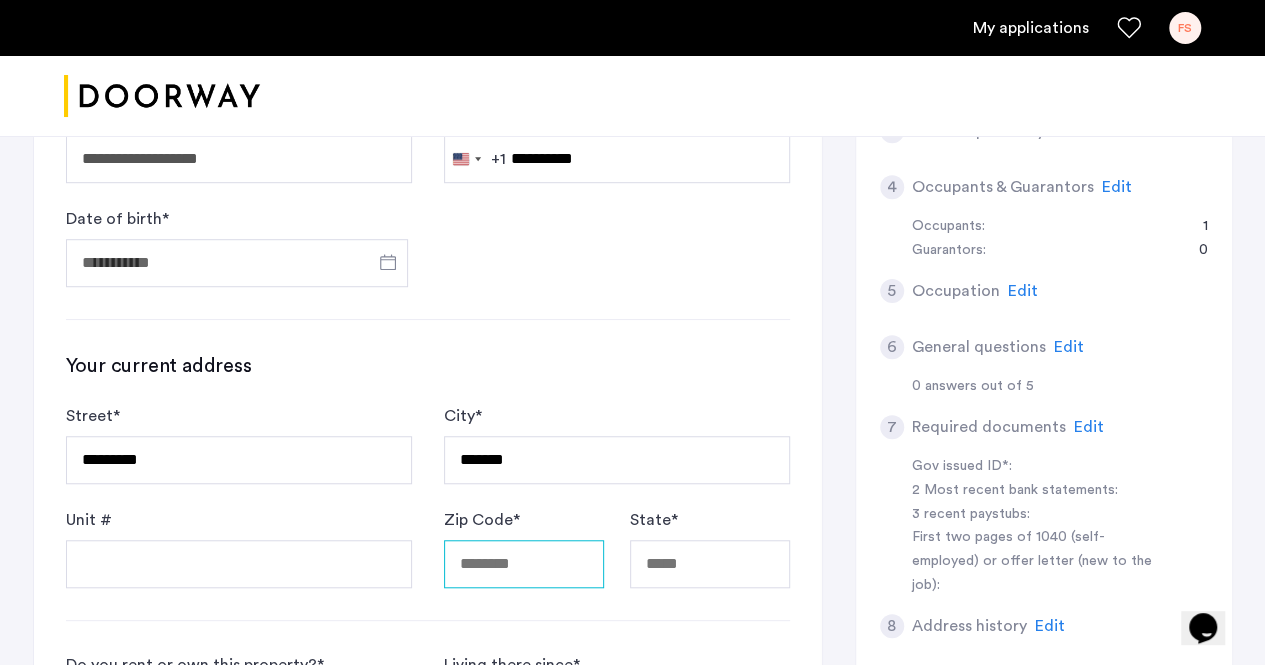 type on "*****" 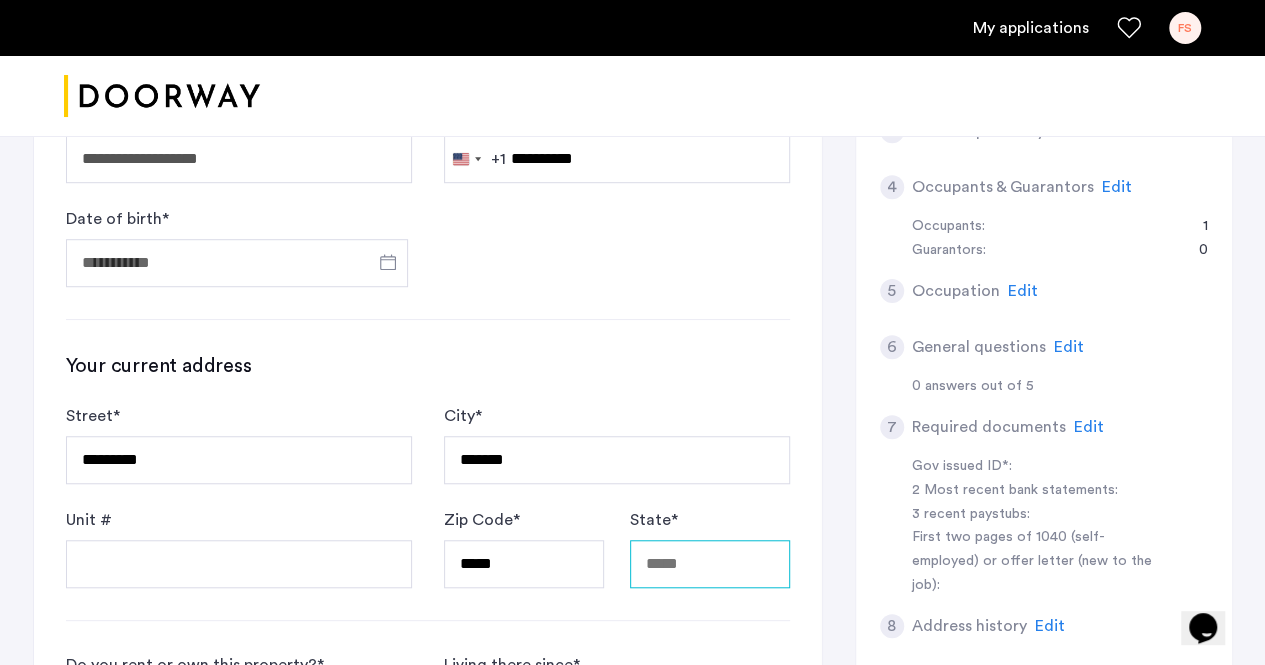 type on "********" 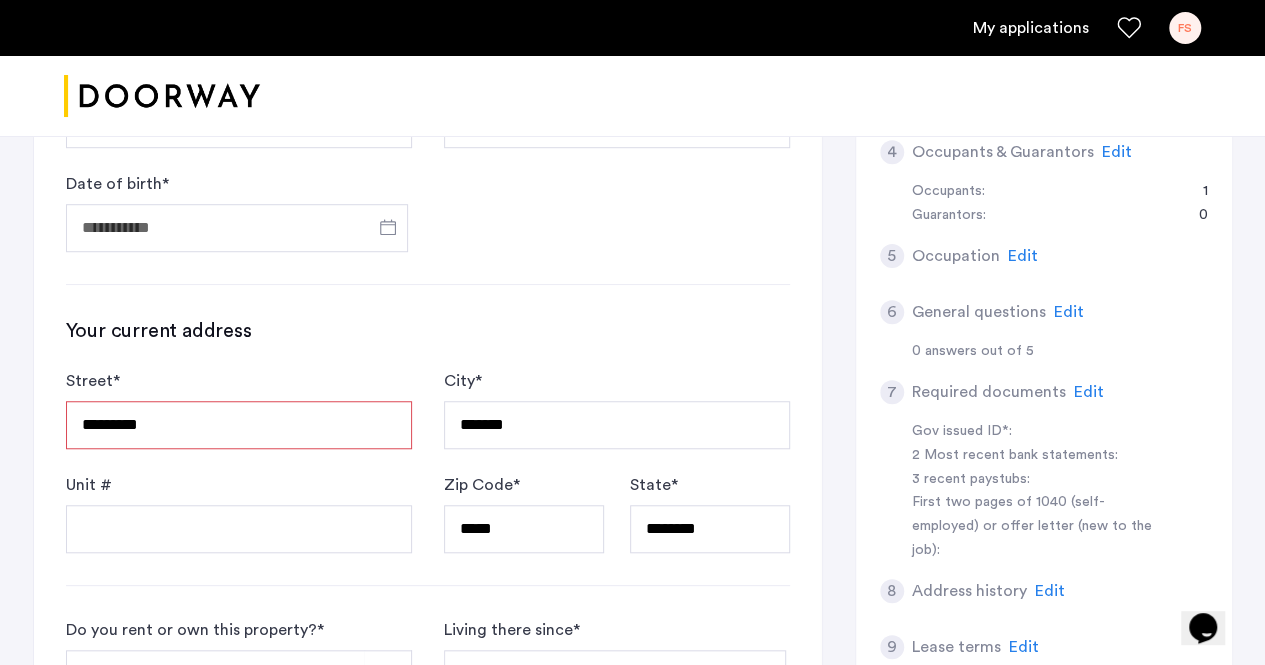 scroll, scrollTop: 589, scrollLeft: 0, axis: vertical 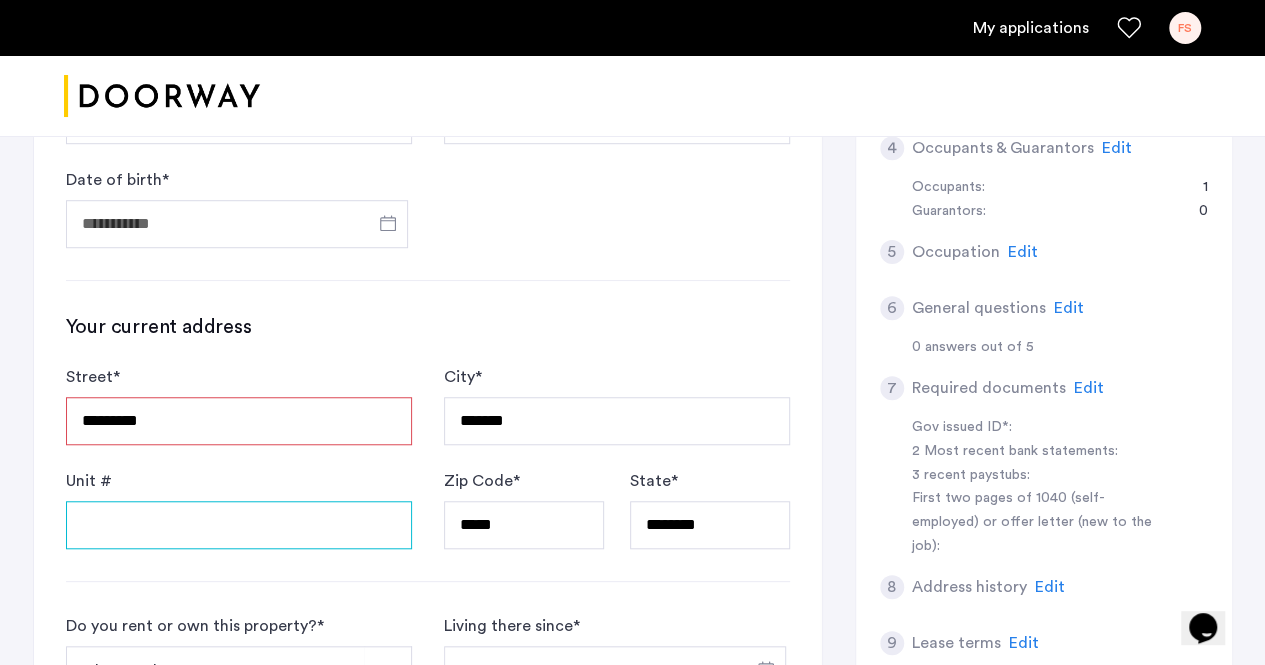 click on "Unit #" at bounding box center (239, 525) 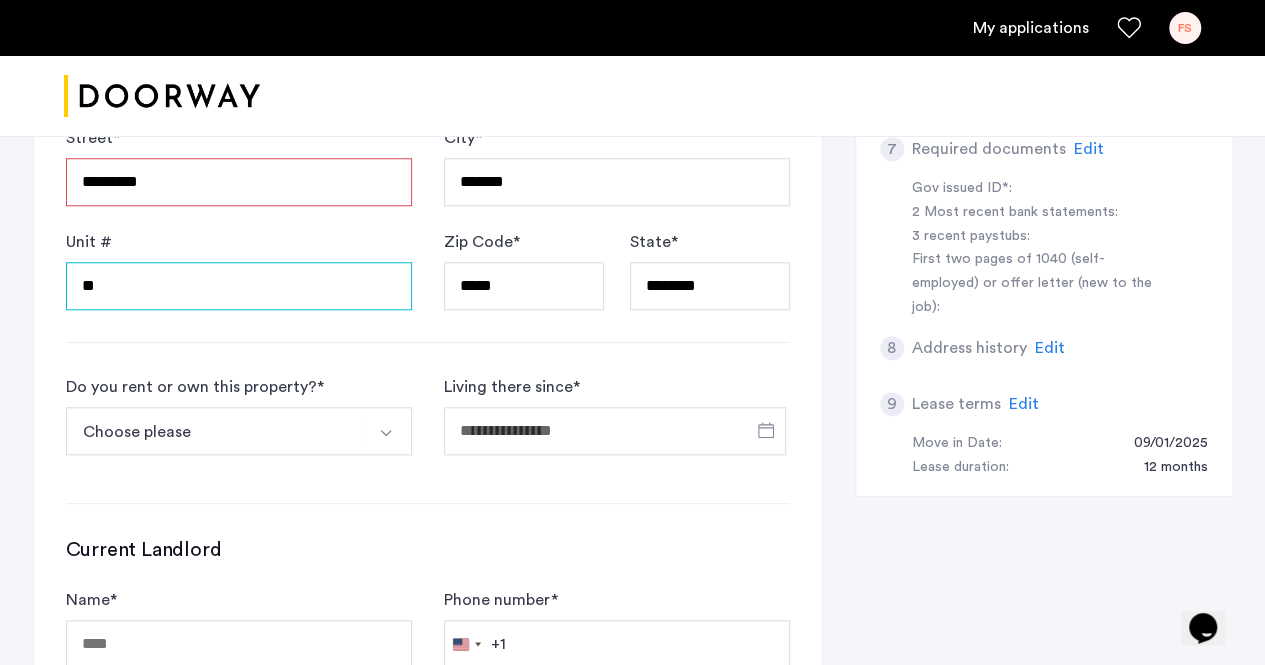 scroll, scrollTop: 829, scrollLeft: 0, axis: vertical 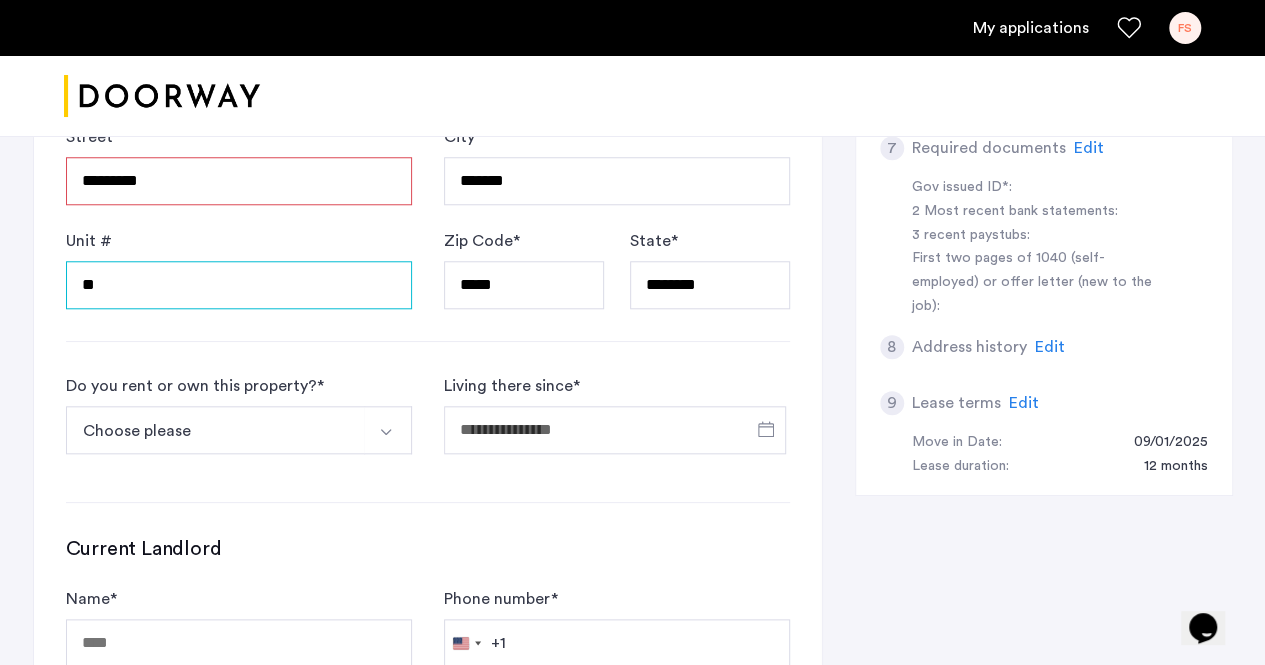type on "**" 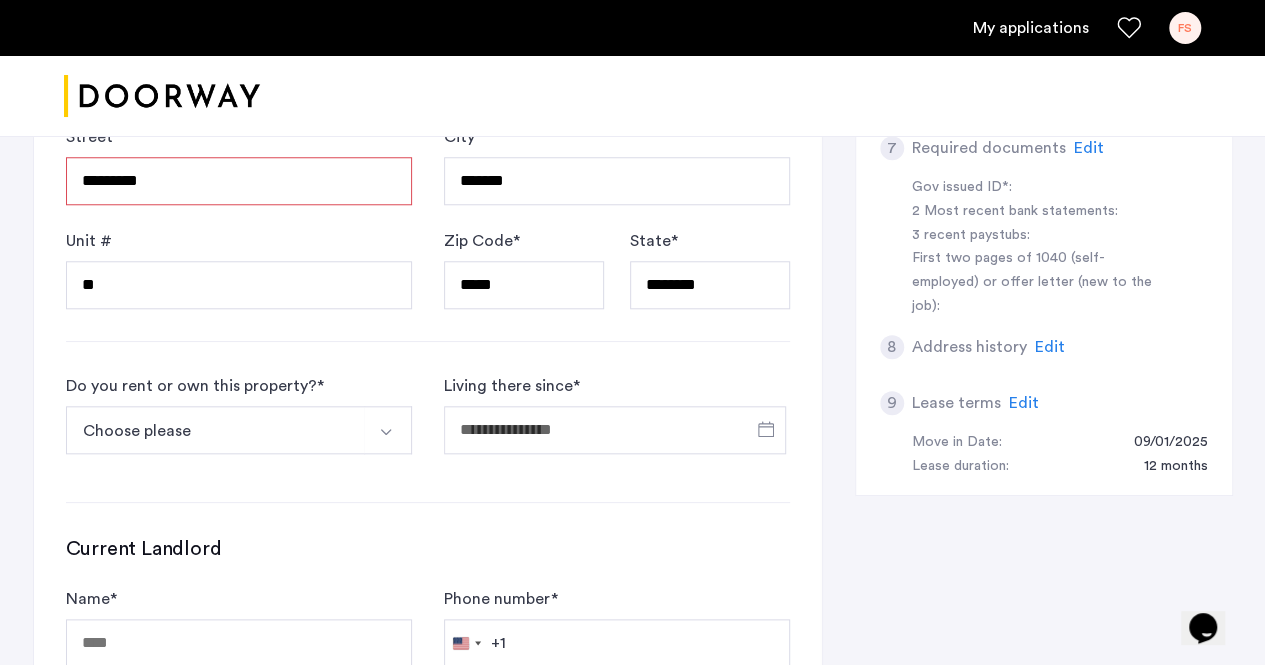 click on "Choose please" at bounding box center [215, 430] 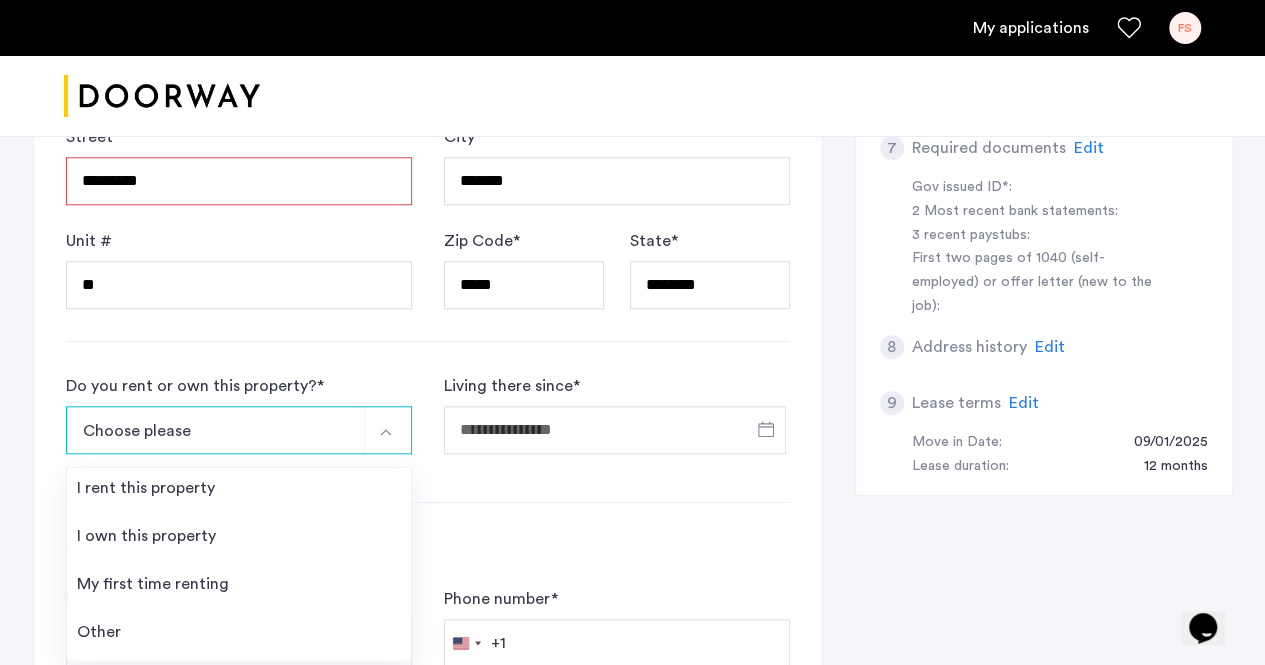 click on "Choose please" at bounding box center [215, 430] 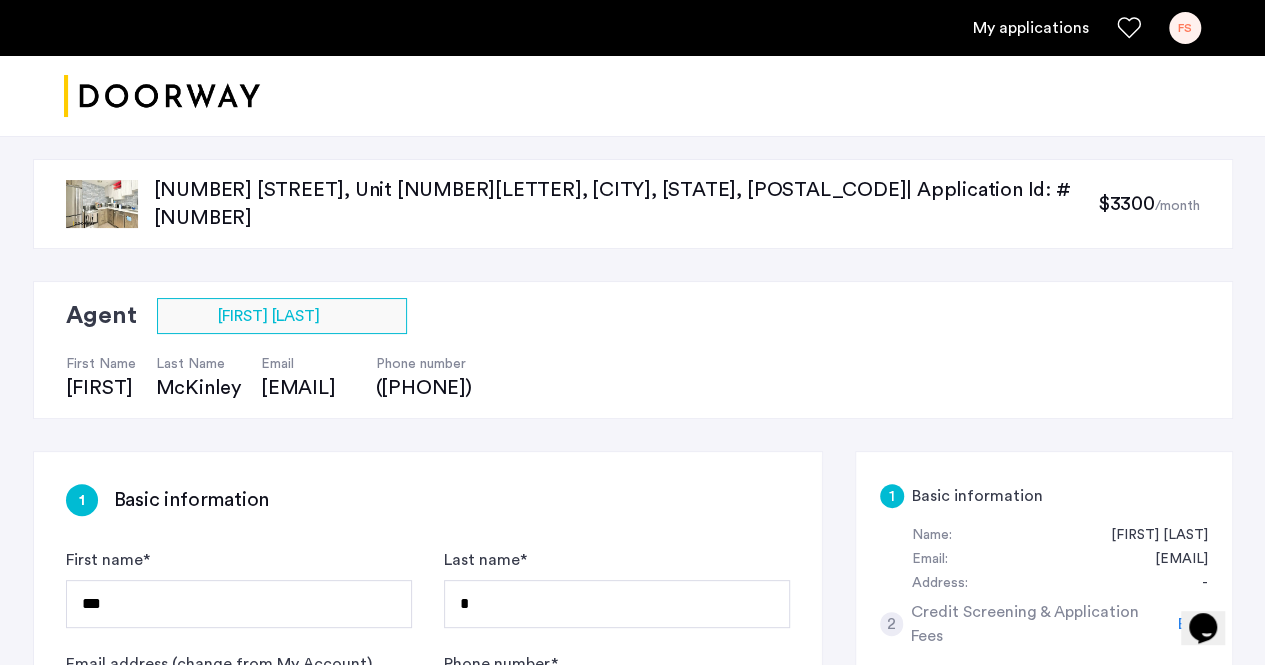 scroll, scrollTop: 2, scrollLeft: 0, axis: vertical 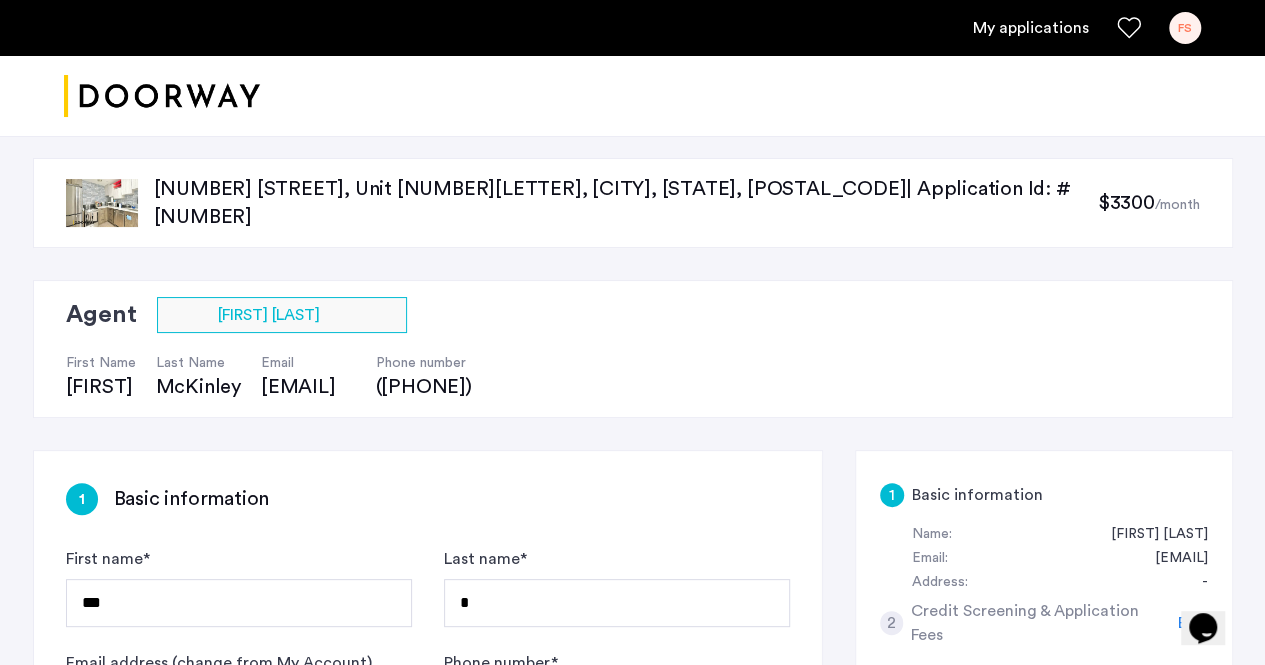 click on "$3300" 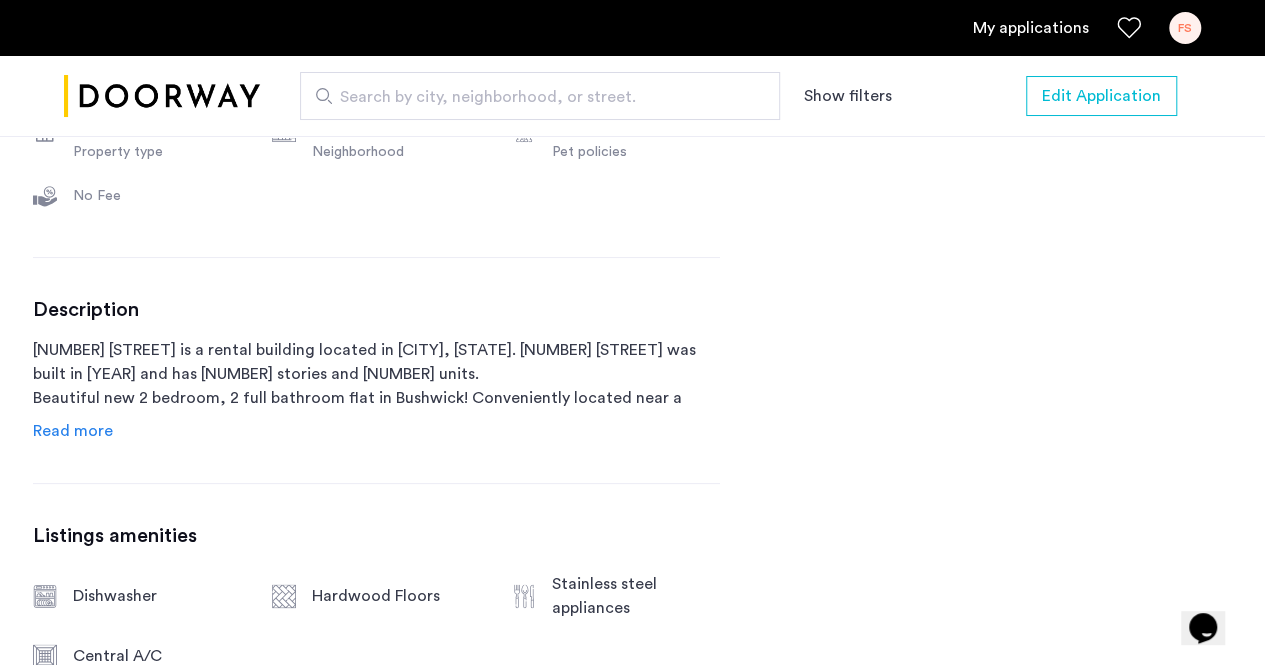 scroll, scrollTop: 851, scrollLeft: 0, axis: vertical 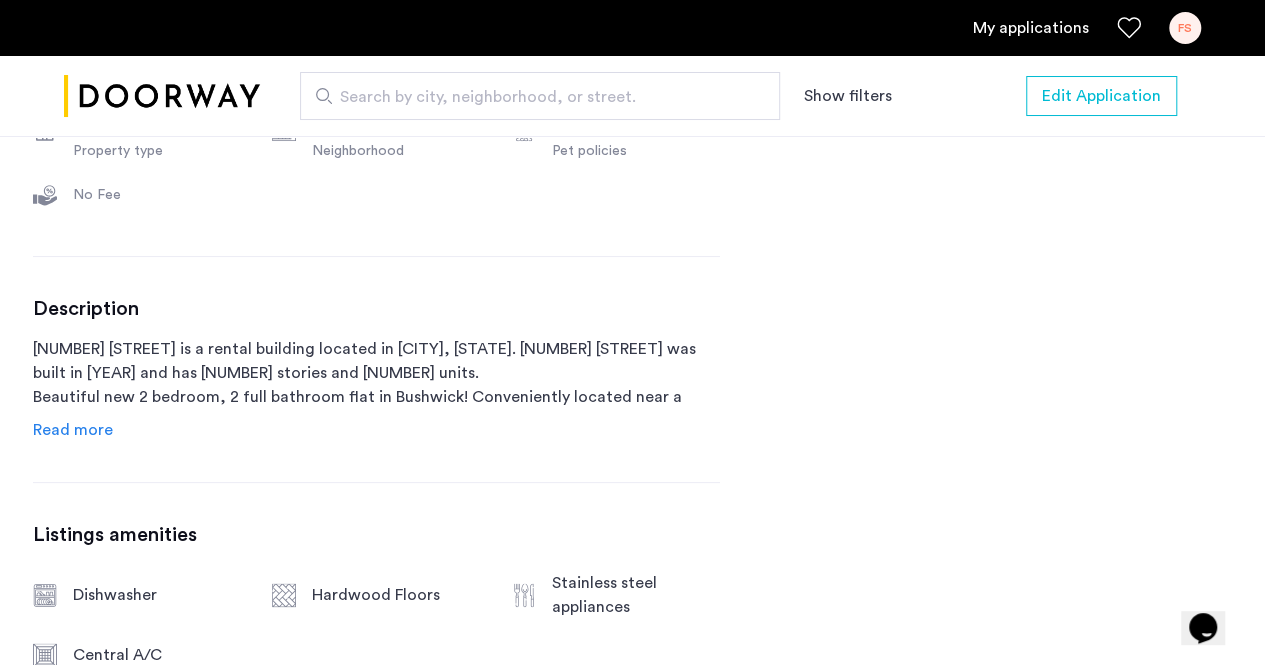 click on "Read more" 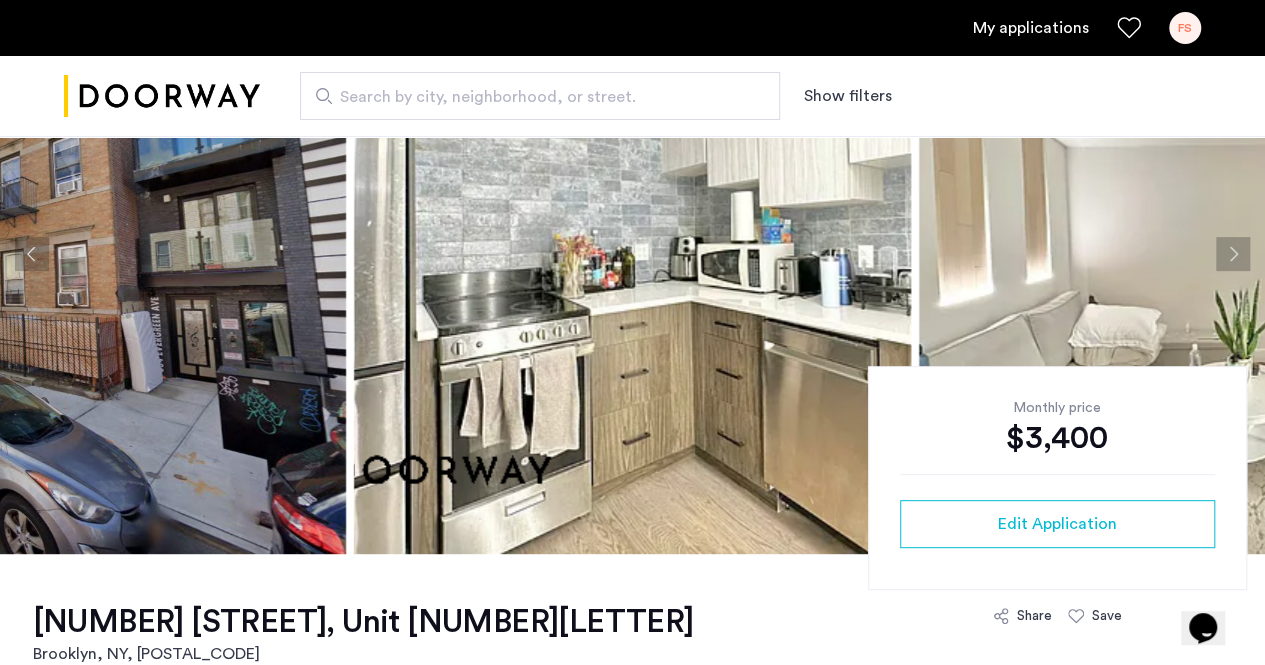 scroll, scrollTop: 0, scrollLeft: 0, axis: both 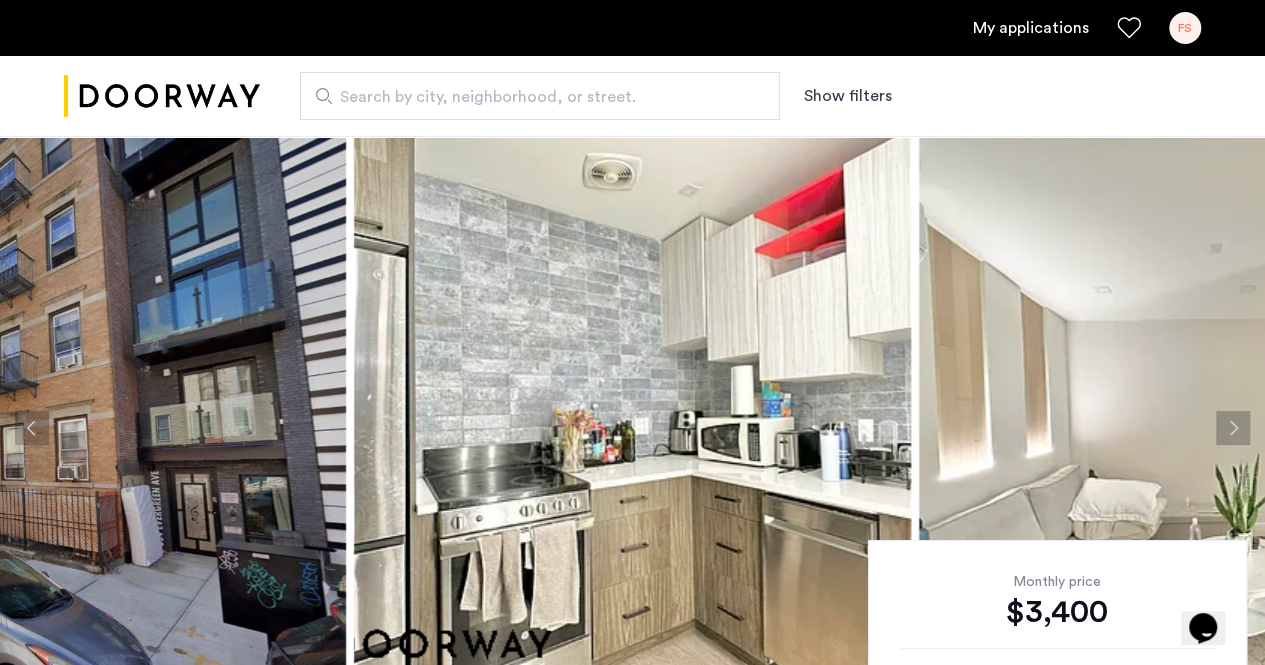 click 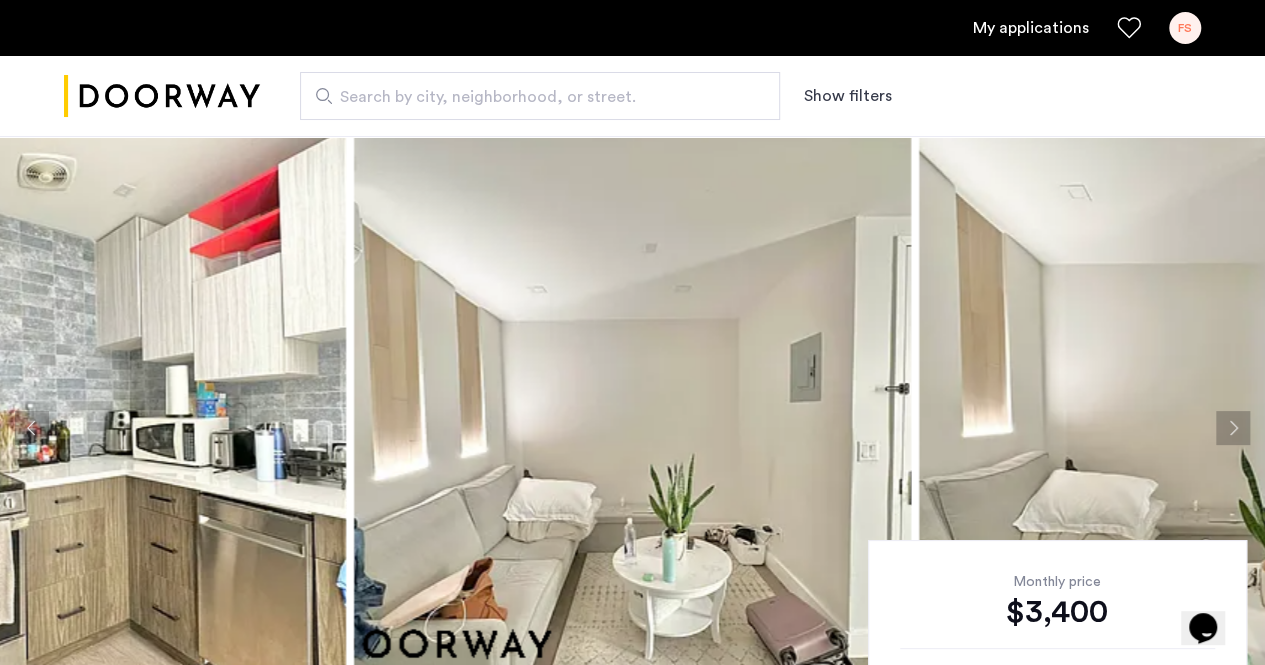 click 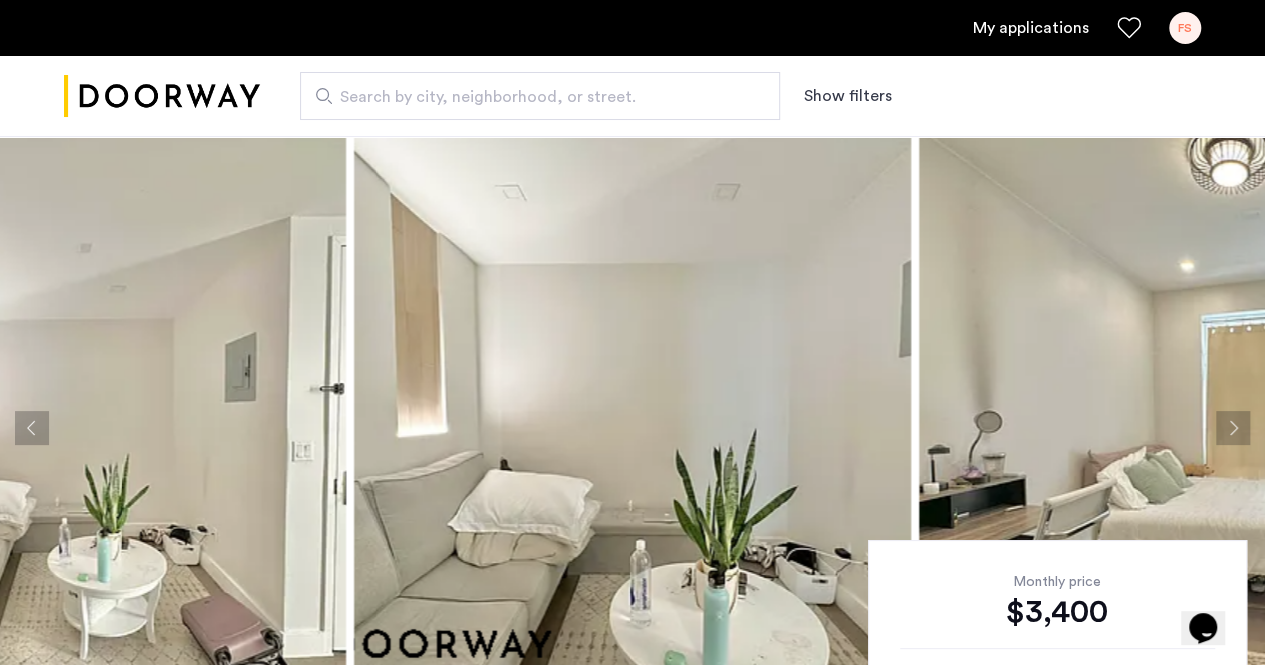 click 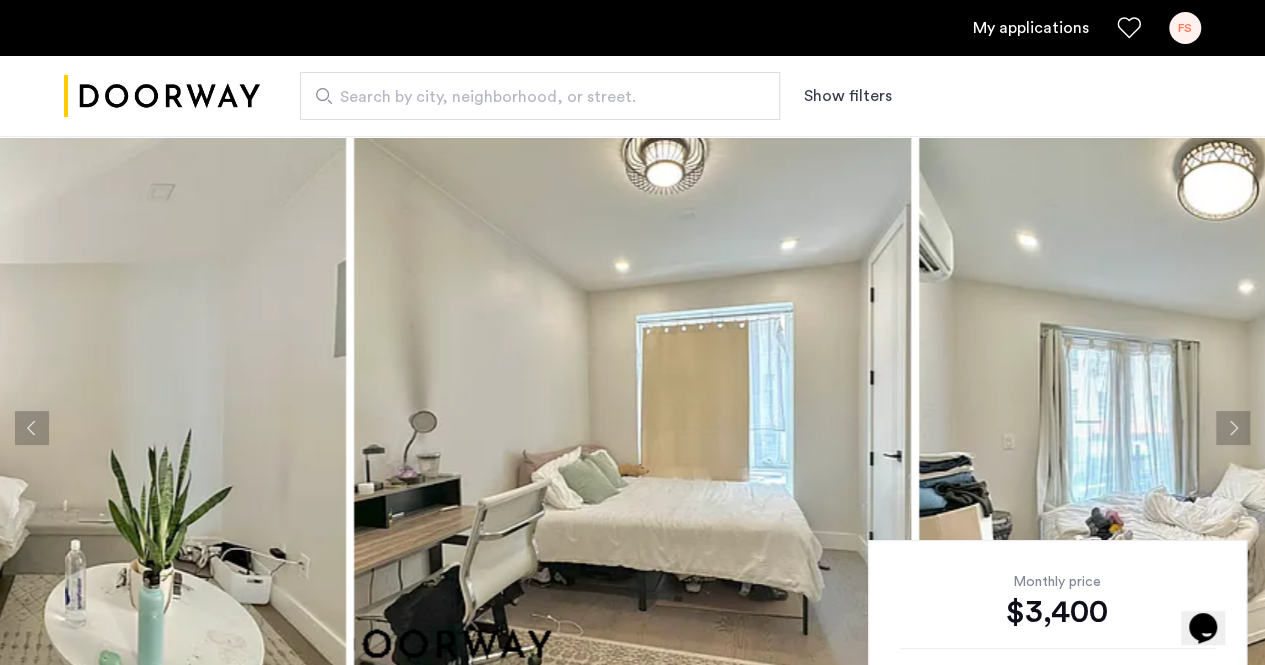 click 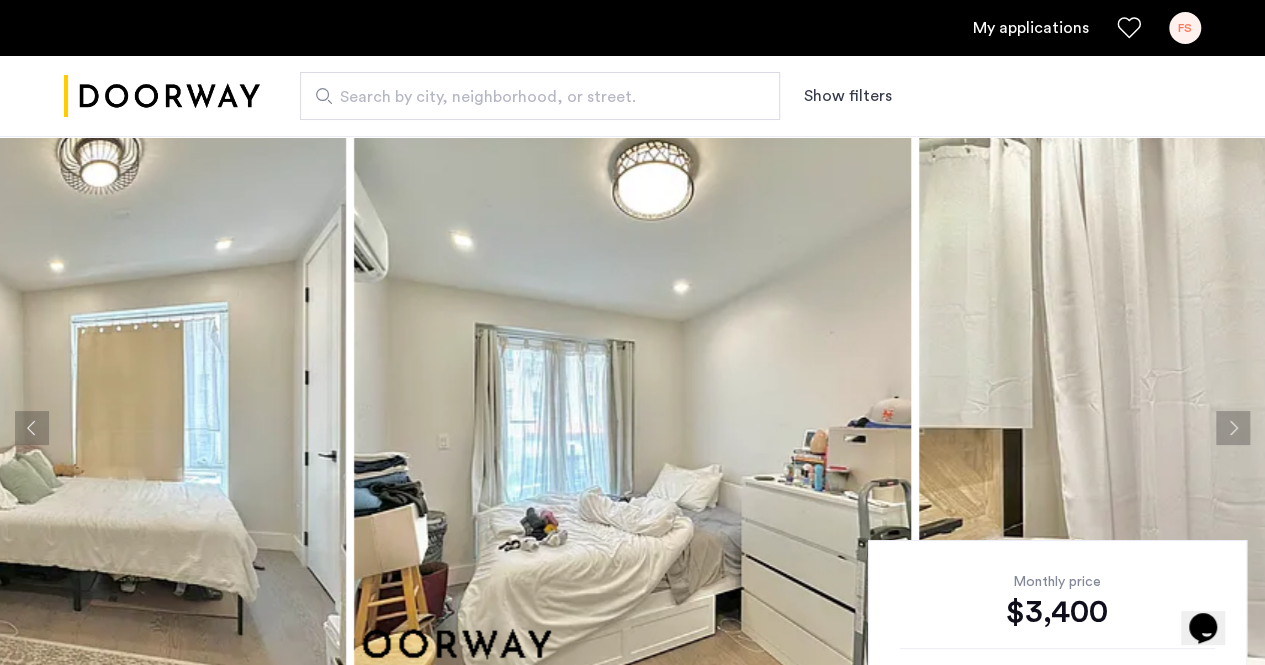 click 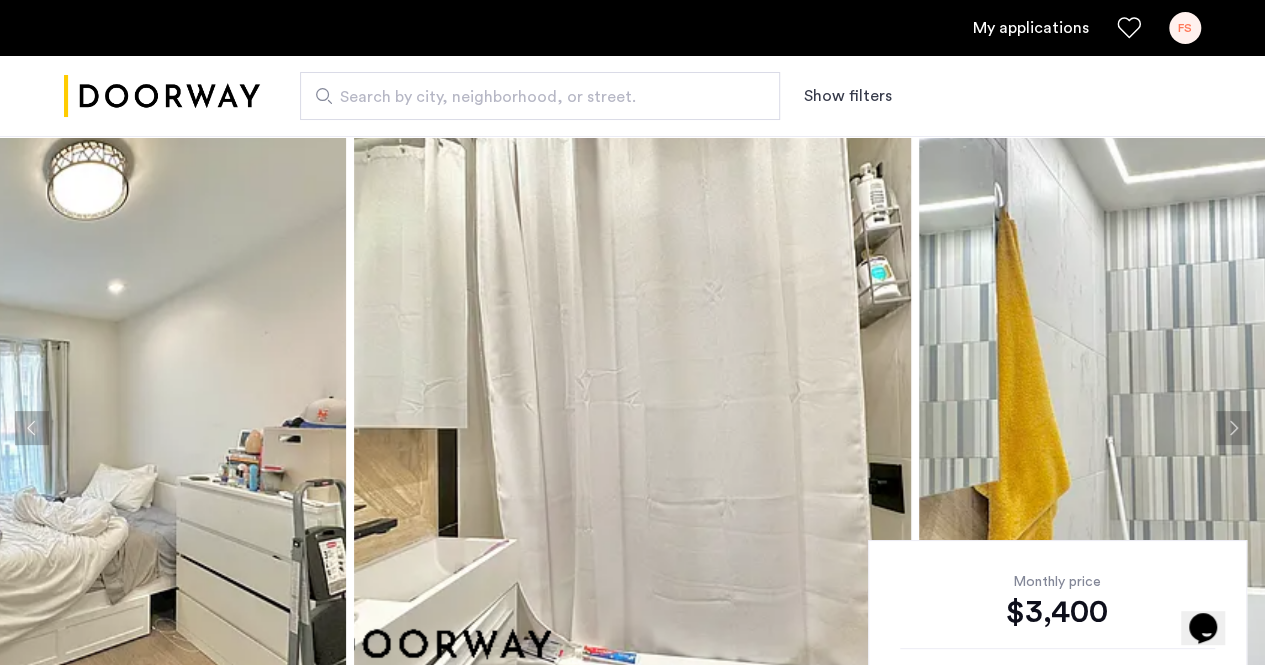 click 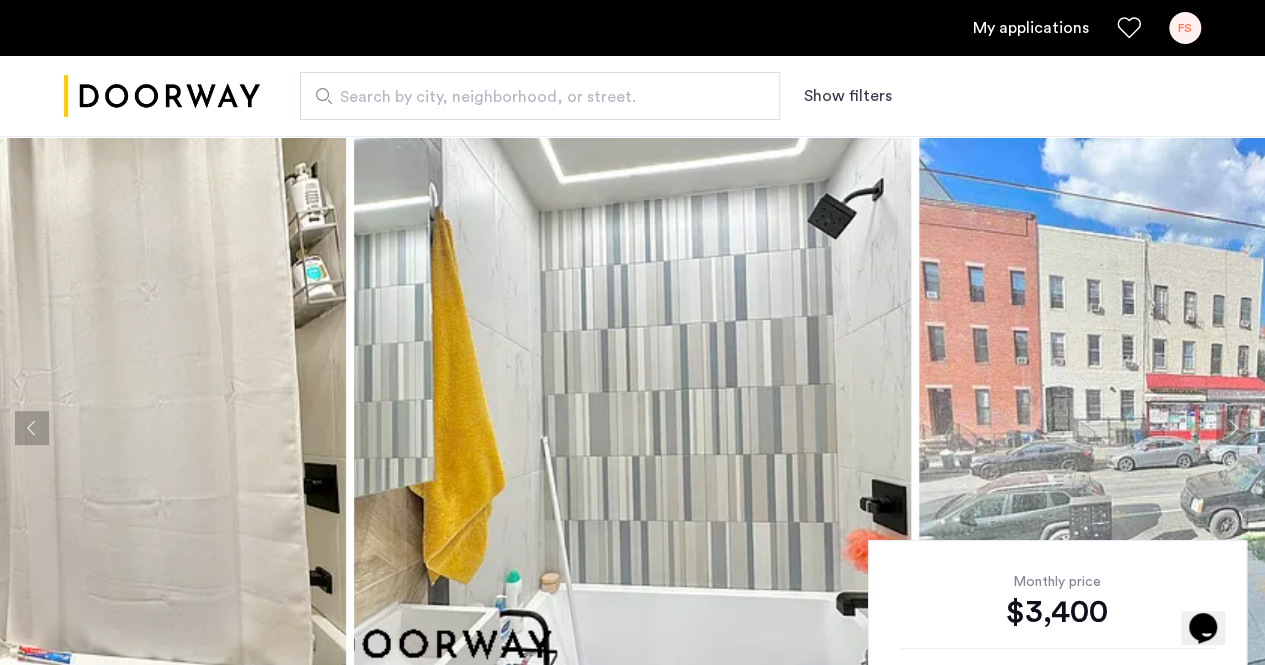 click 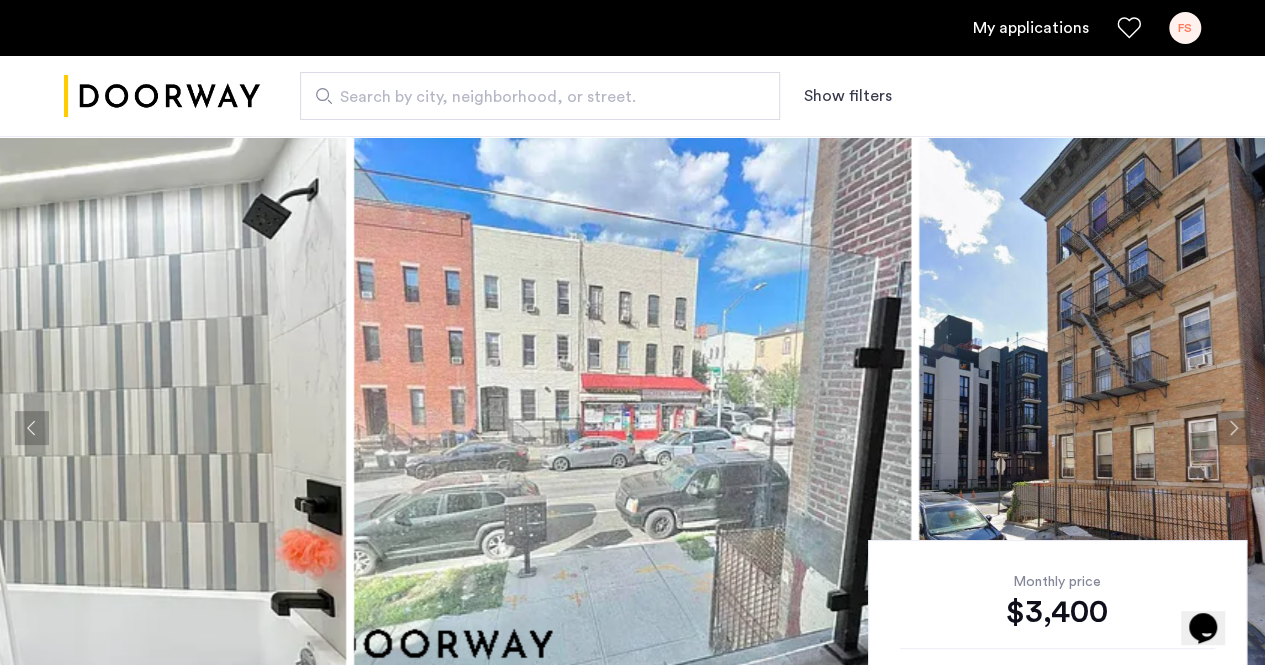 click 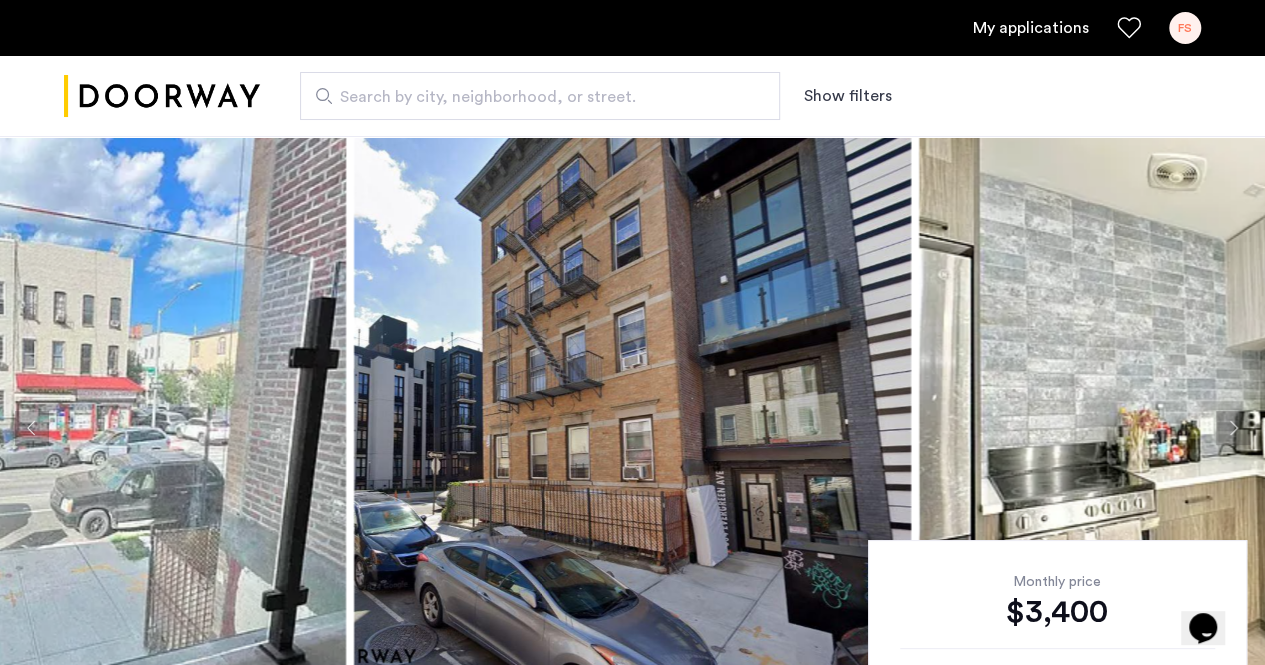 click 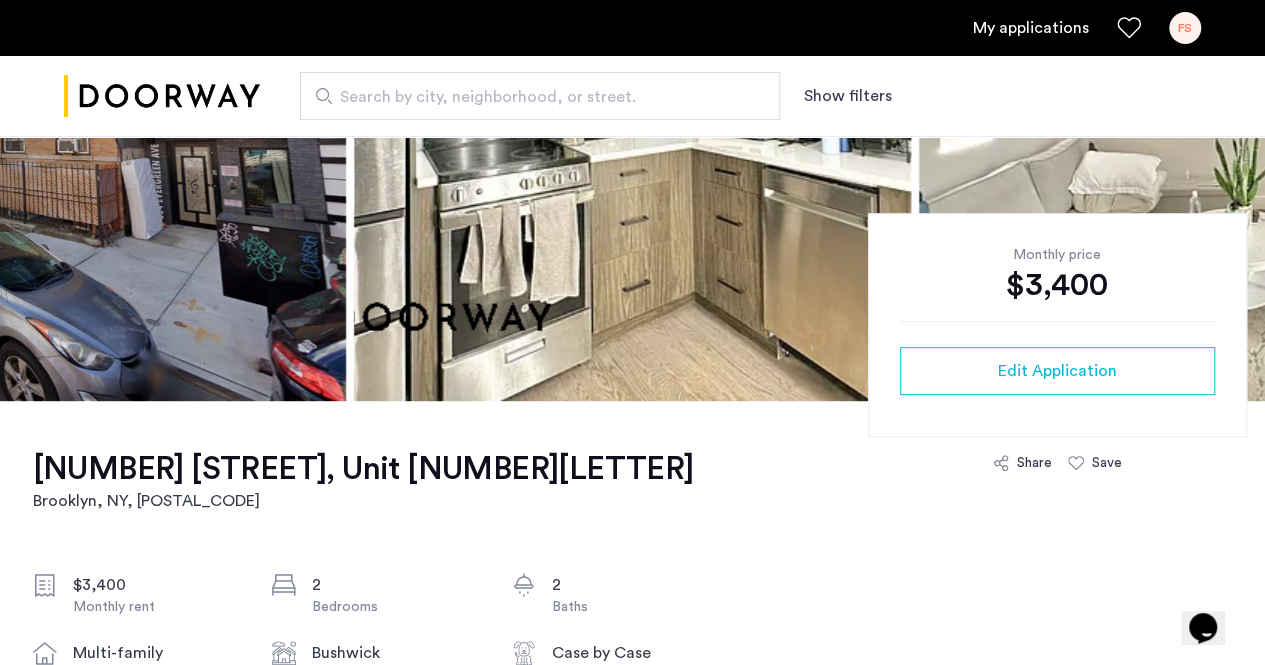 scroll, scrollTop: 325, scrollLeft: 0, axis: vertical 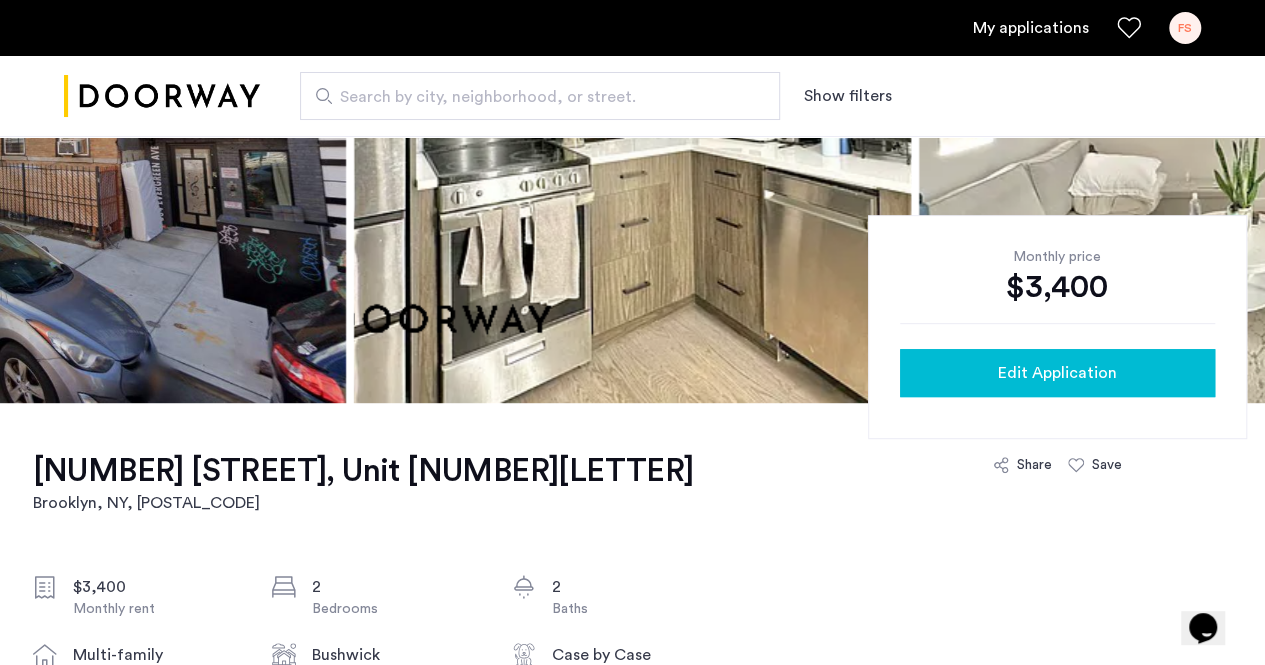 click on "Edit Application" 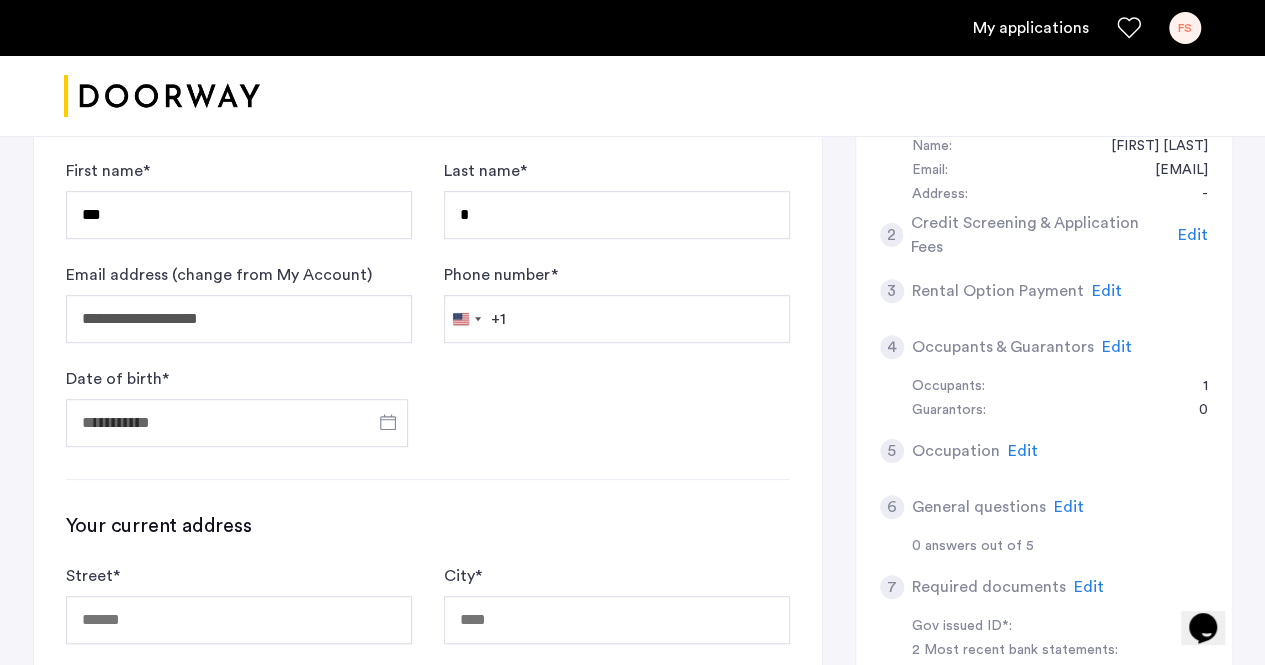 scroll, scrollTop: 395, scrollLeft: 0, axis: vertical 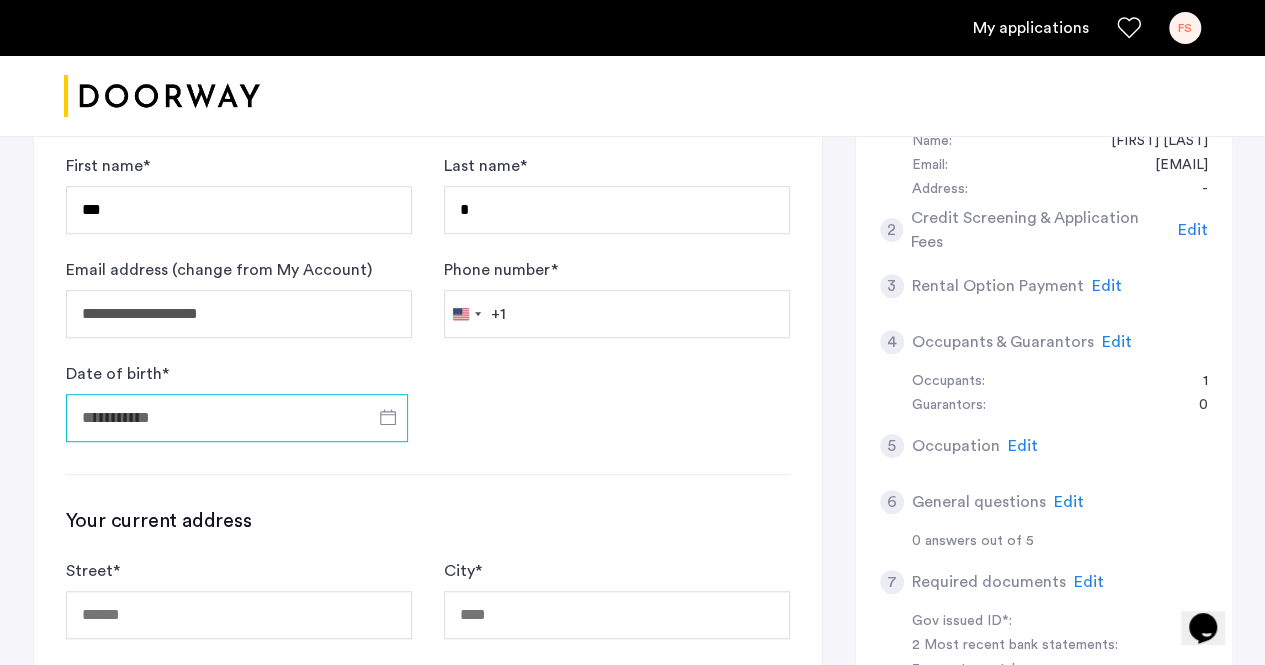 click on "Date of birth  *" at bounding box center [237, 418] 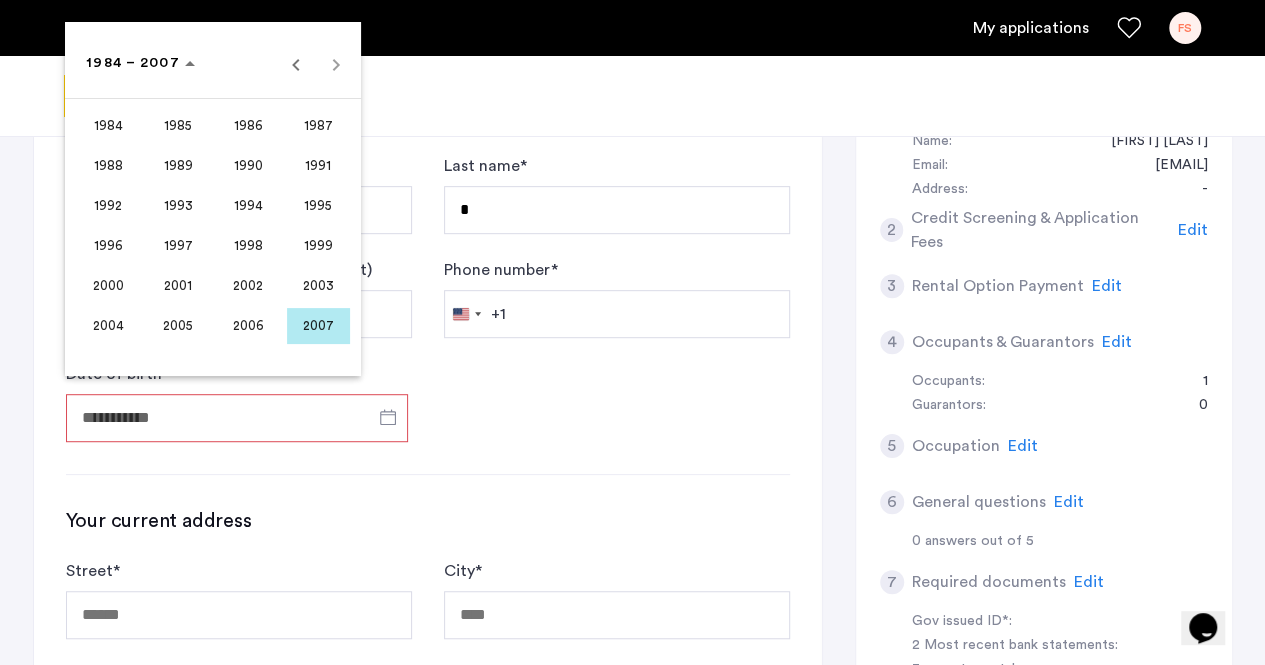 type 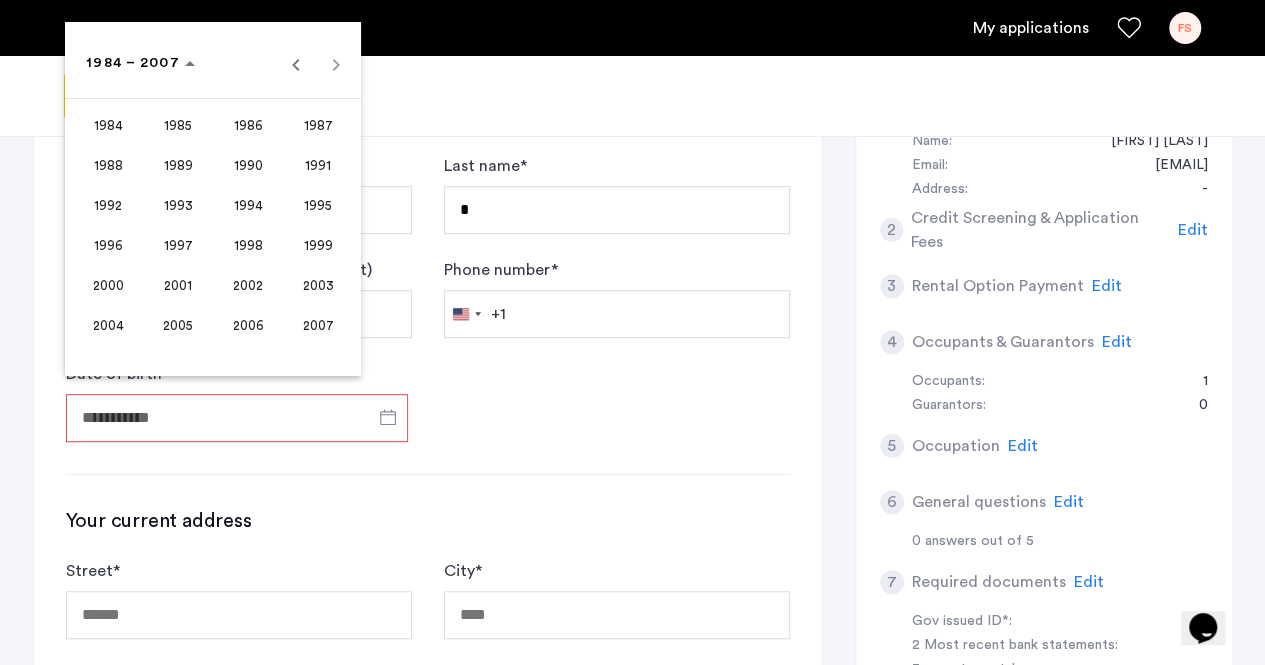 click on "1997" at bounding box center [178, 246] 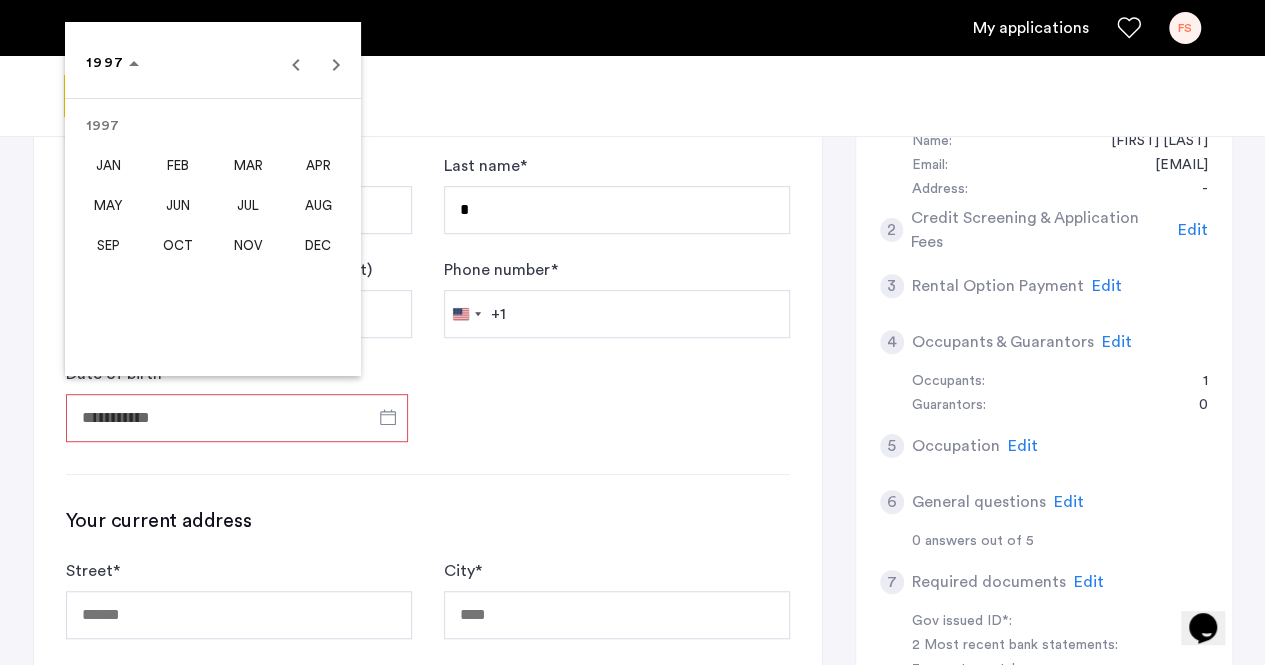 click on "JUN" at bounding box center (178, 206) 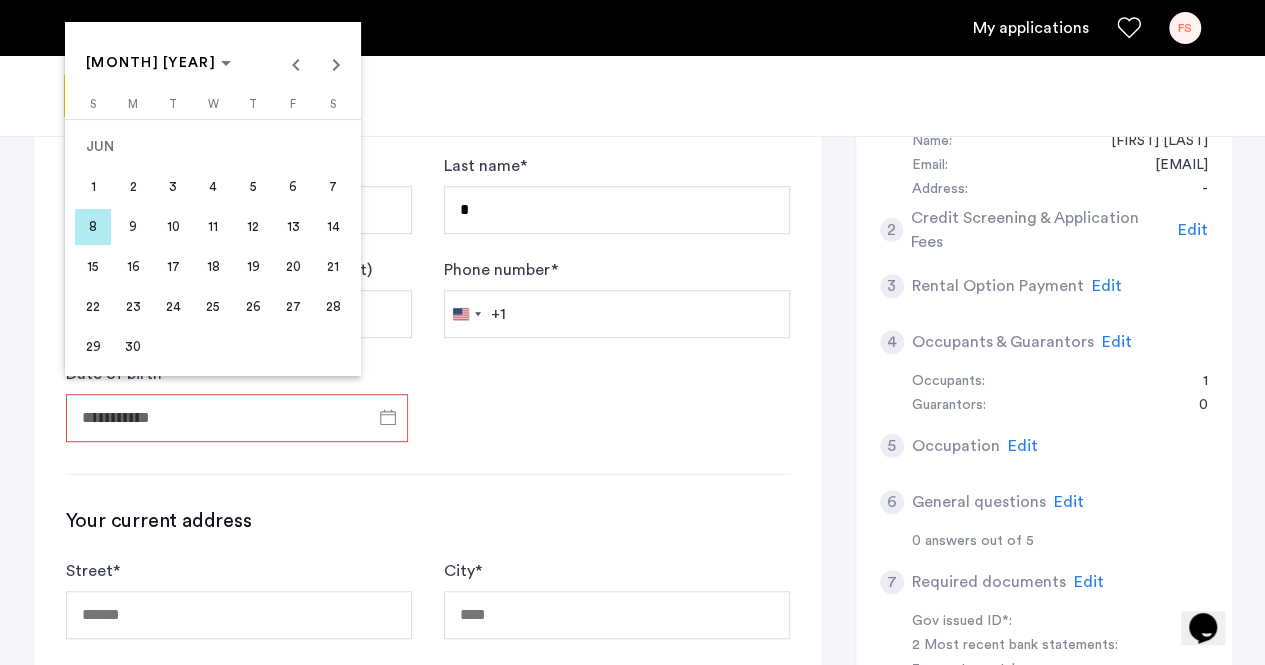 click on "24" at bounding box center (173, 307) 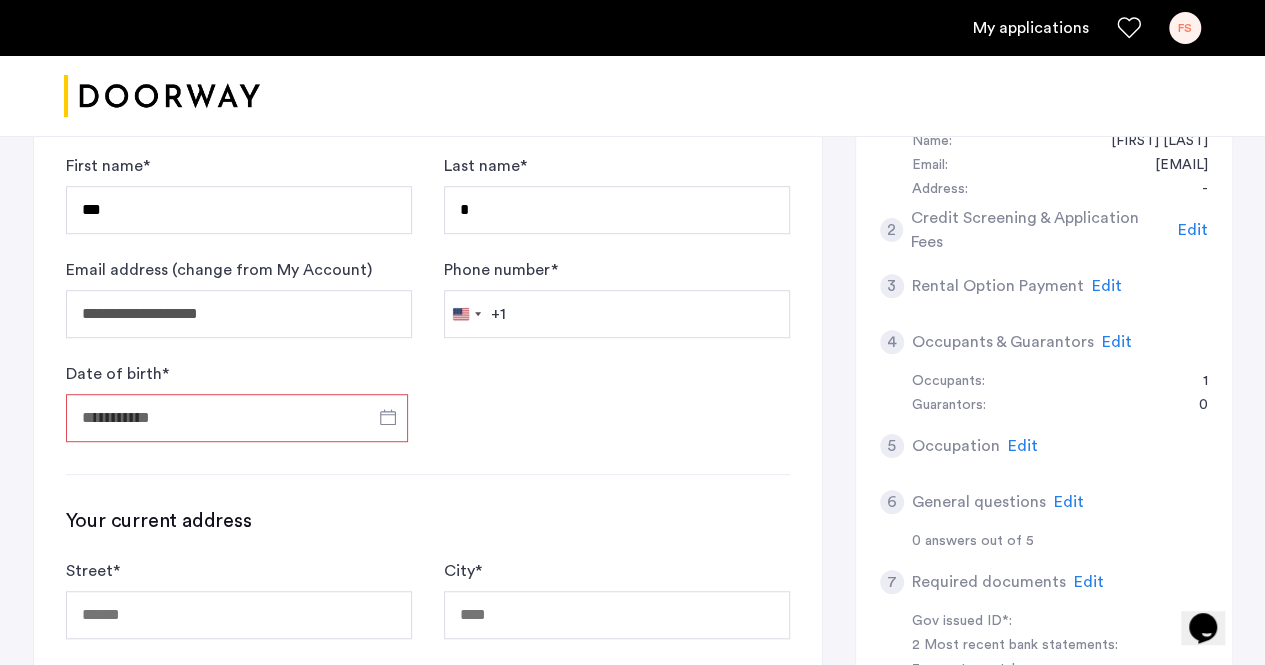 type on "**********" 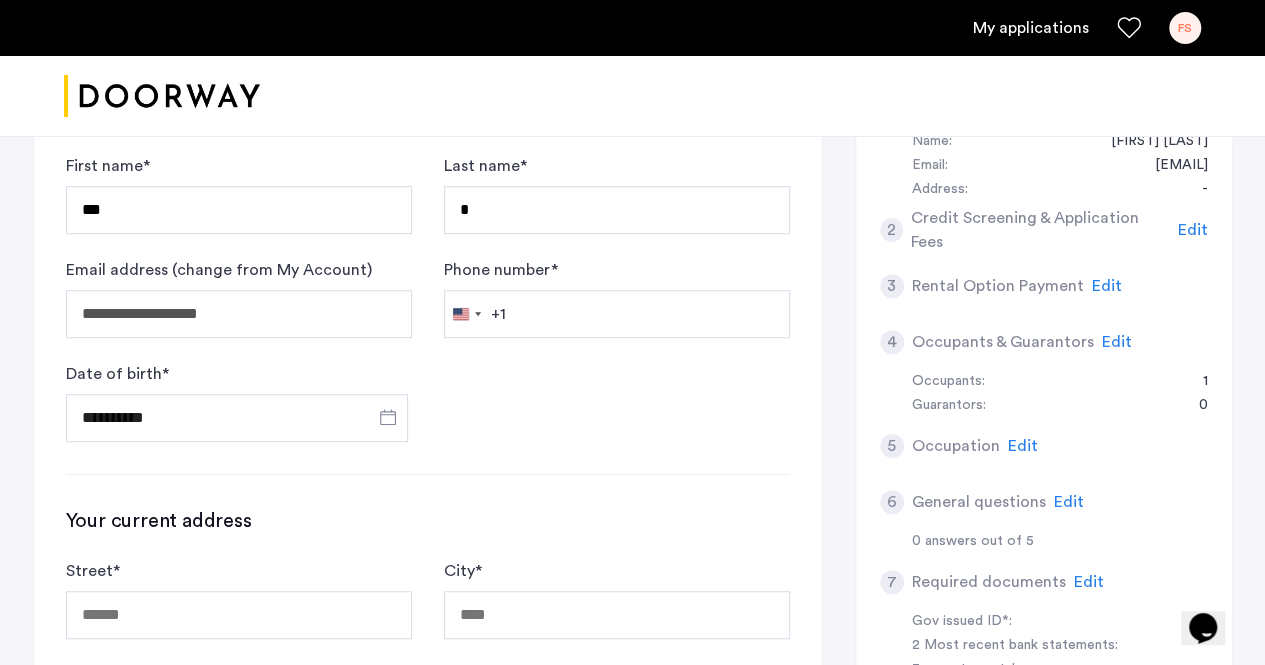click on "**********" 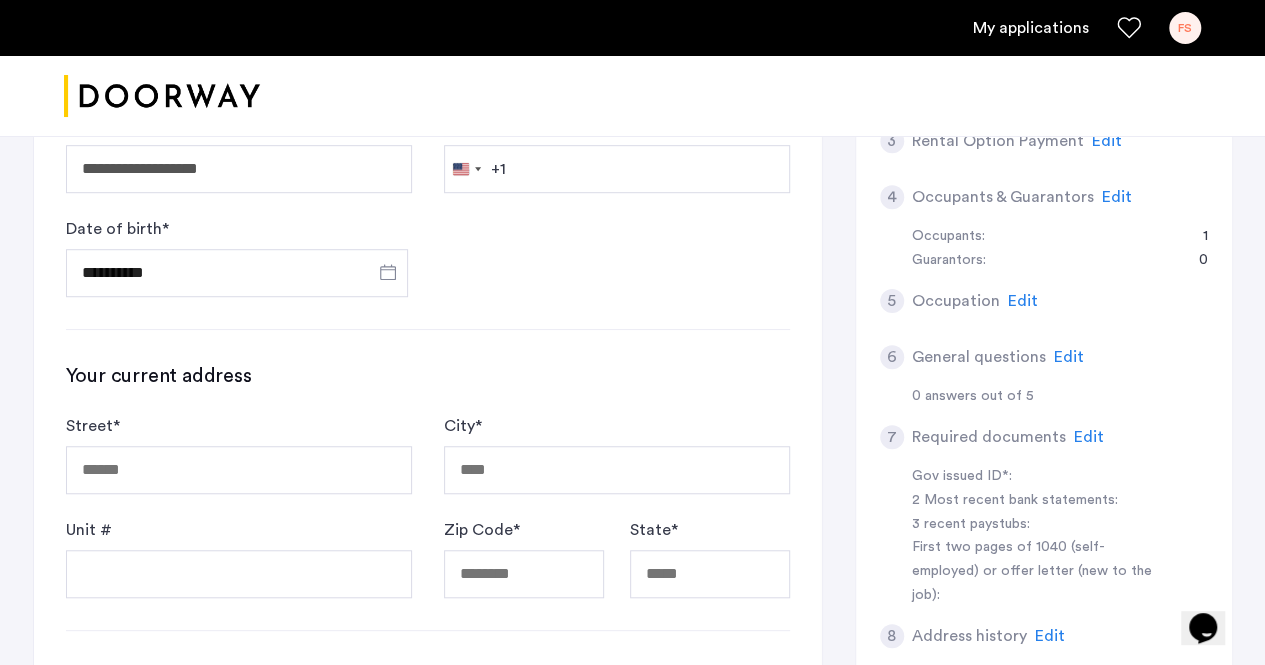 scroll, scrollTop: 546, scrollLeft: 0, axis: vertical 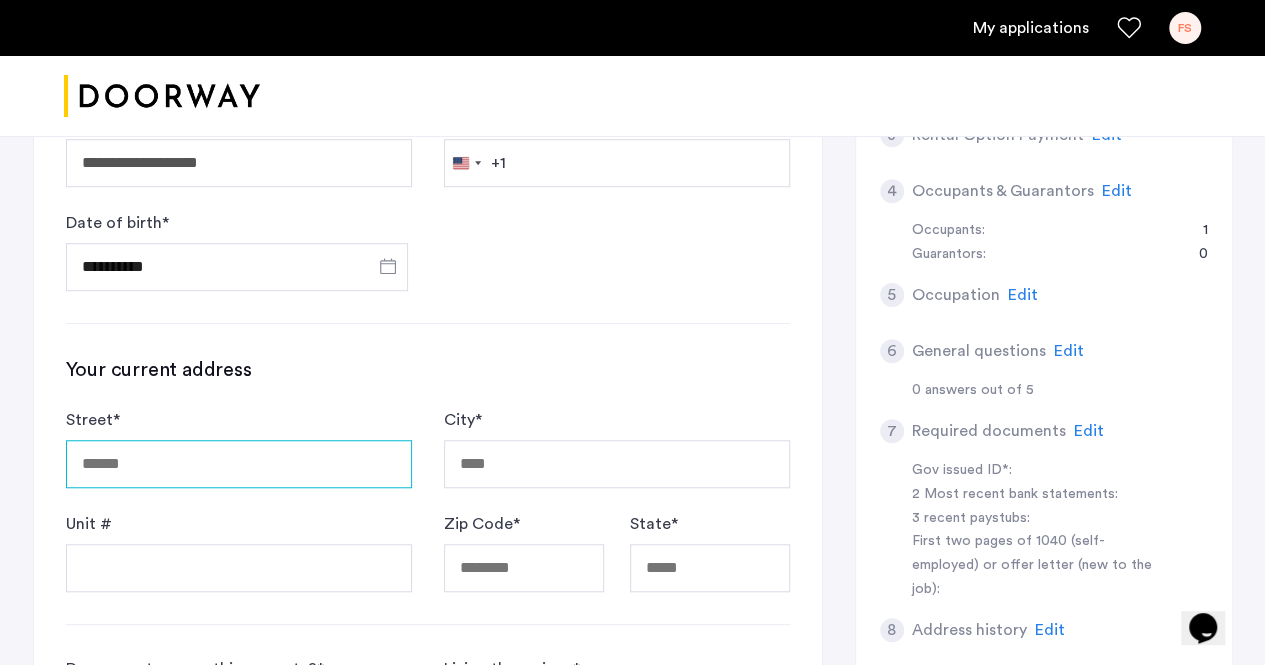 click on "Street  *" at bounding box center (239, 464) 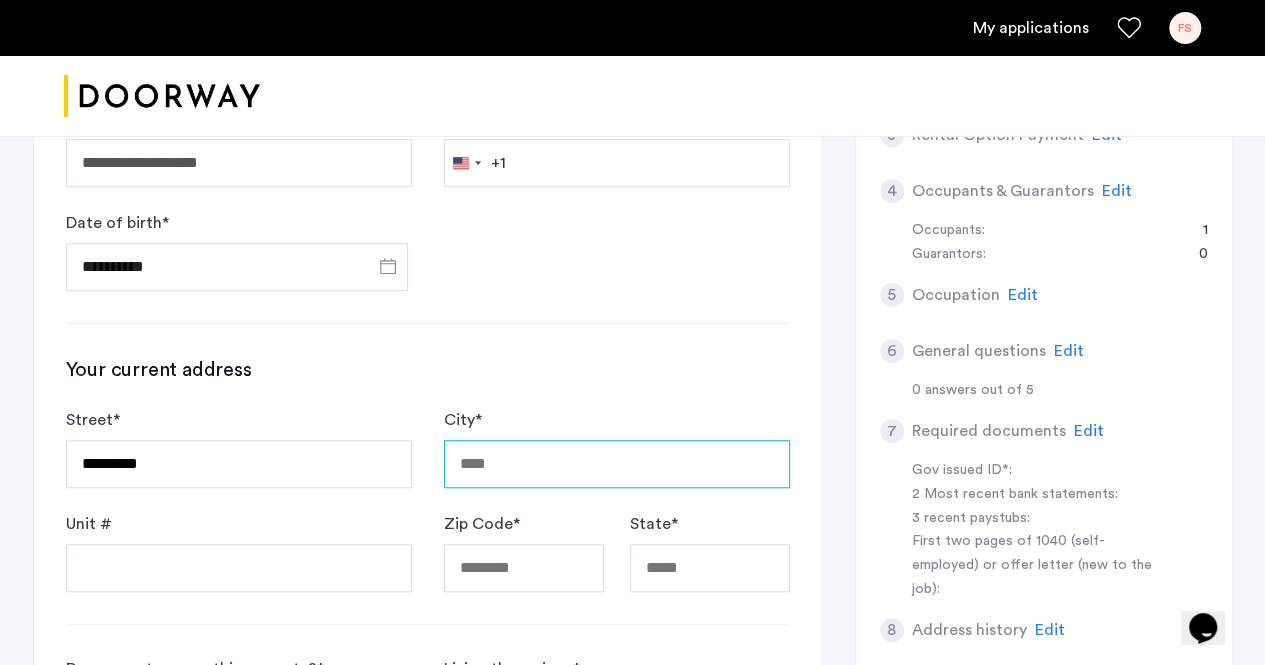 type on "*******" 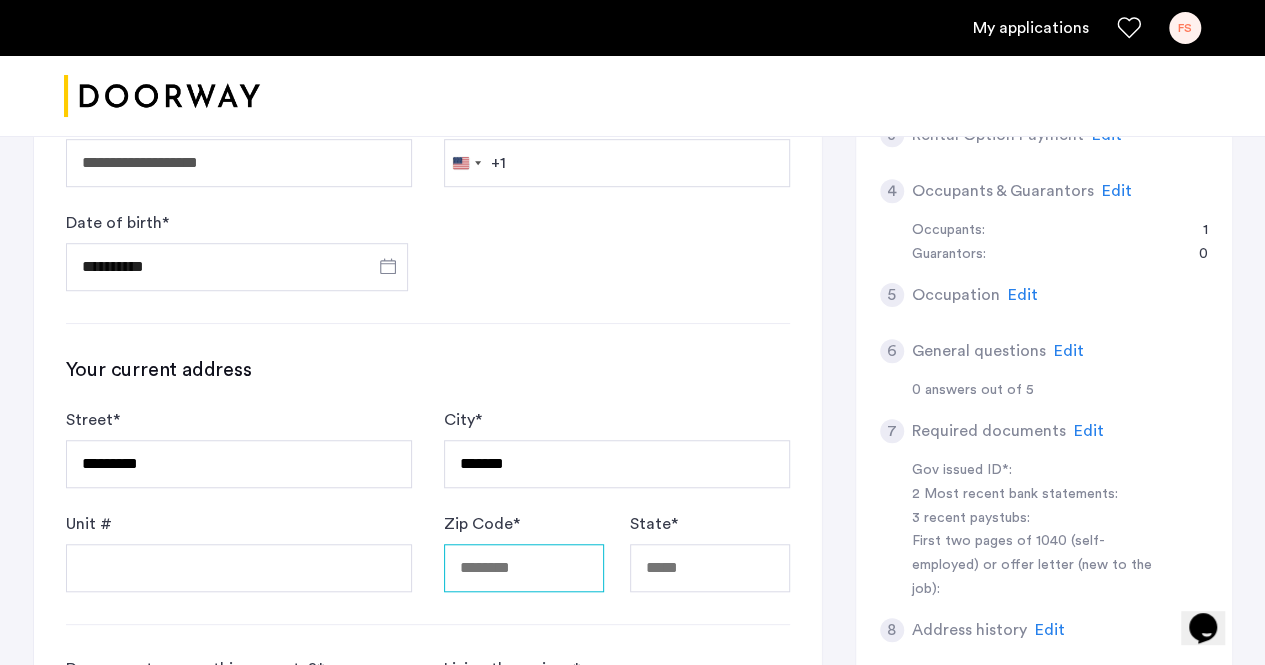 type on "*****" 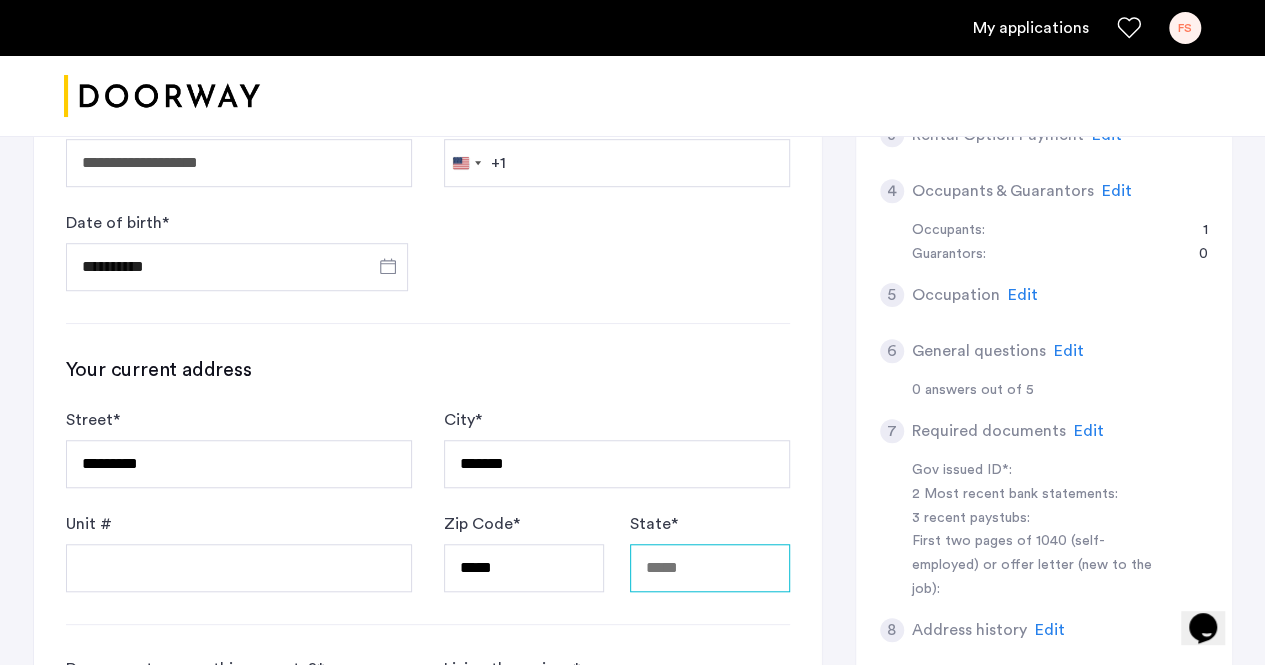type on "********" 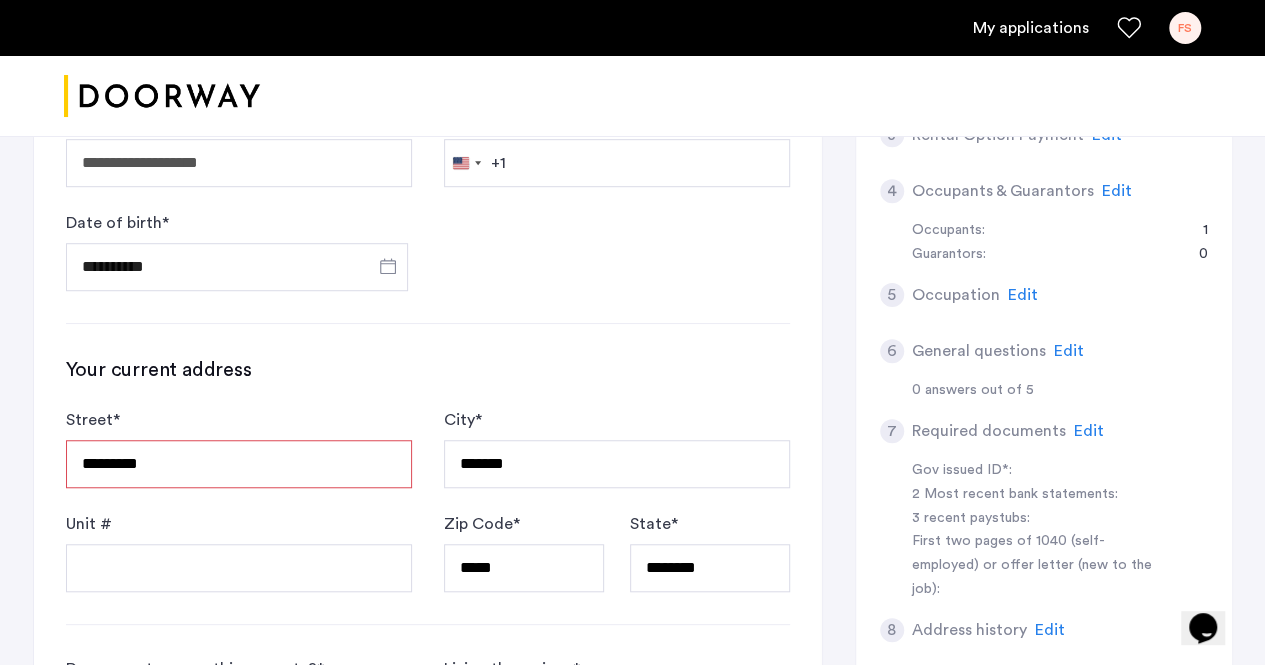 scroll, scrollTop: 656, scrollLeft: 0, axis: vertical 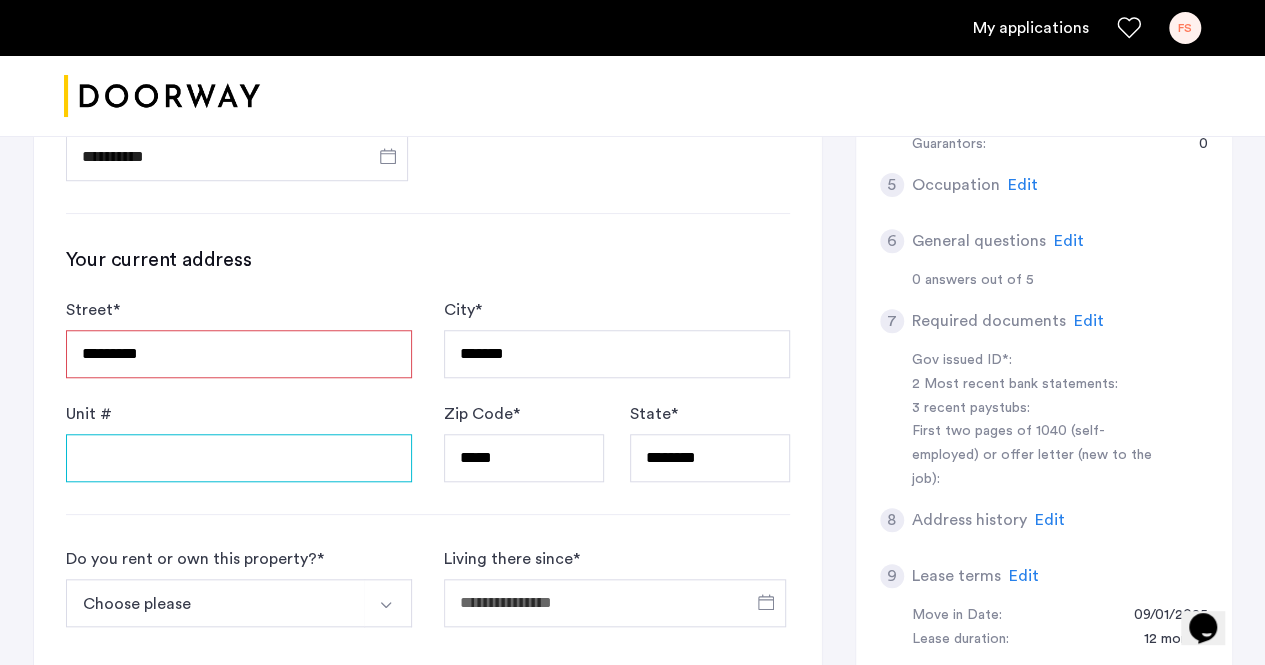 click on "Unit #" at bounding box center (239, 458) 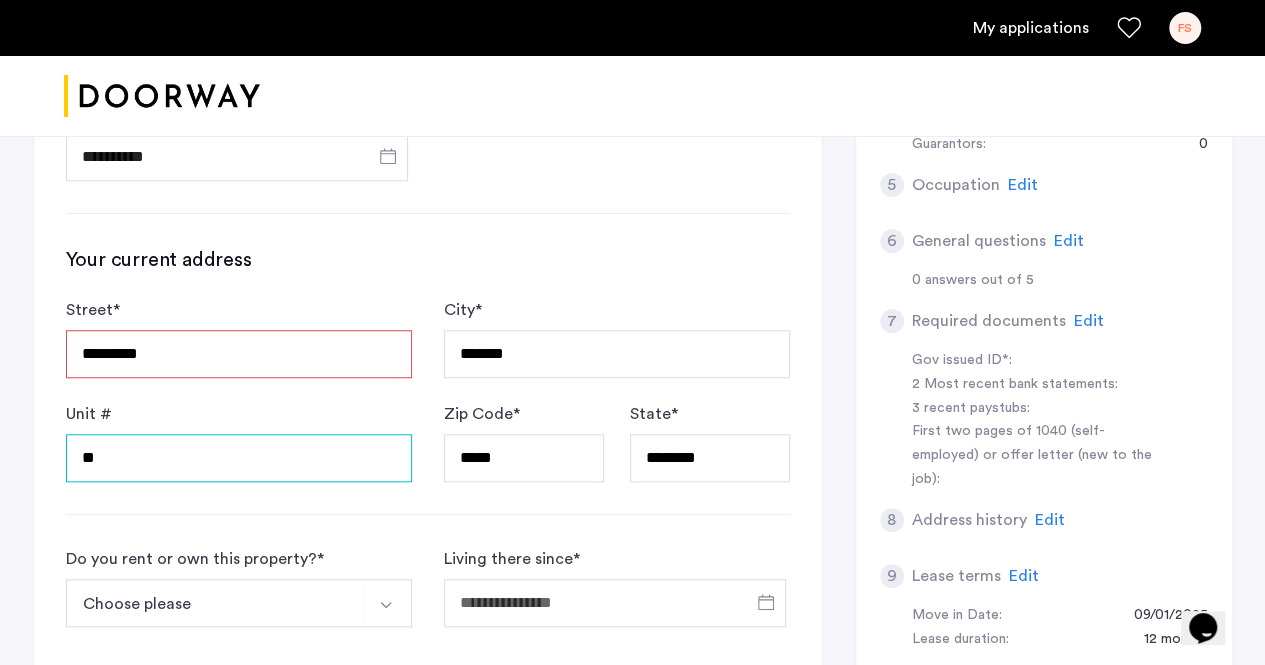 type on "**" 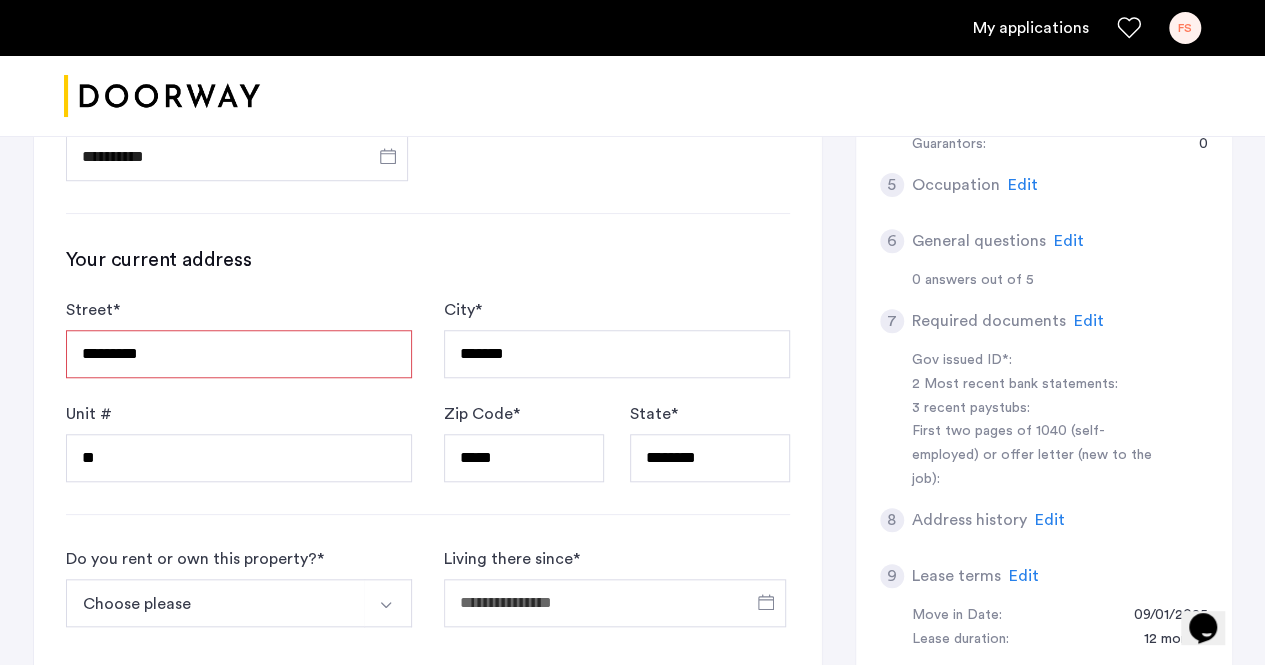 click on "**********" 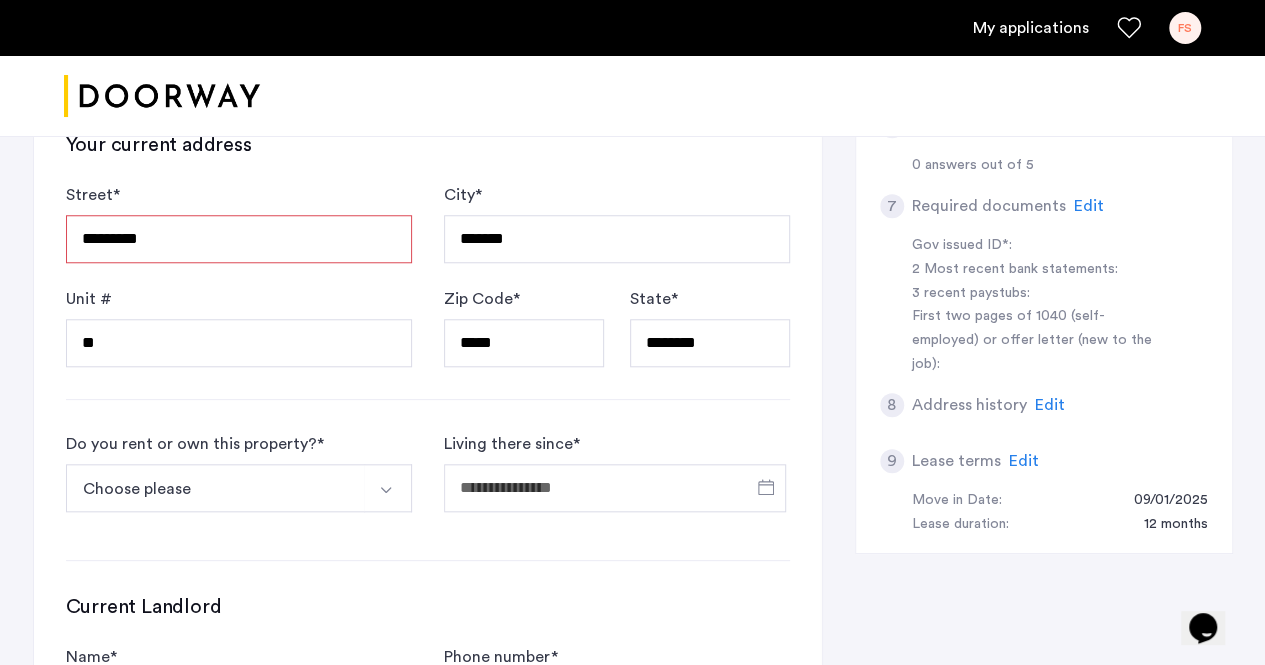 click on "Choose please" at bounding box center (215, 488) 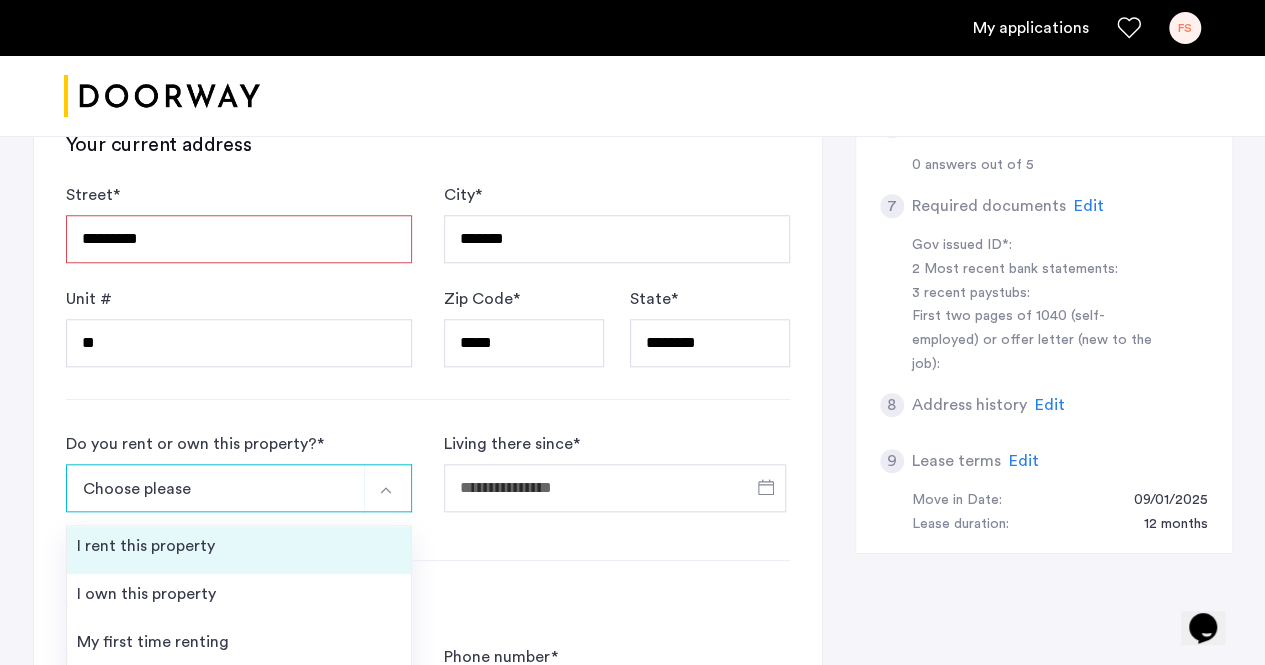 click on "I rent this property" at bounding box center [239, 550] 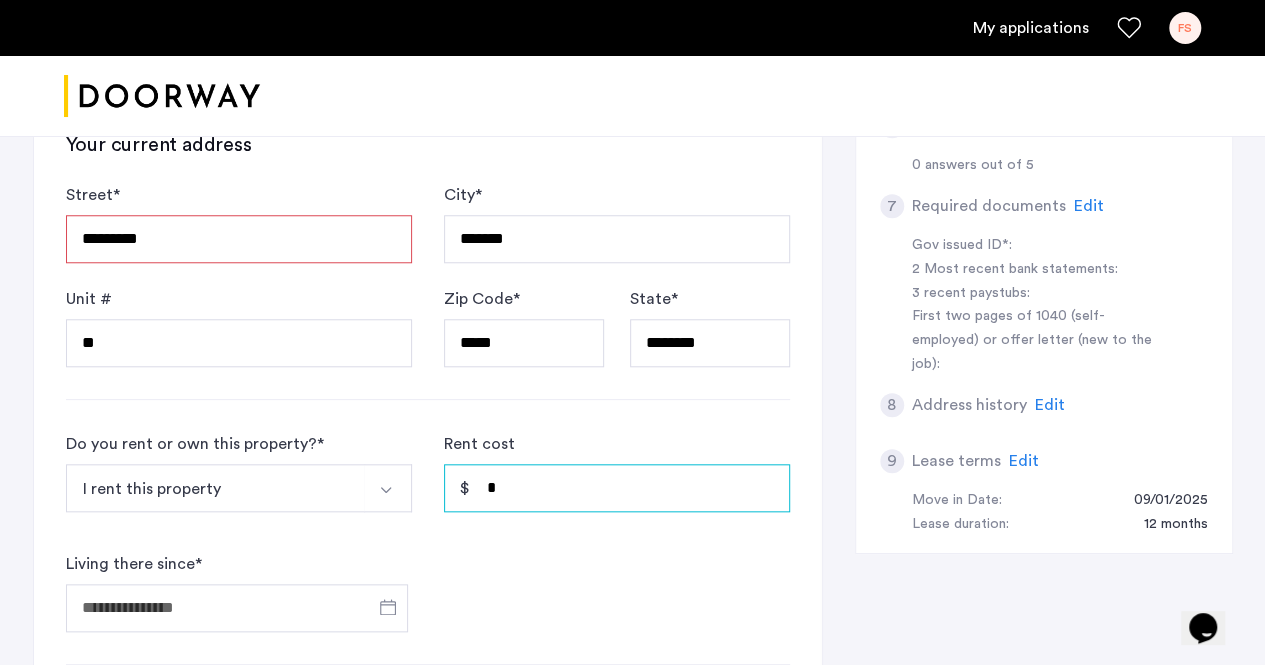 click on "*" at bounding box center (617, 488) 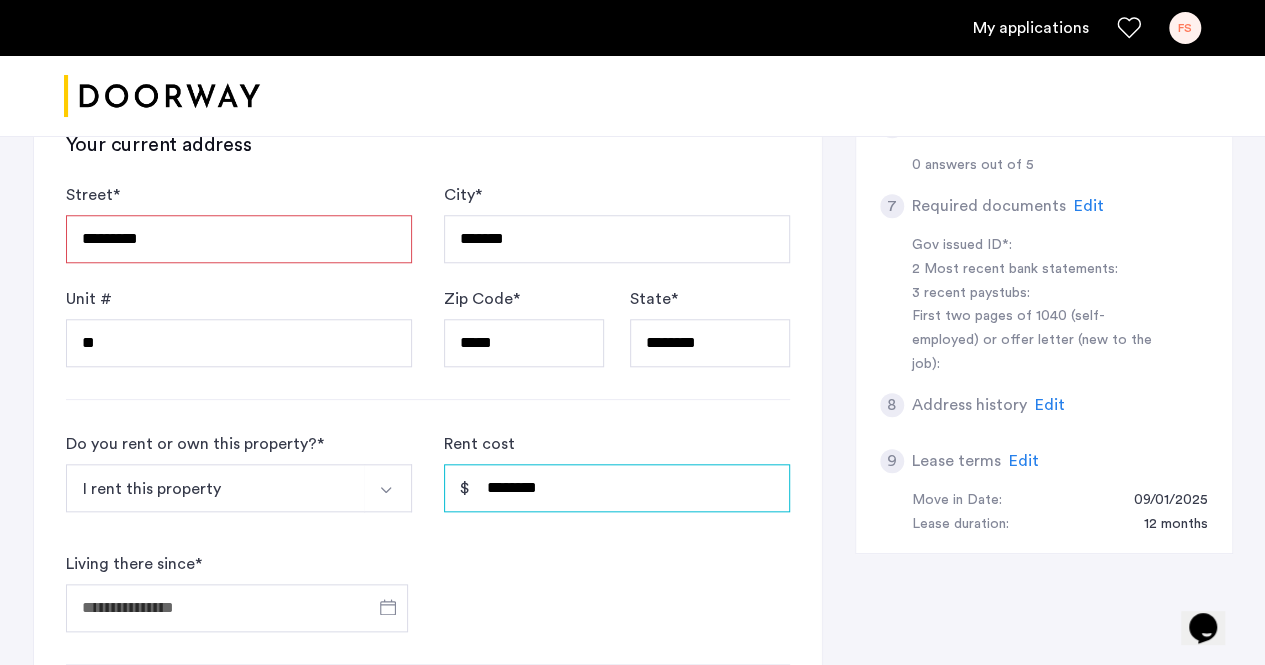 type on "********" 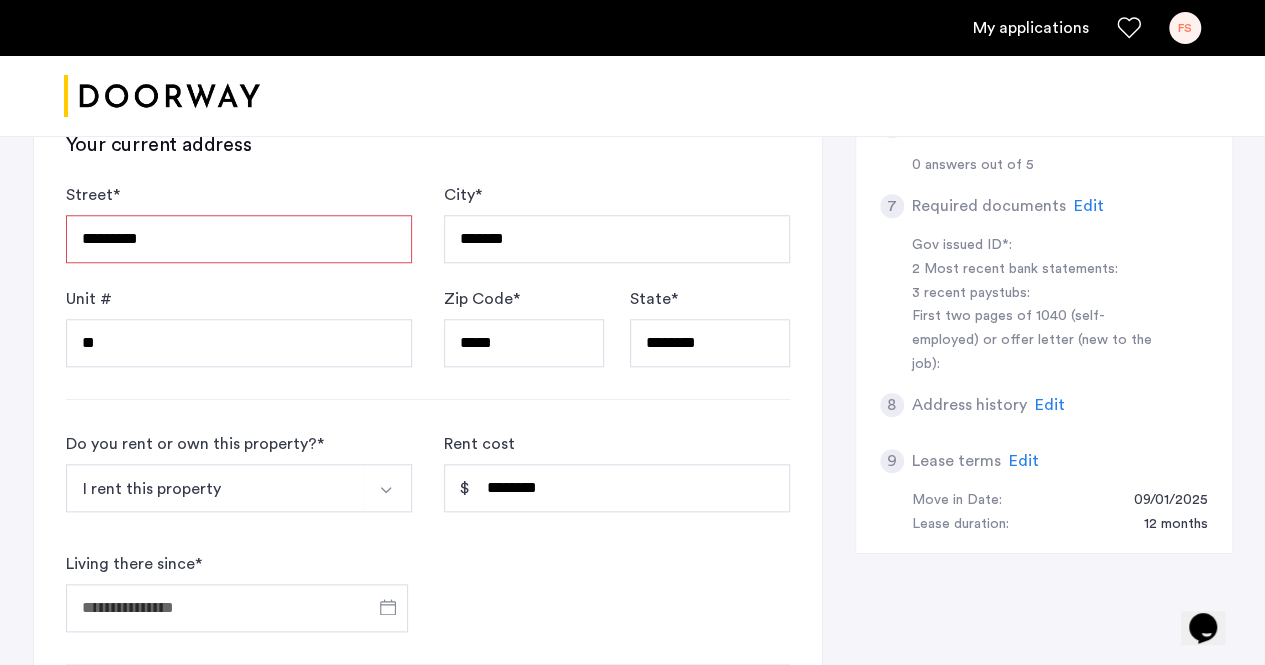 click on "Do you rent or own this property?  * I rent this property I rent this property I own this property My first time renting Other Rent cost ******** Living there since  *" 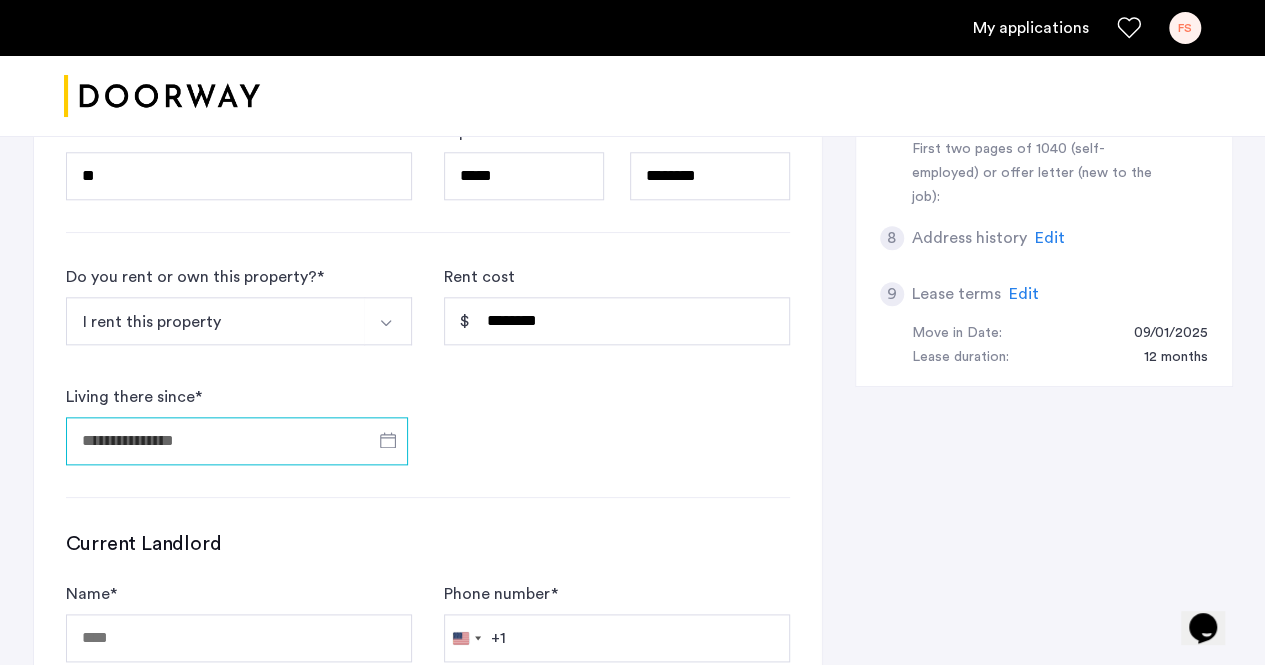 click on "Living there since  *" at bounding box center (237, 441) 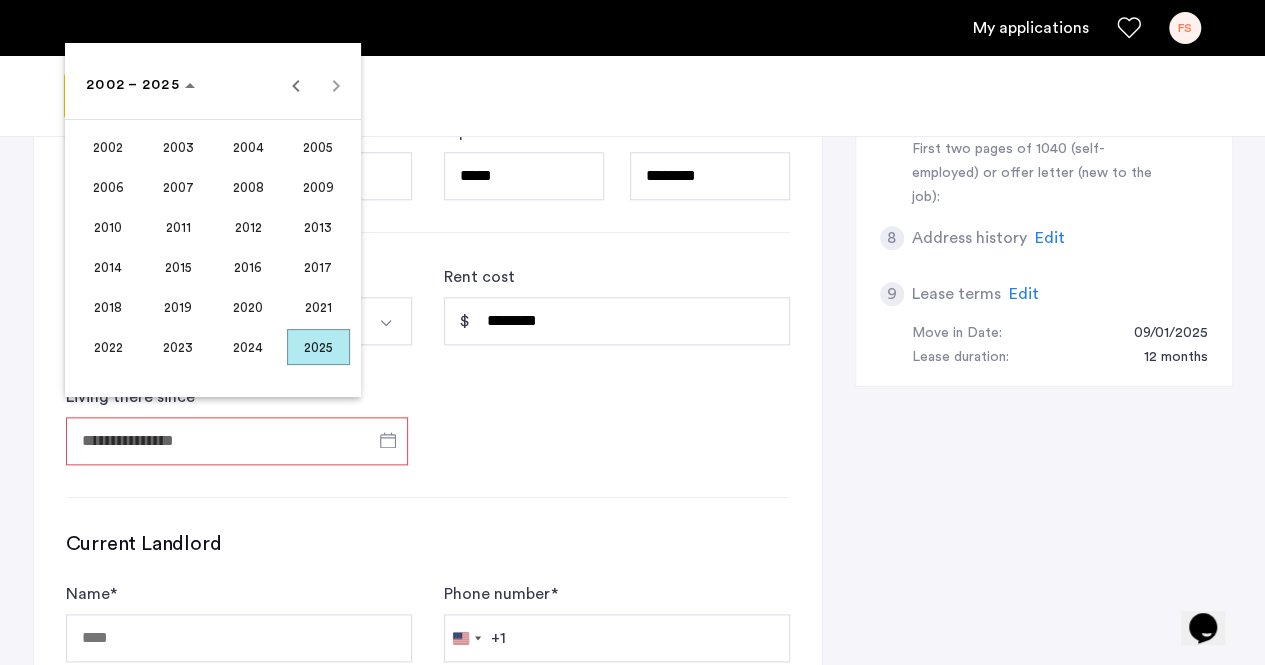 click on "2022" at bounding box center [108, 347] 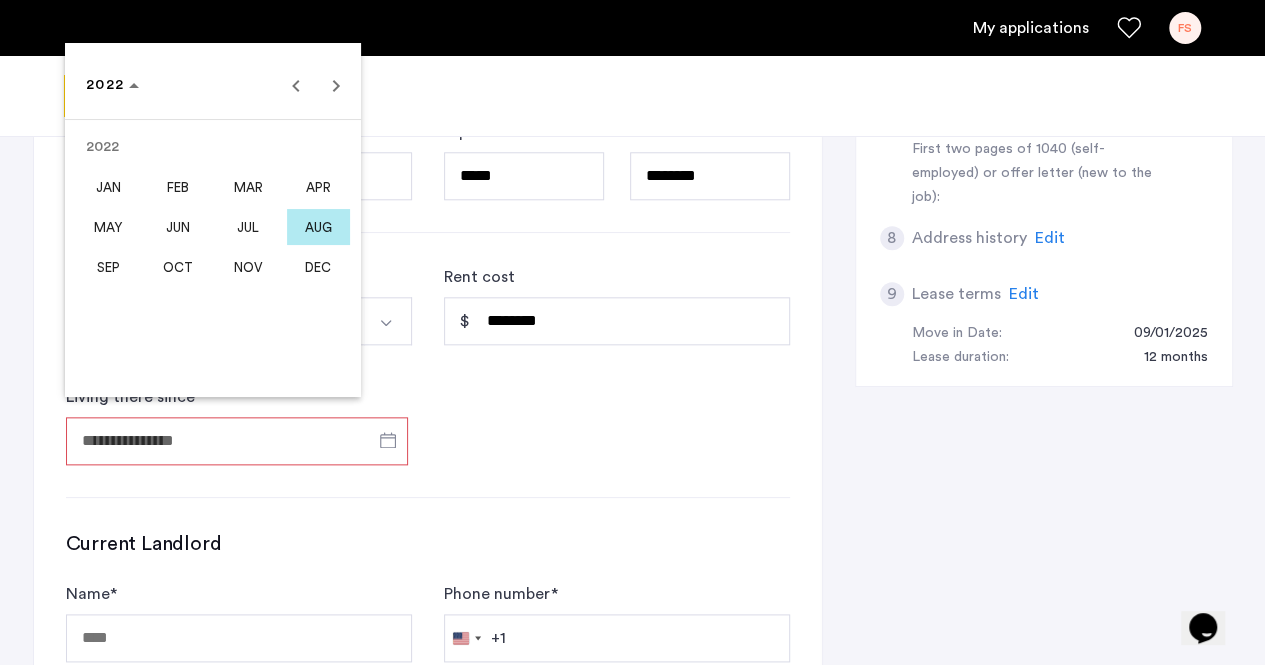 click on "JUN" at bounding box center (178, 227) 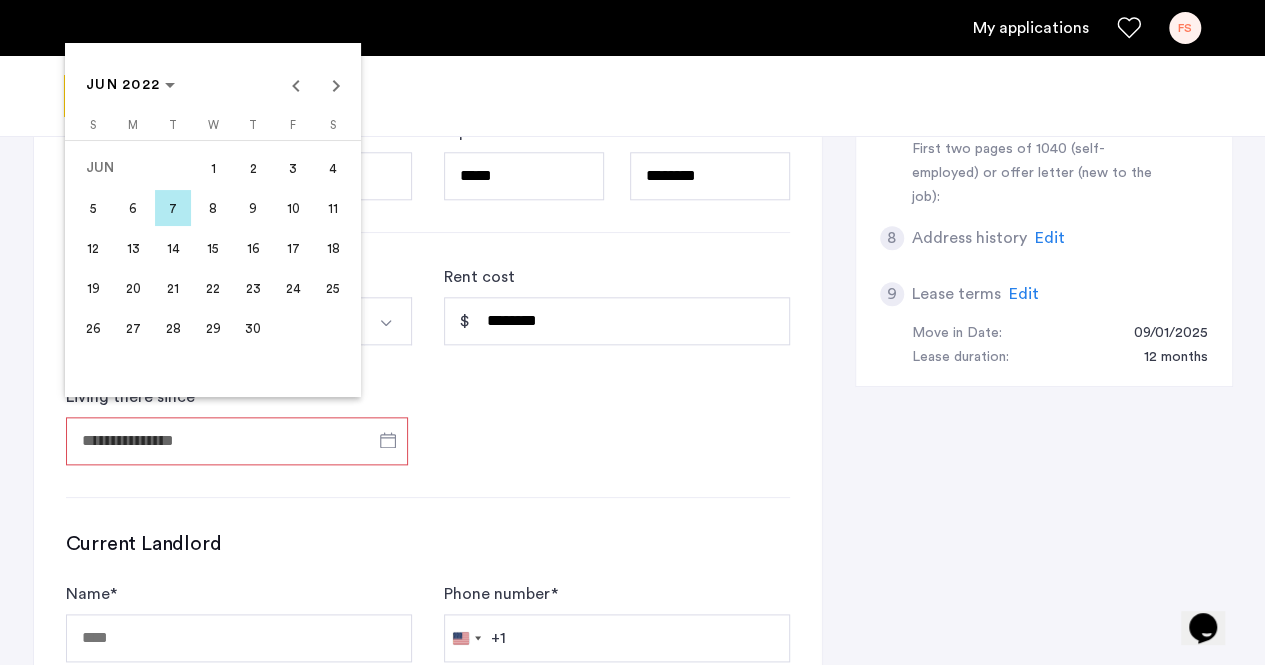click on "1" at bounding box center (213, 168) 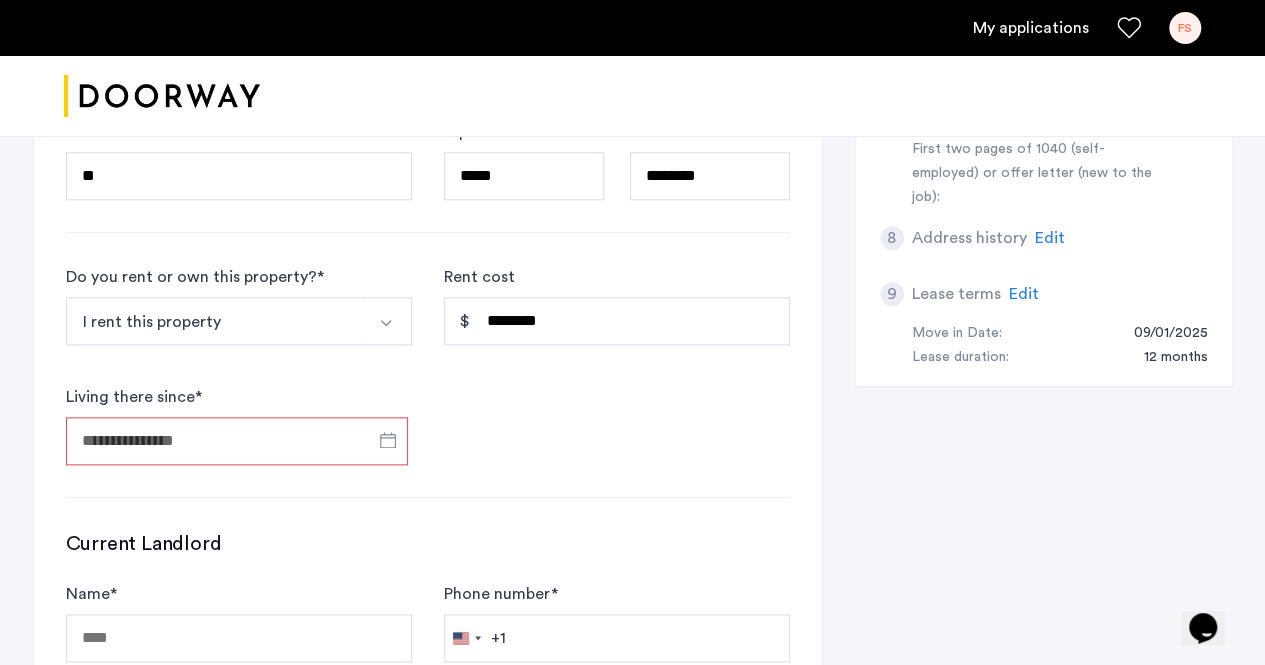 type on "**********" 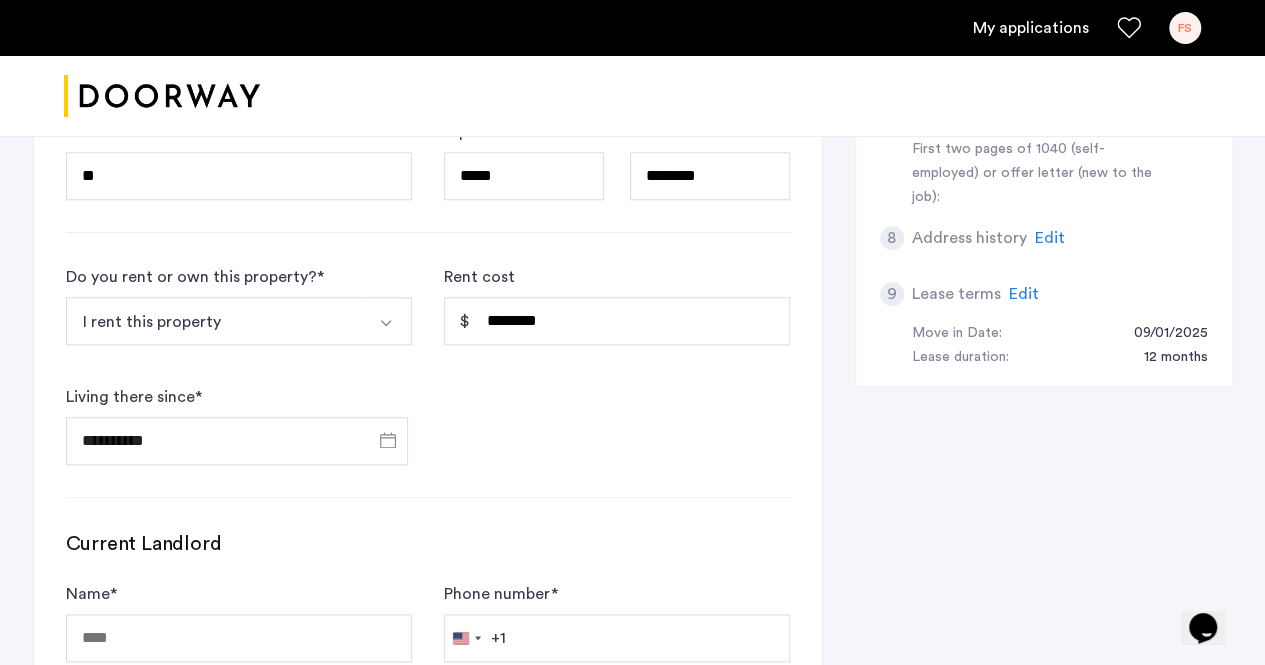 click on "Current Landlord" 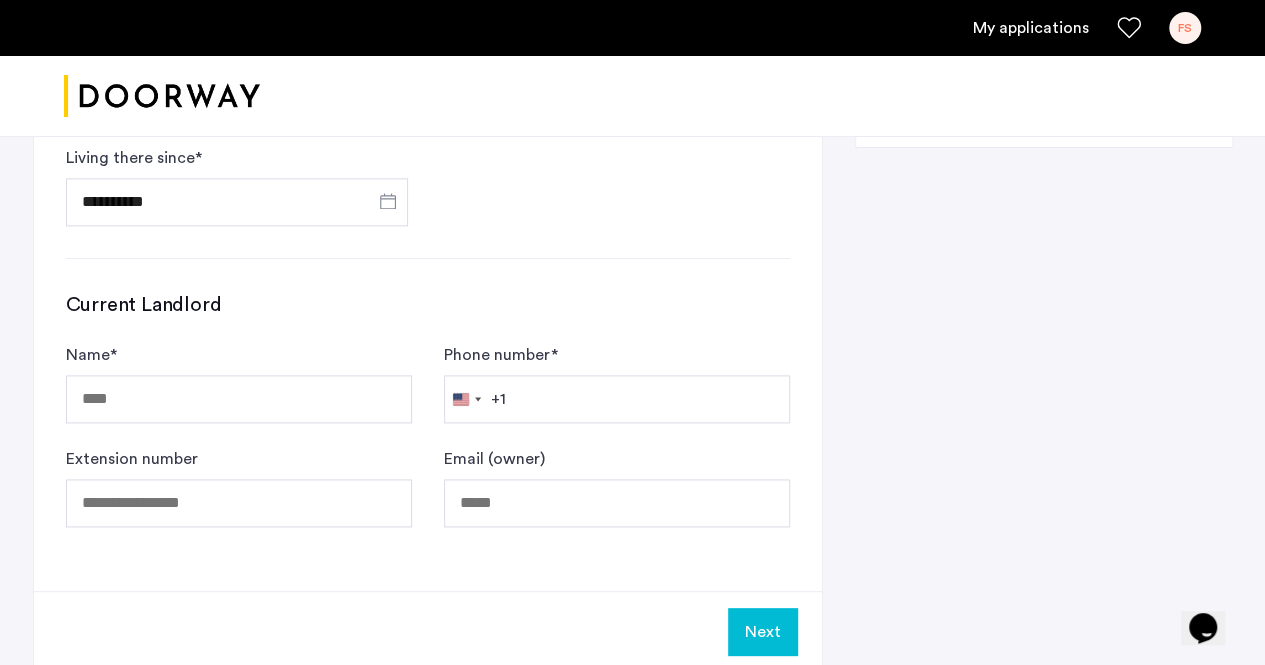 scroll, scrollTop: 1178, scrollLeft: 0, axis: vertical 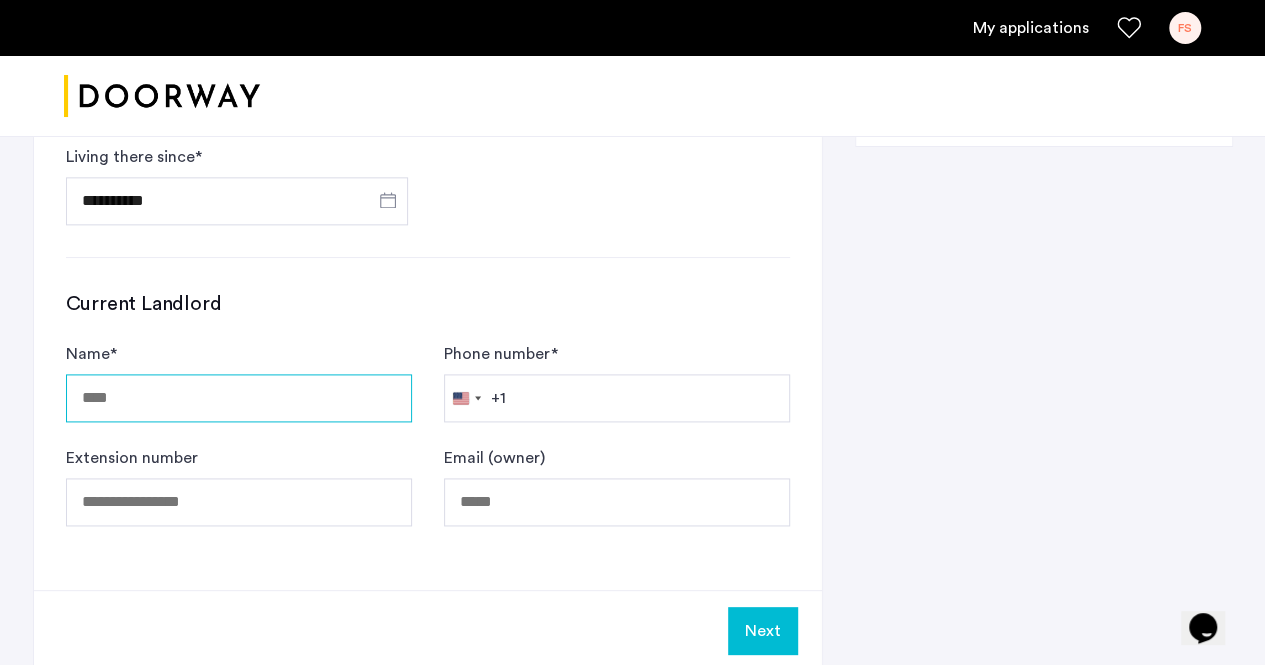 click on "Name  *" at bounding box center (239, 398) 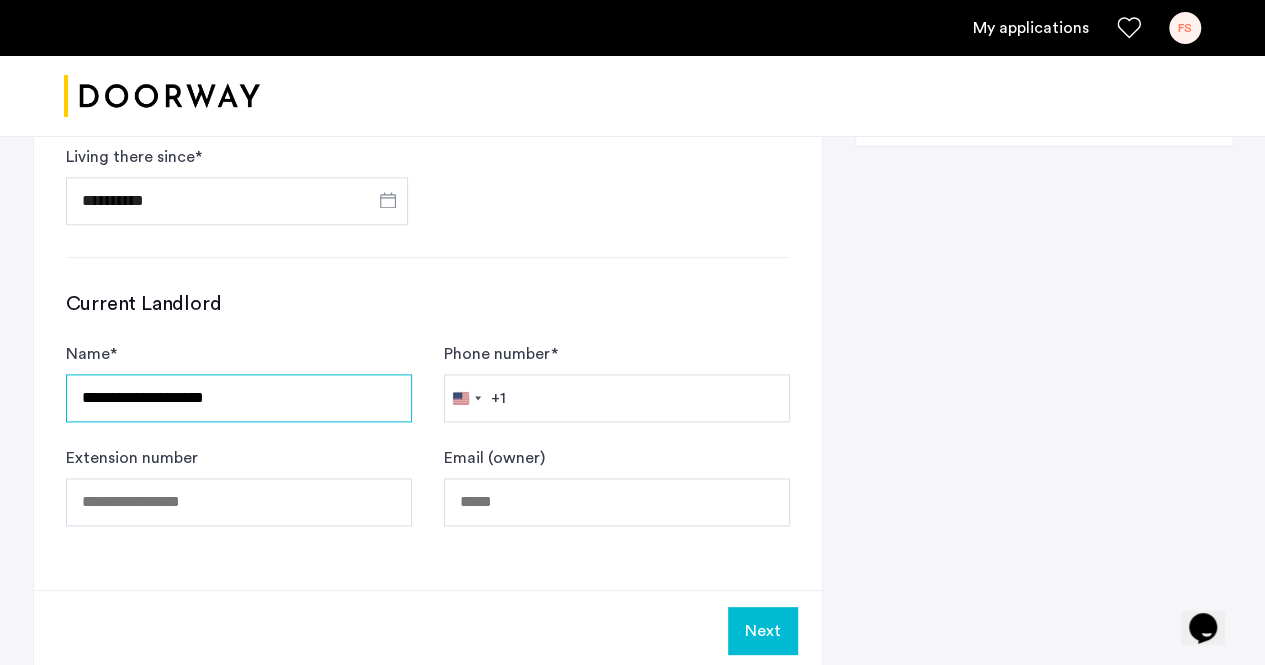 type on "**********" 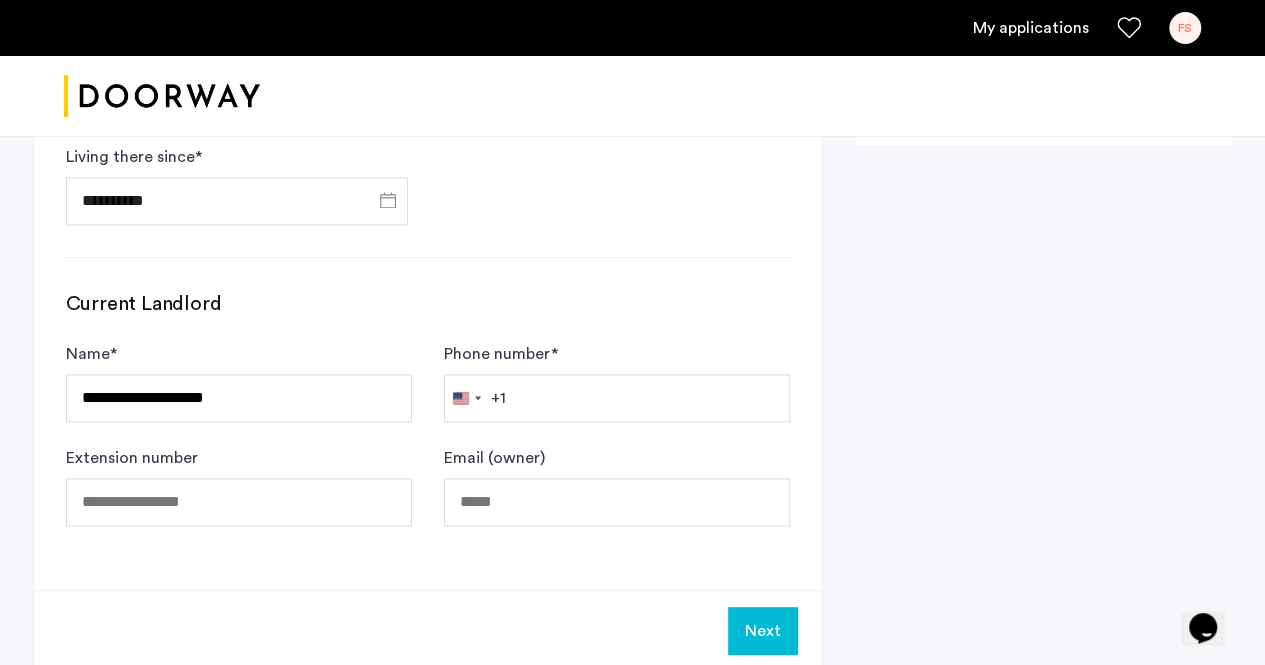 type 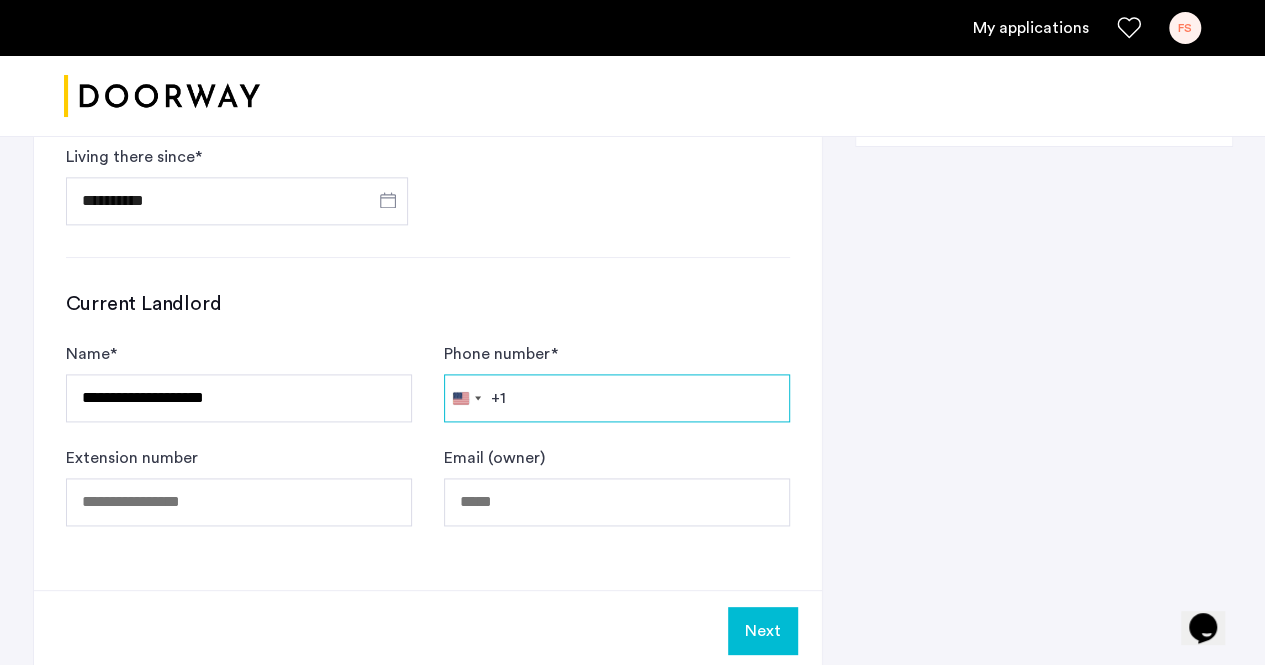 click on "Phone number  *" at bounding box center [617, 398] 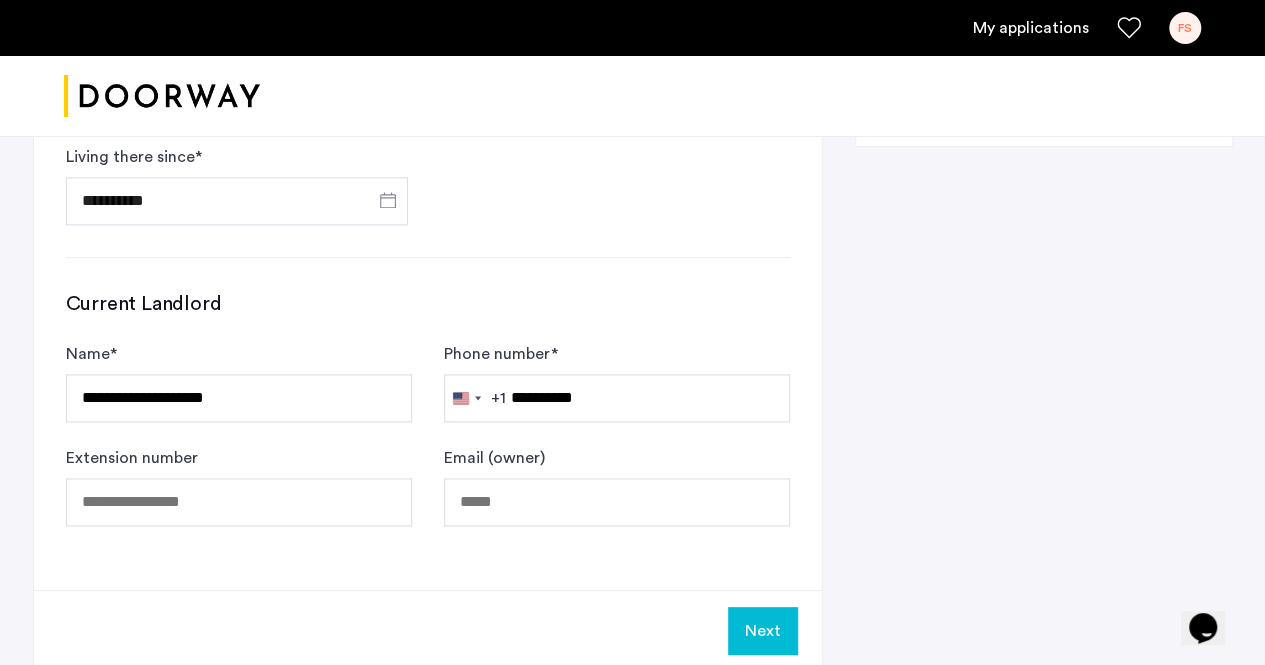 click on "Next" 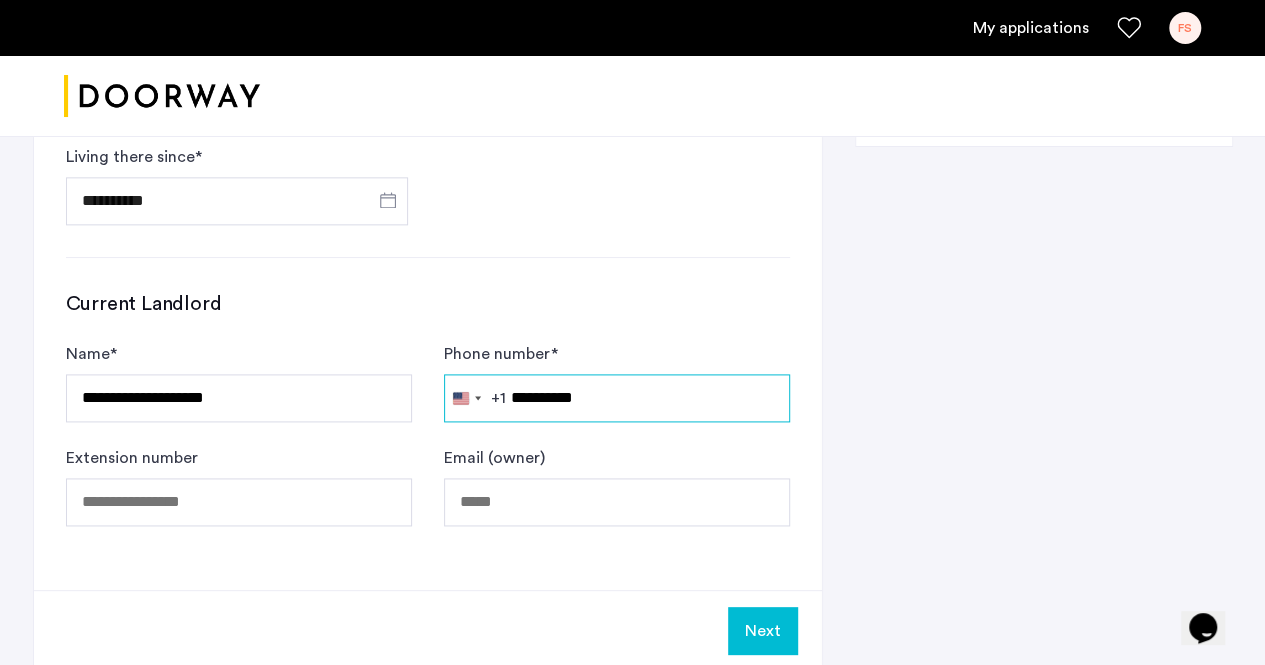 click on "**********" at bounding box center [617, 398] 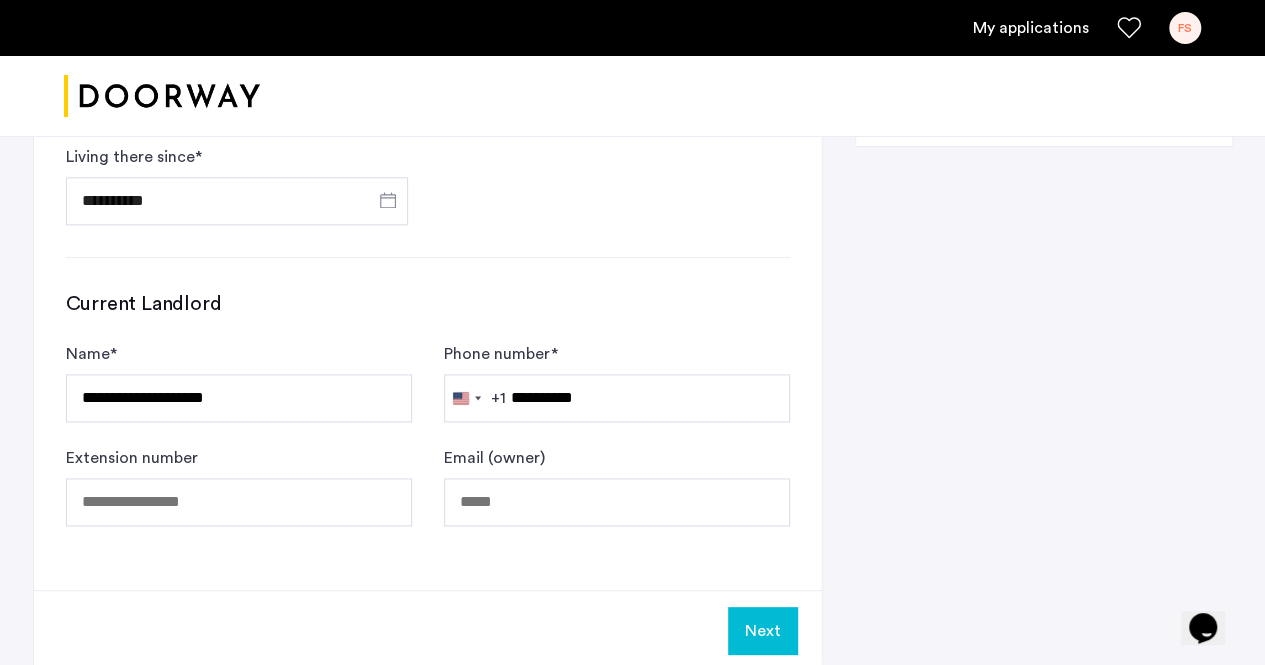 click on "**********" 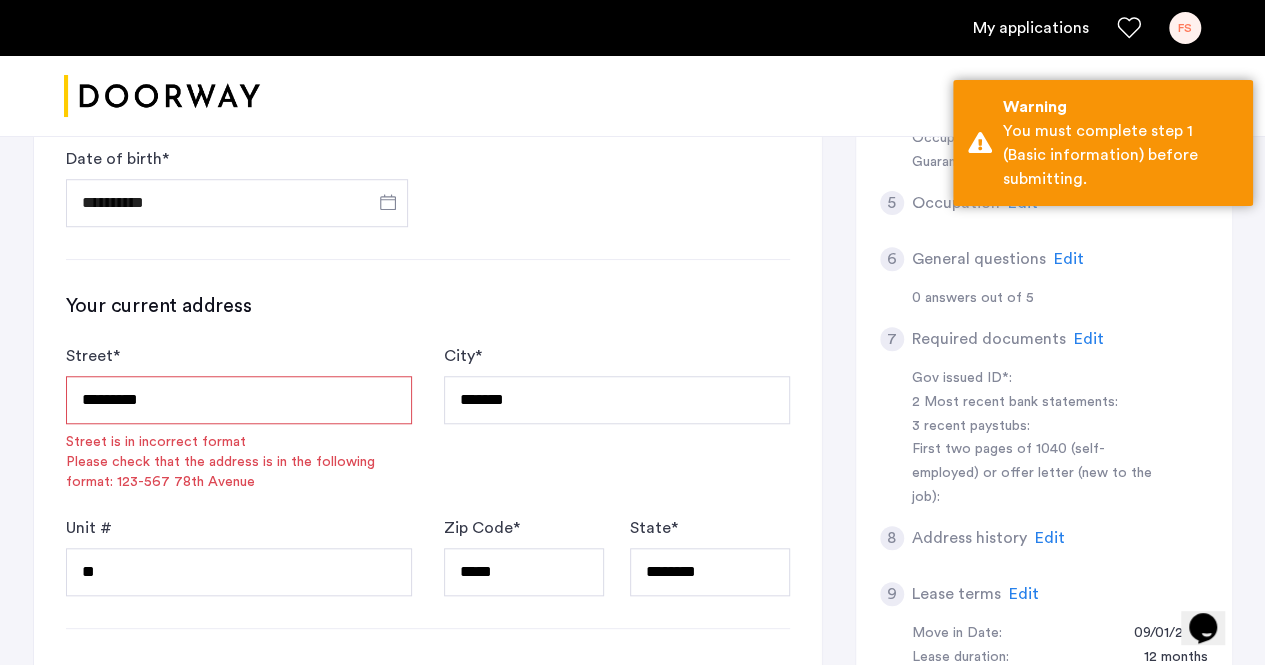 scroll, scrollTop: 639, scrollLeft: 0, axis: vertical 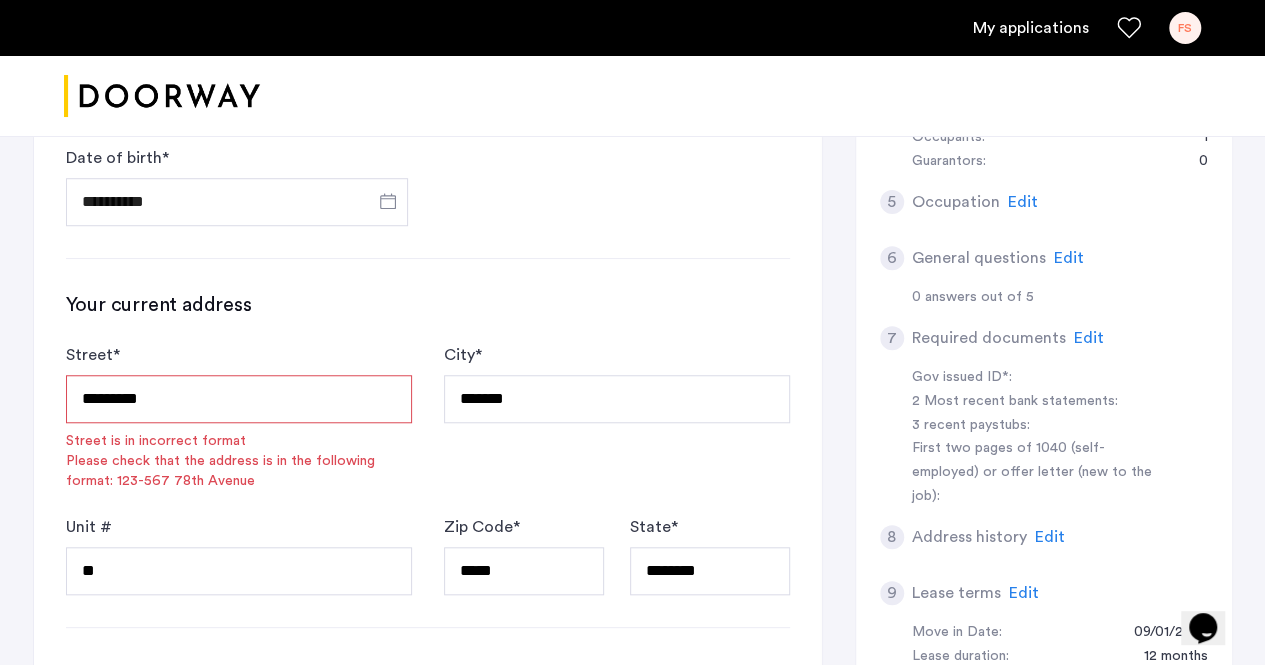 click on "*********" at bounding box center (239, 399) 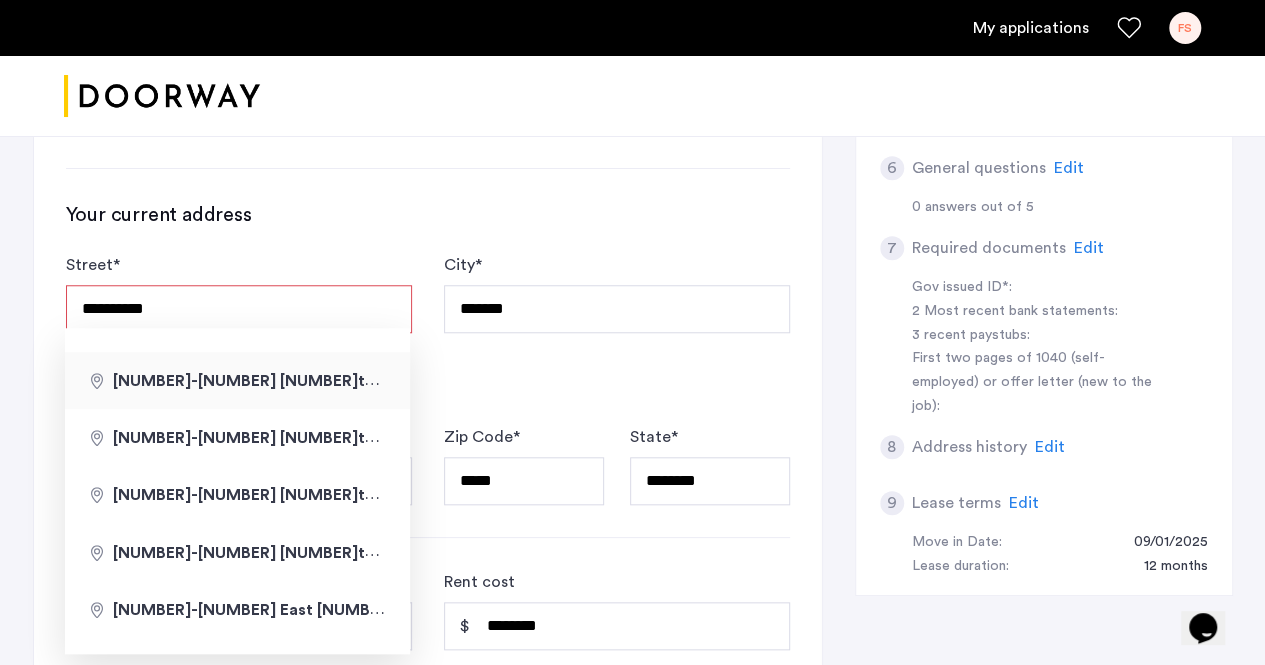 scroll, scrollTop: 735, scrollLeft: 0, axis: vertical 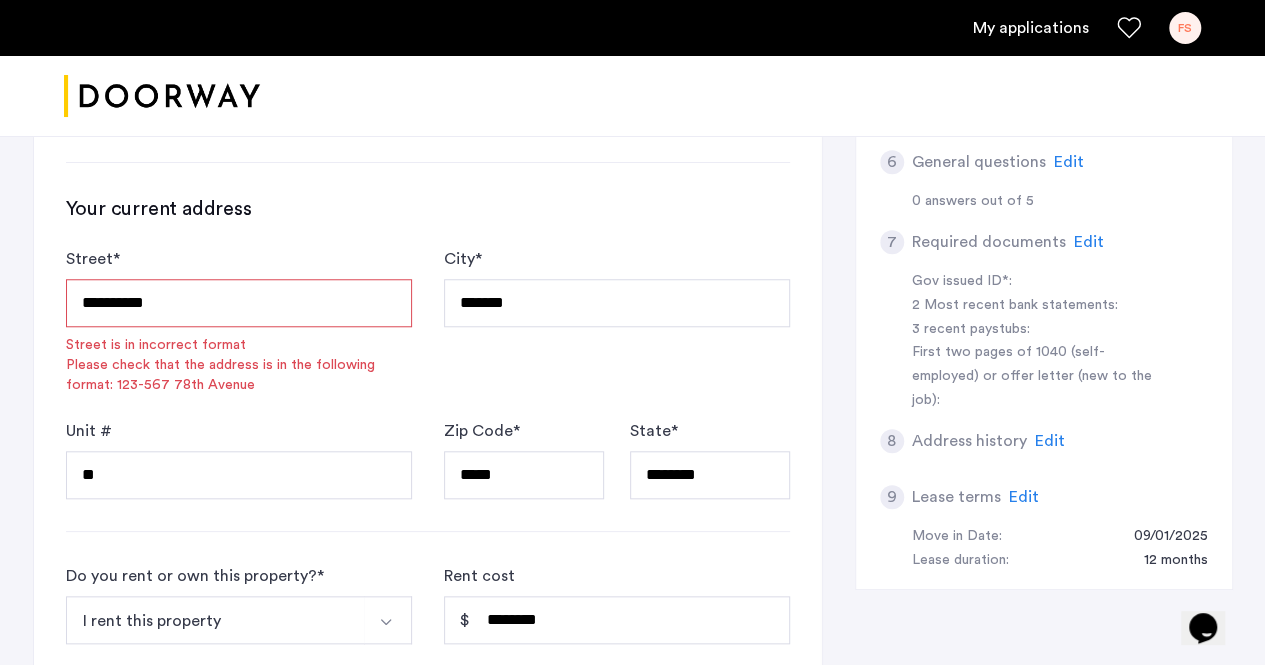 click on "**********" at bounding box center [239, 303] 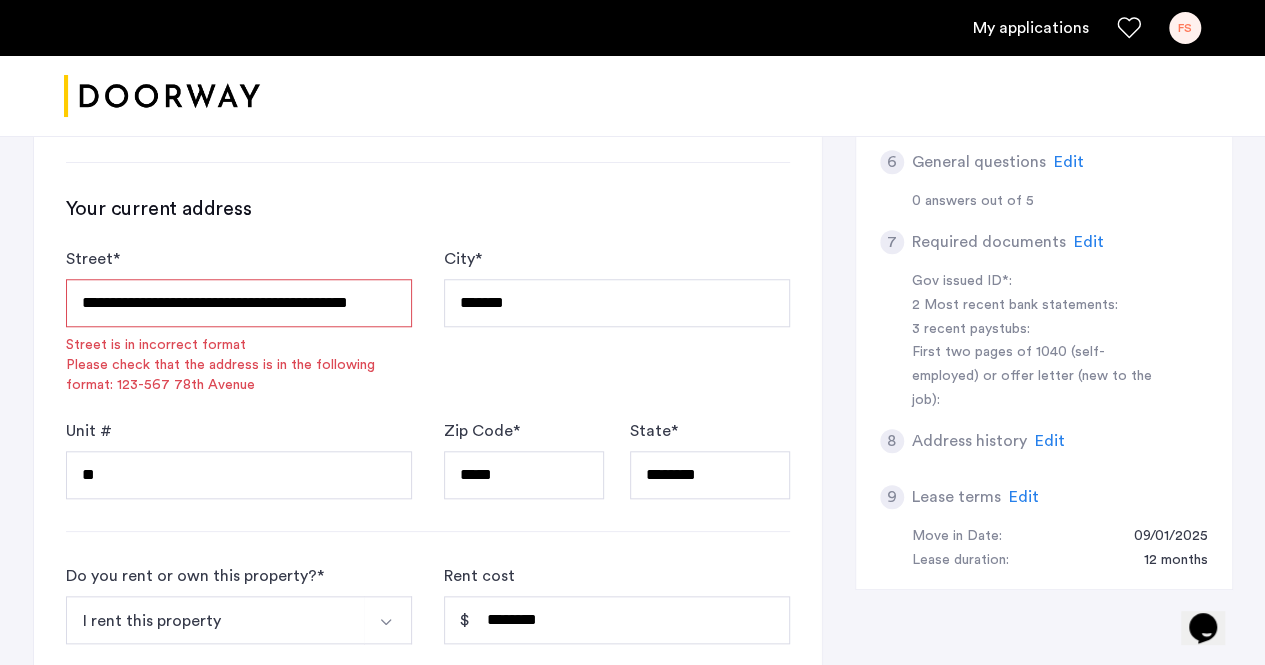 type on "**********" 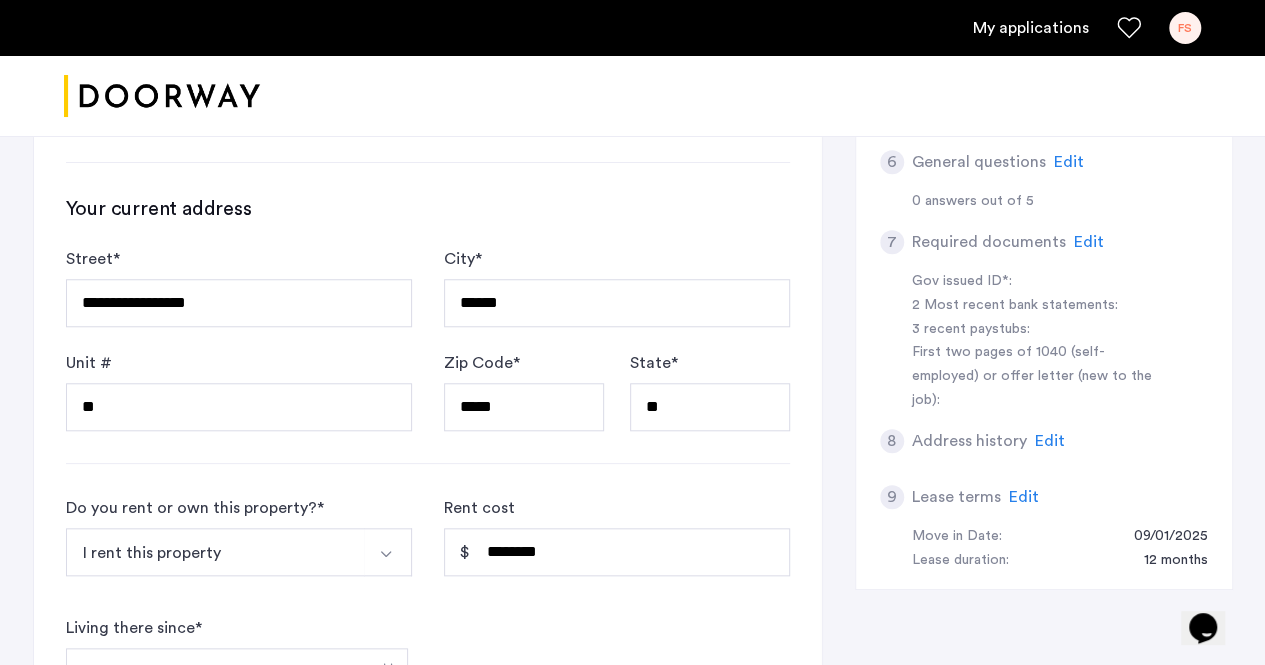 click on "Unit # **" 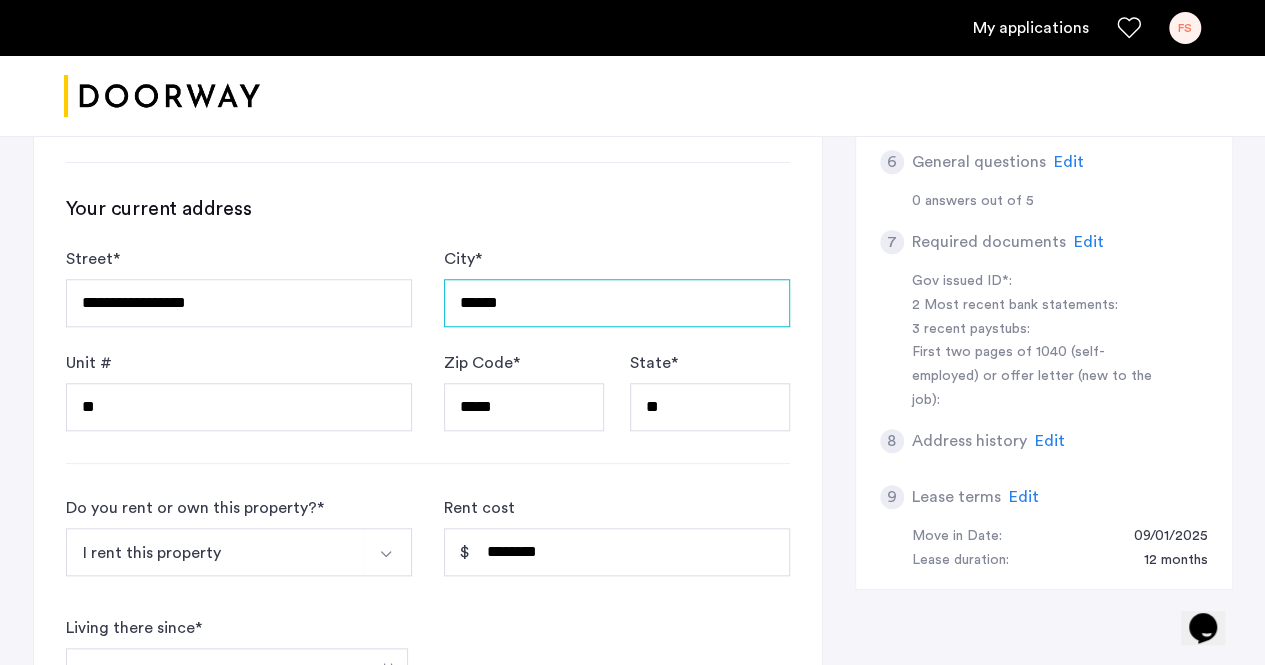 click on "******" at bounding box center (617, 303) 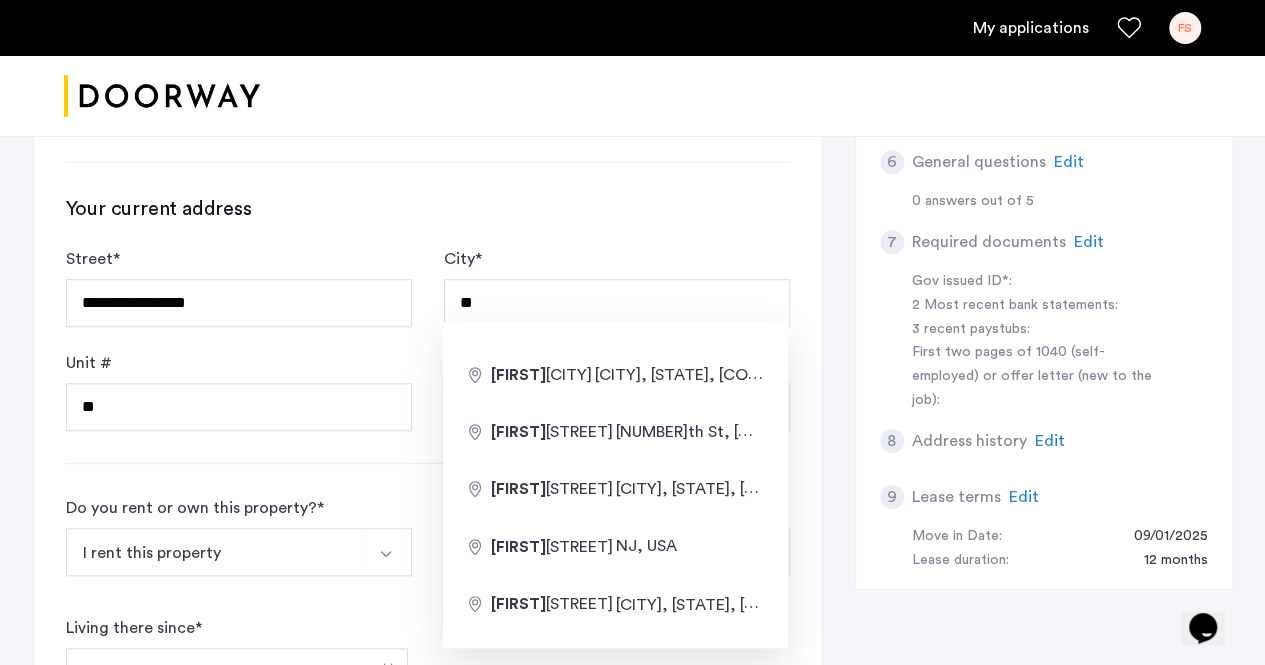 type on "**********" 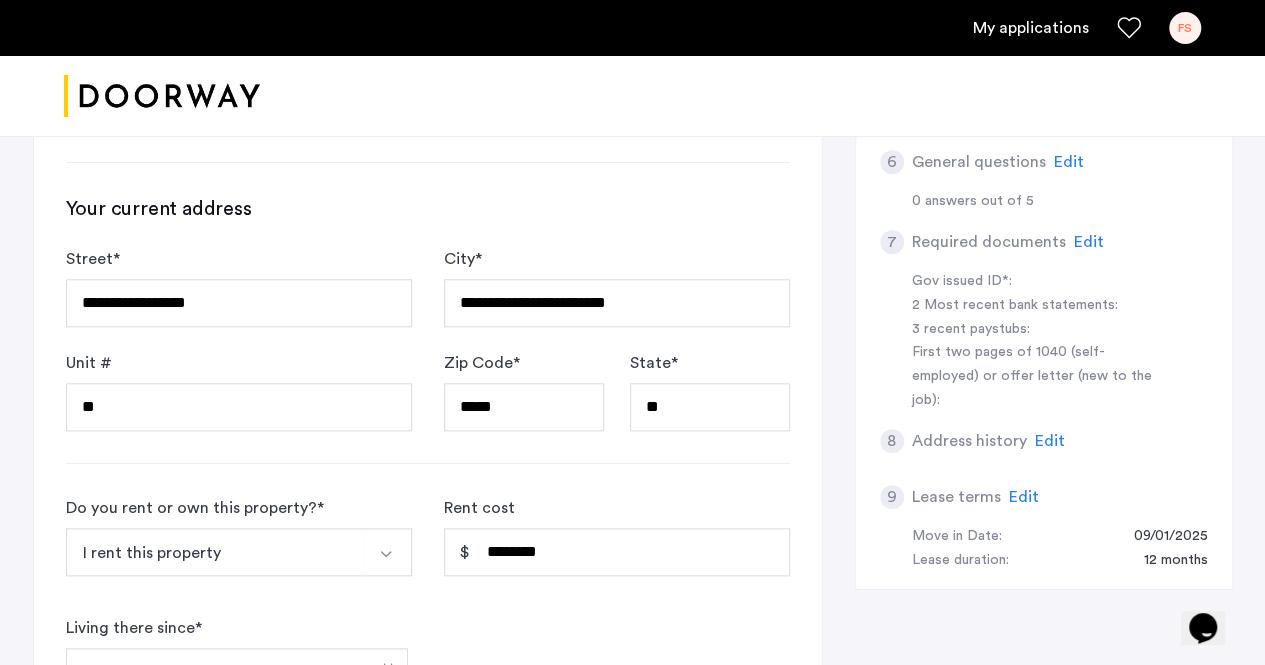 type 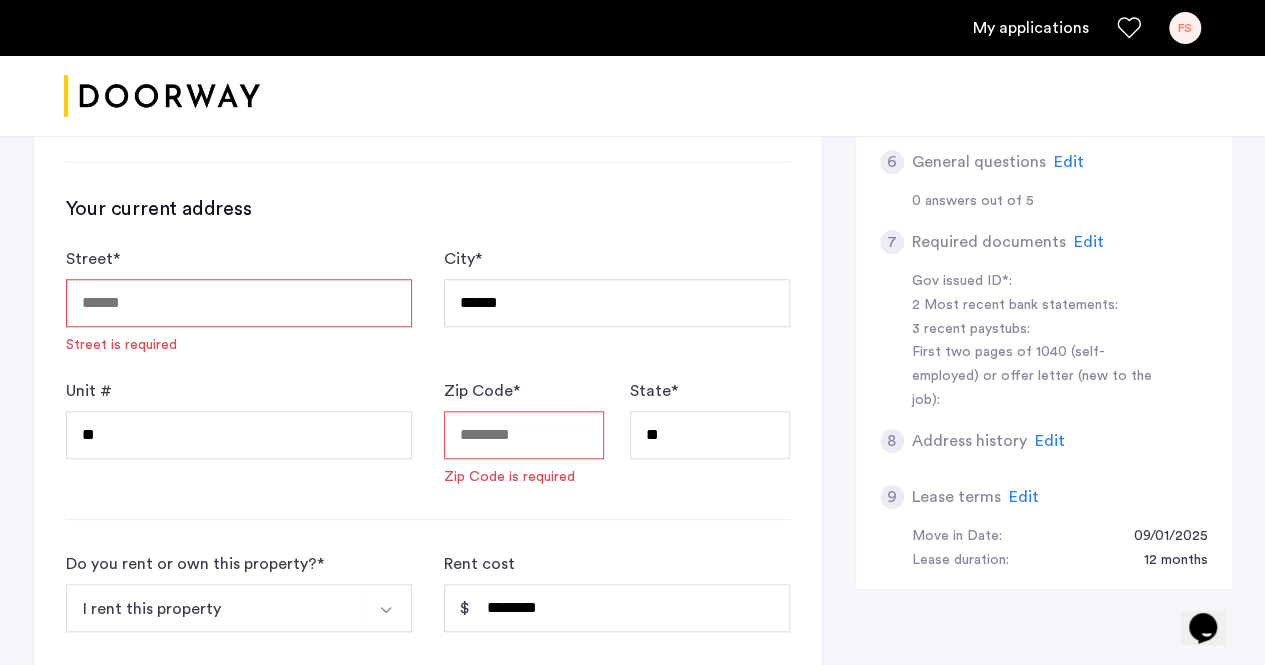 click on "Street  *" at bounding box center (239, 303) 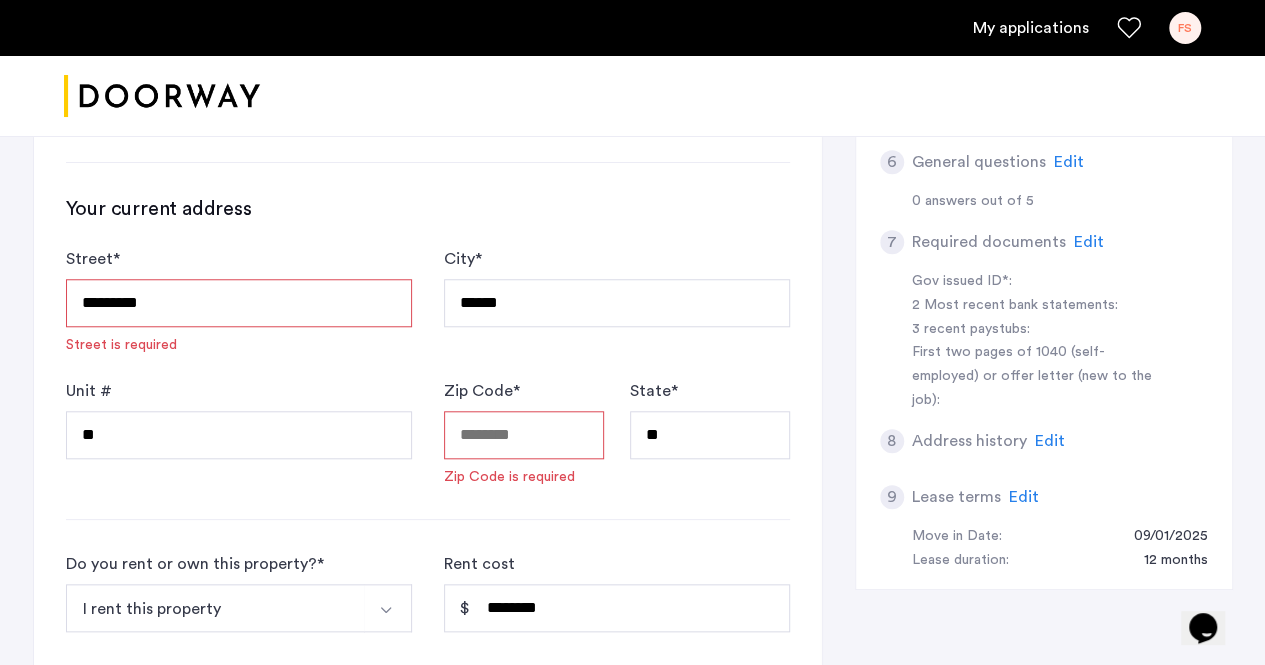 type on "*****" 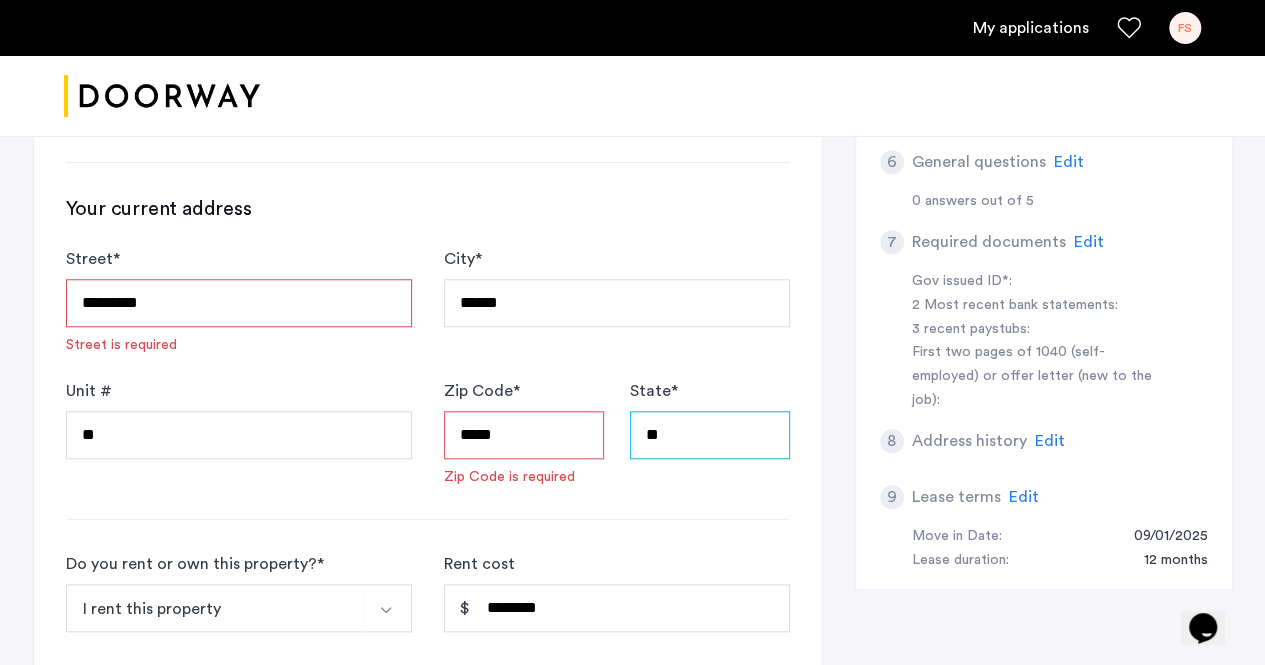 type on "********" 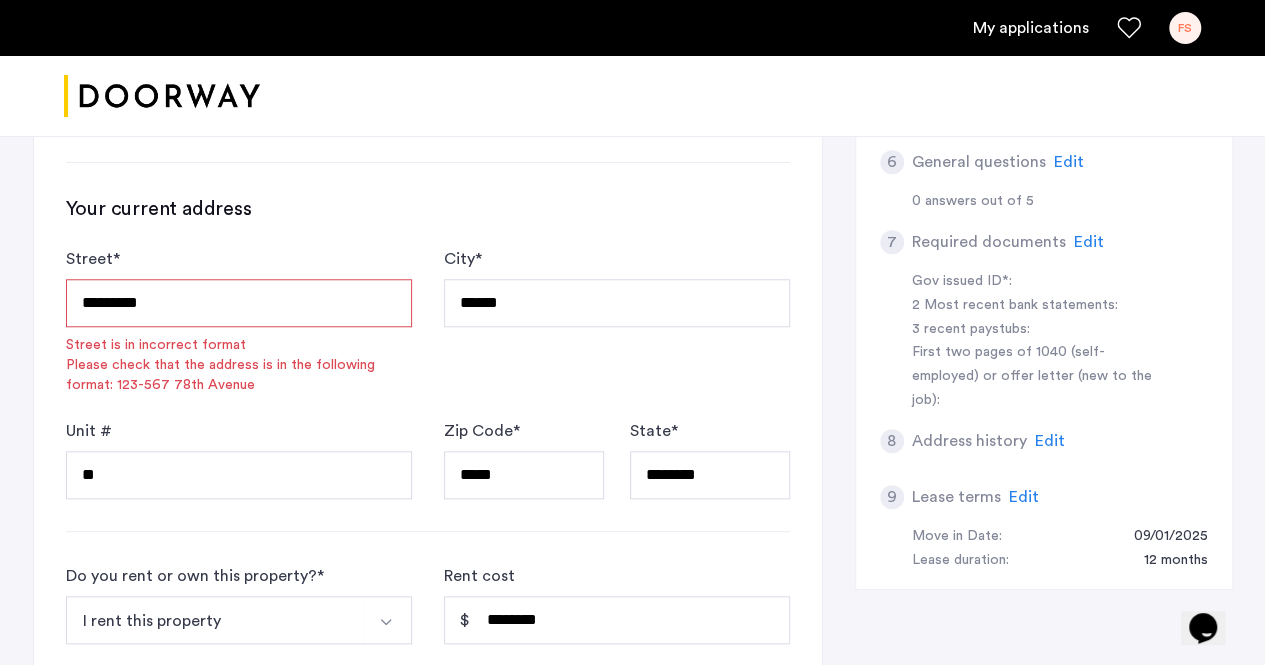 click on "*********" at bounding box center (239, 303) 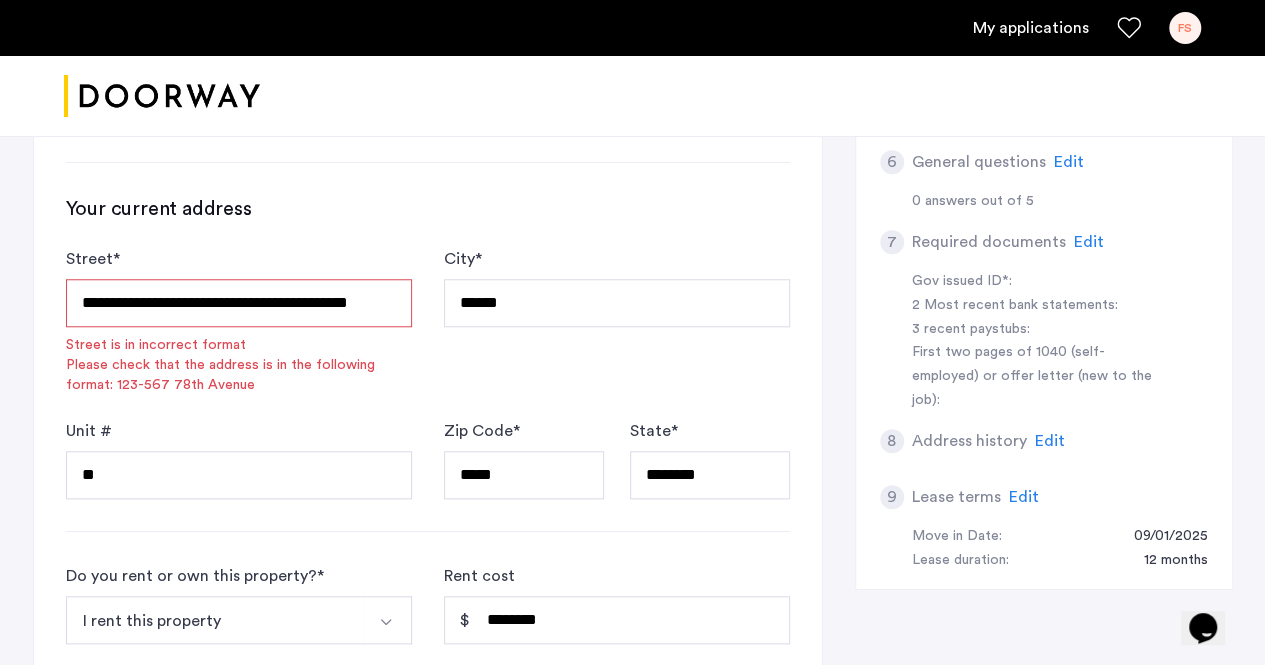 type on "**********" 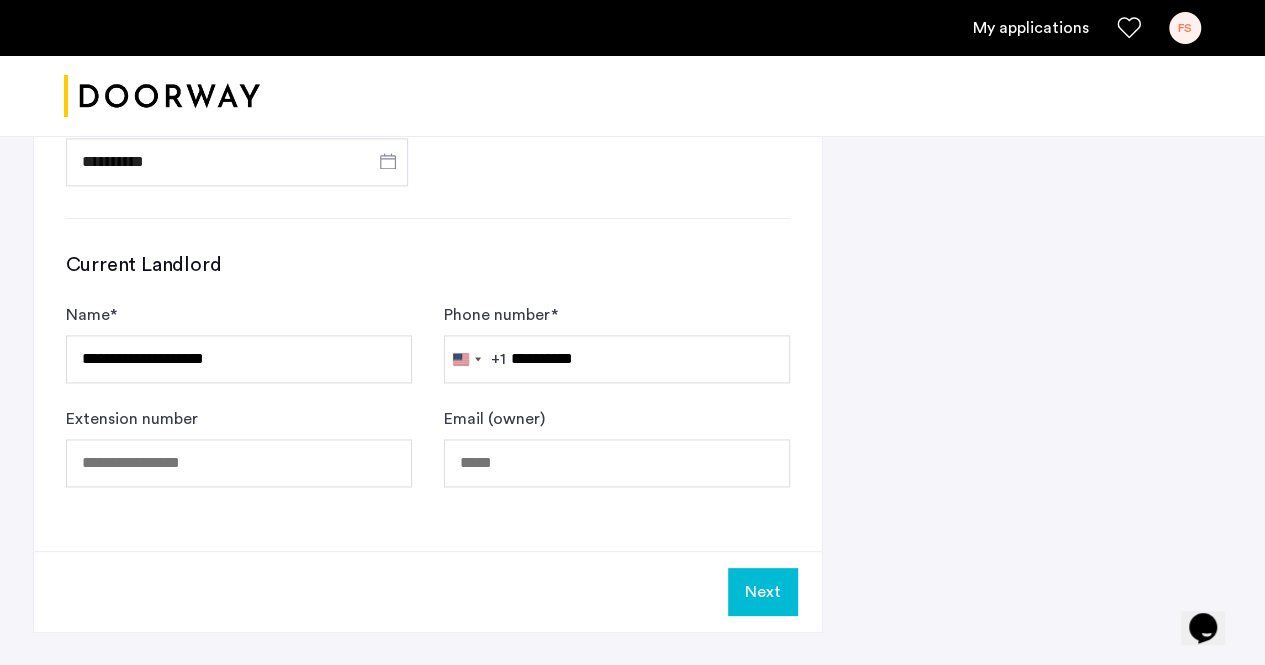 scroll, scrollTop: 1246, scrollLeft: 0, axis: vertical 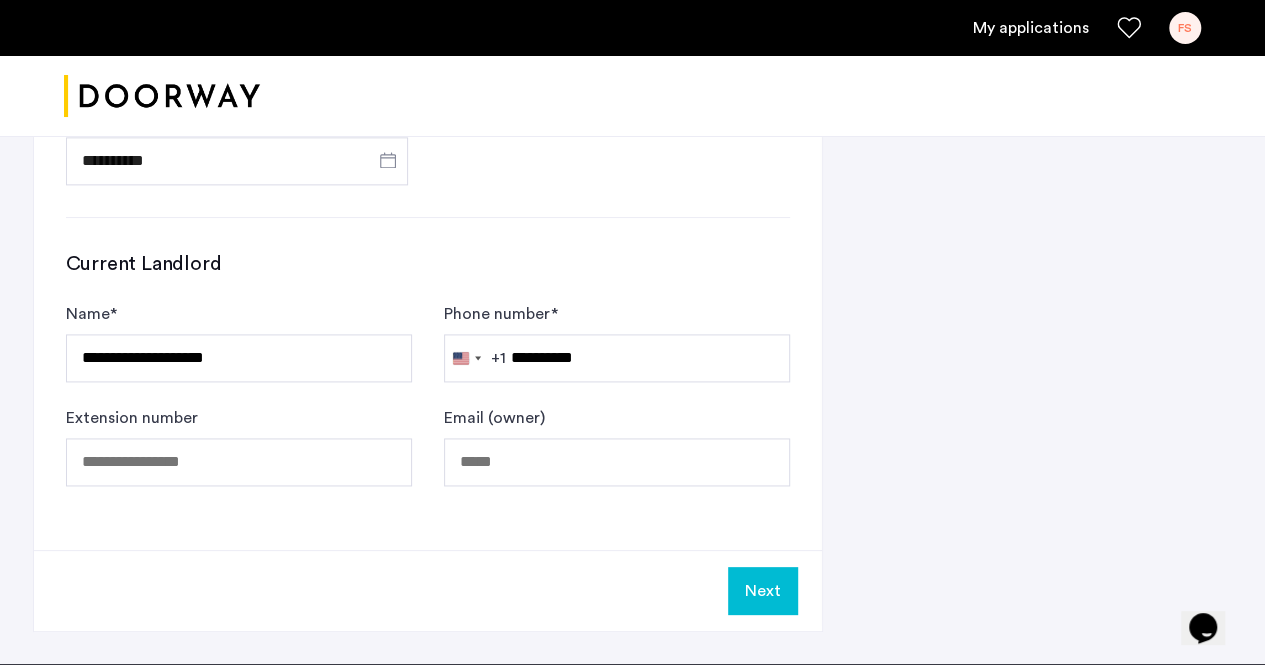 click on "Next" 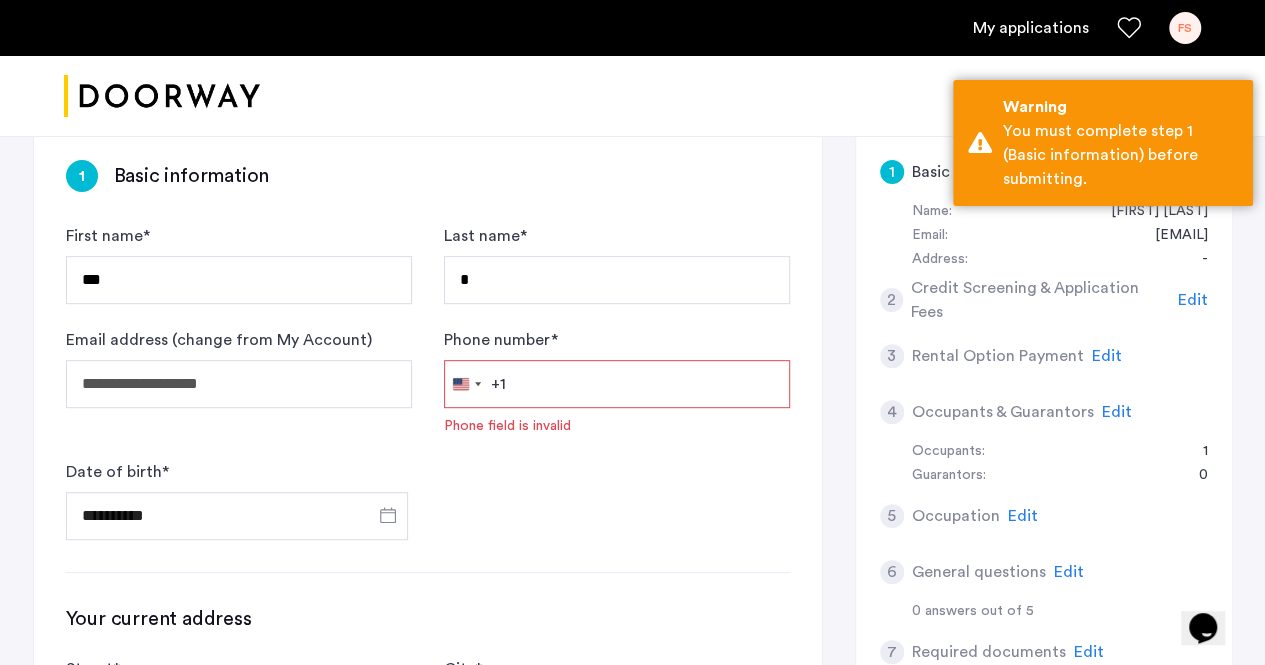 scroll, scrollTop: 314, scrollLeft: 0, axis: vertical 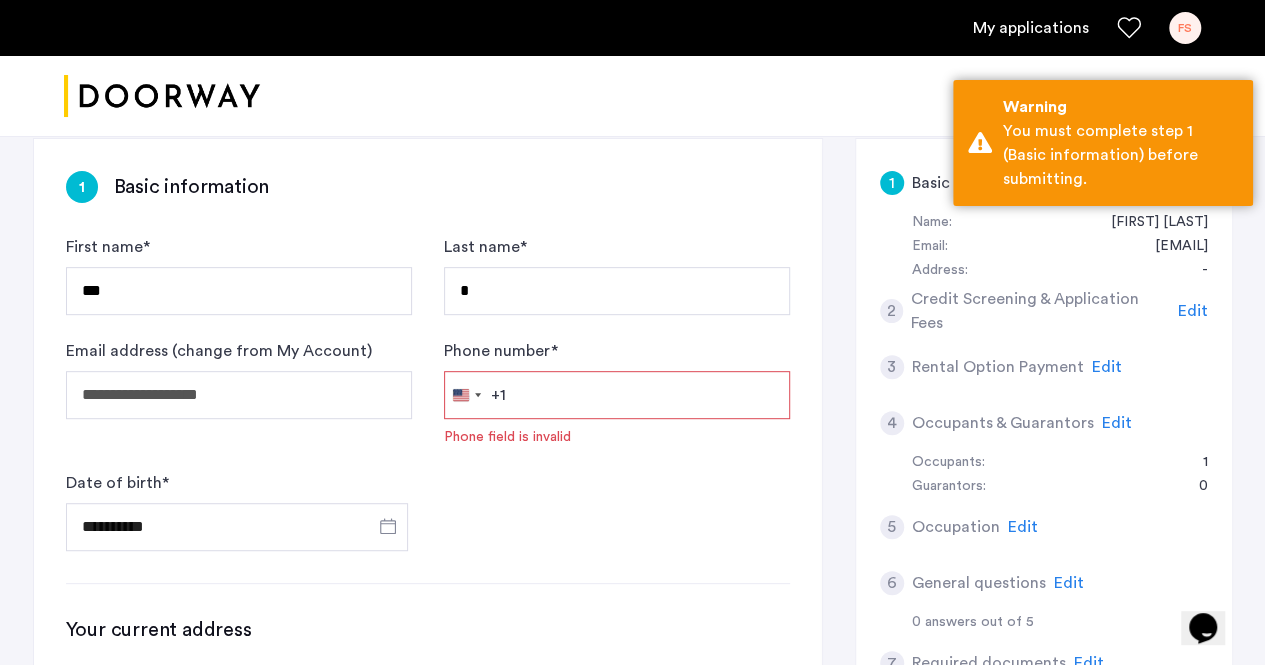 click on "Phone number  *" at bounding box center [617, 395] 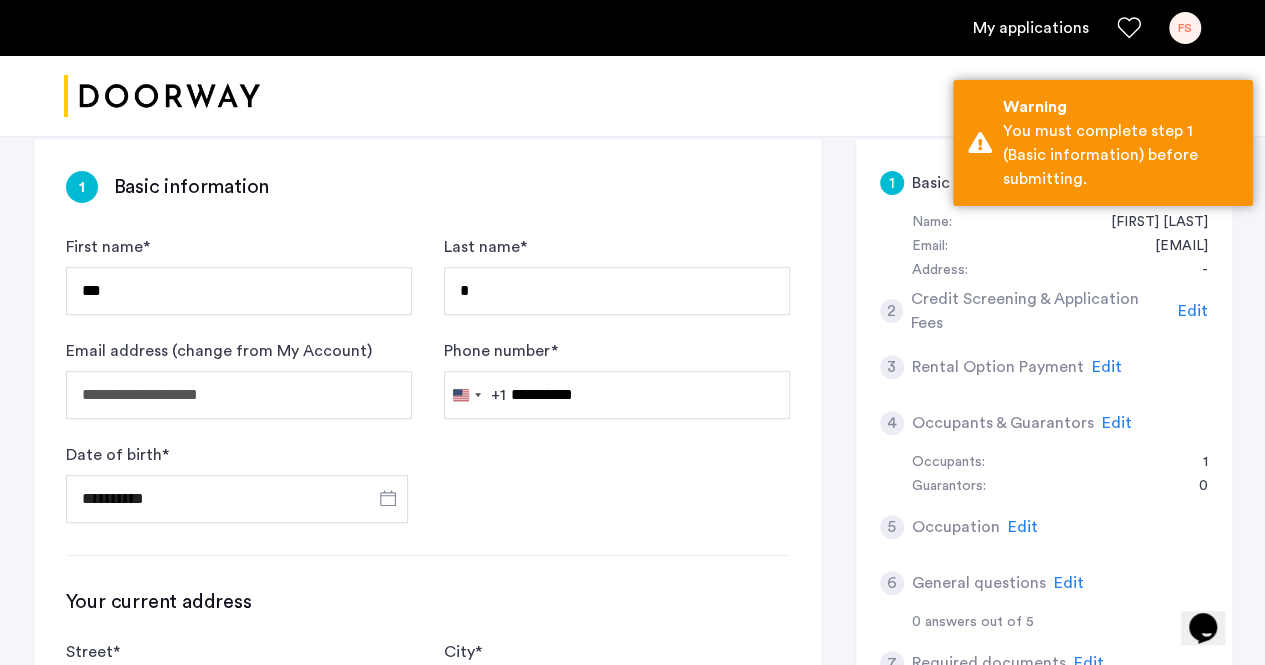 click on "**********" 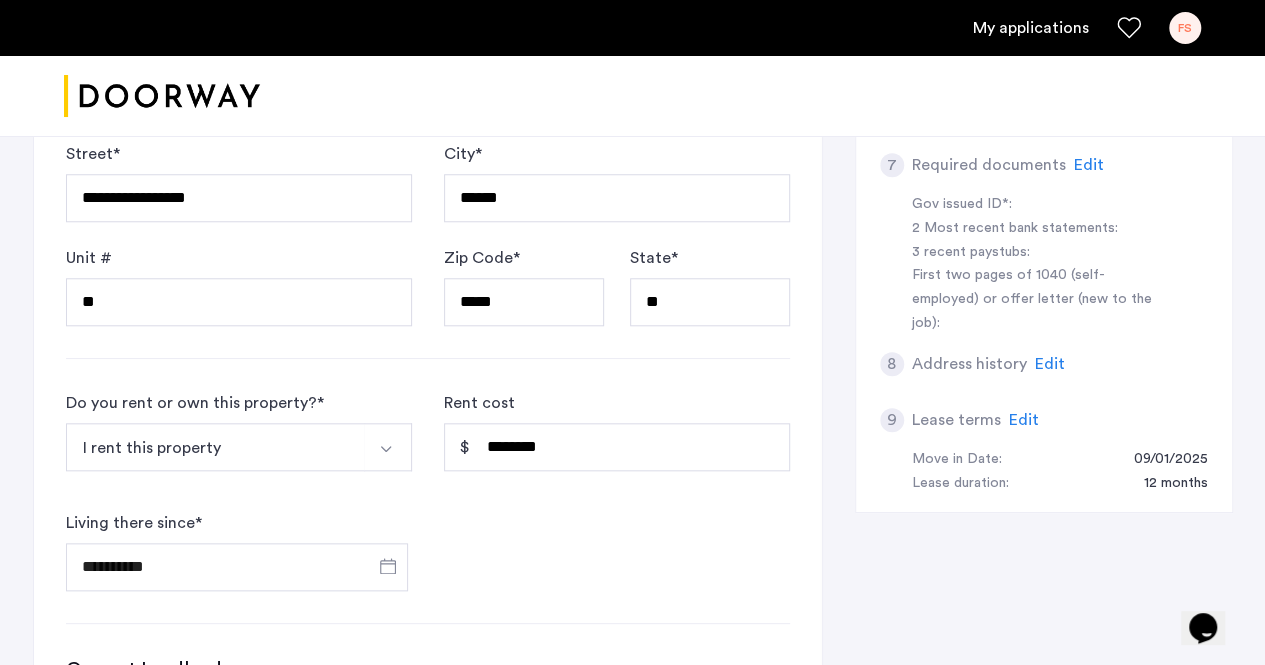 scroll, scrollTop: 1264, scrollLeft: 0, axis: vertical 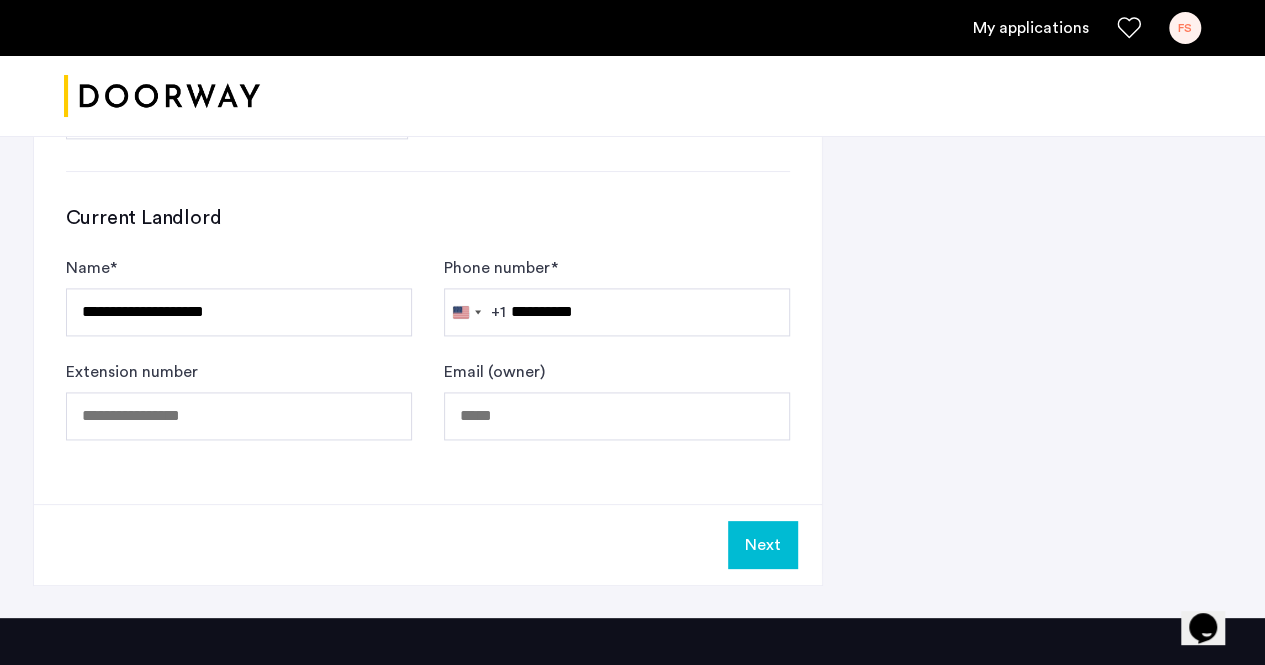 click on "Next" 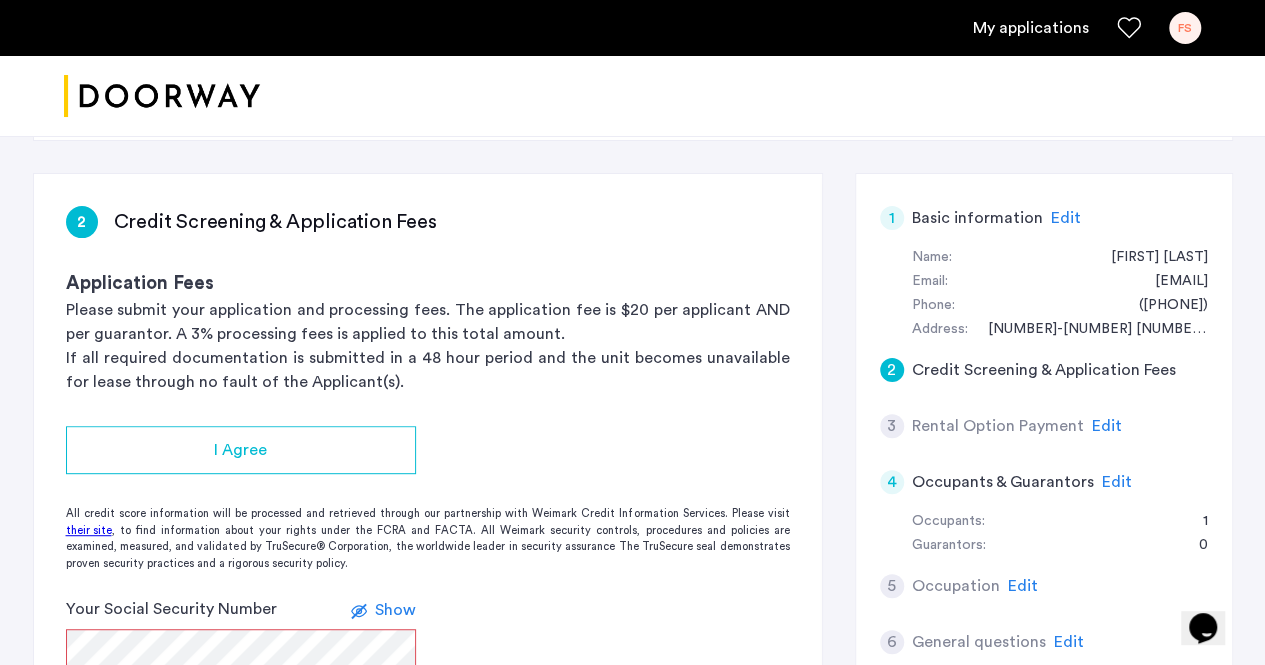 scroll, scrollTop: 280, scrollLeft: 0, axis: vertical 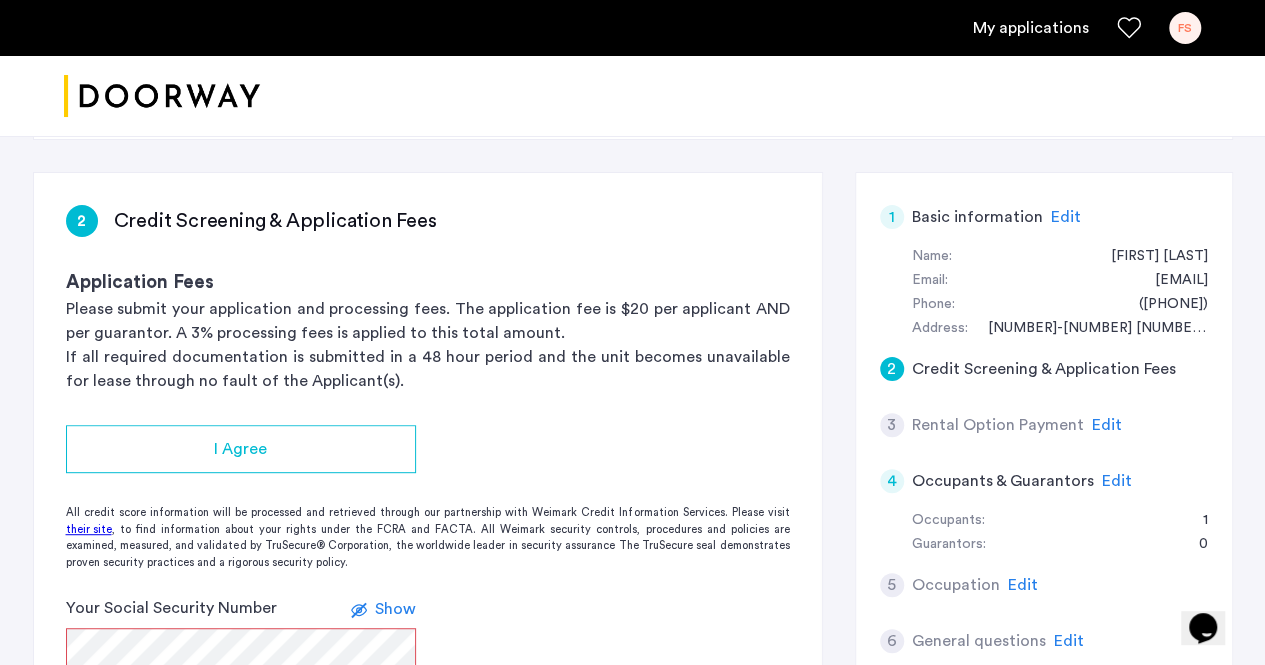 click on "Edit" 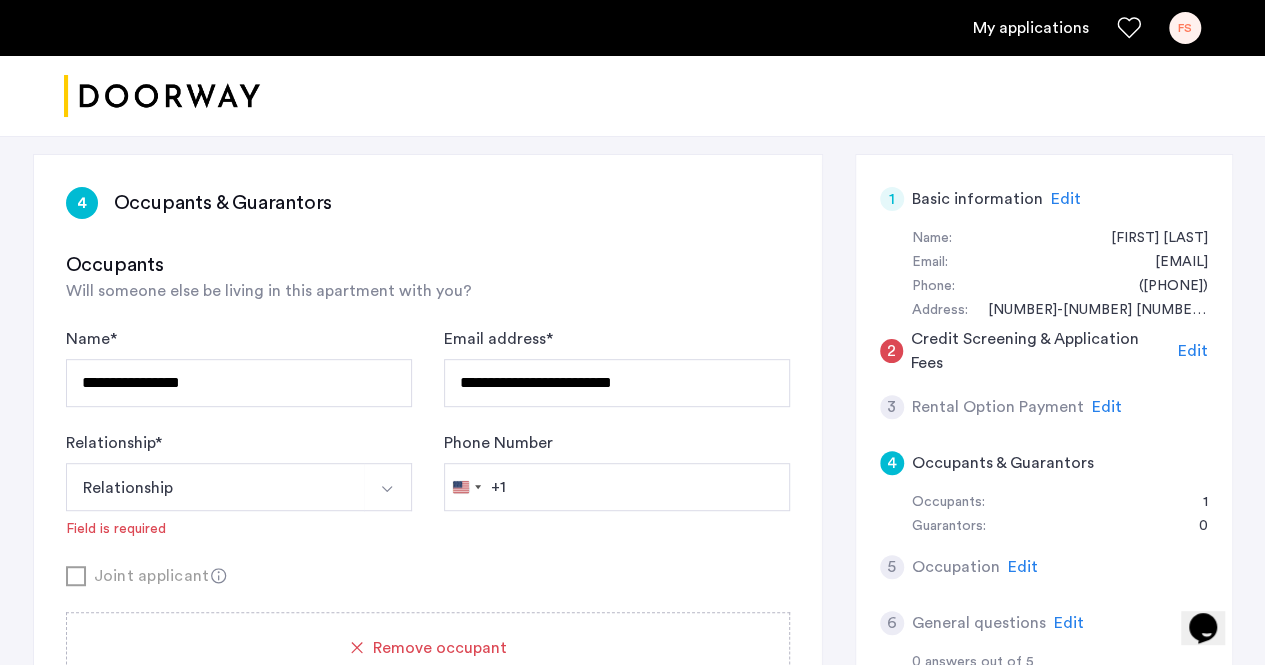 scroll, scrollTop: 299, scrollLeft: 0, axis: vertical 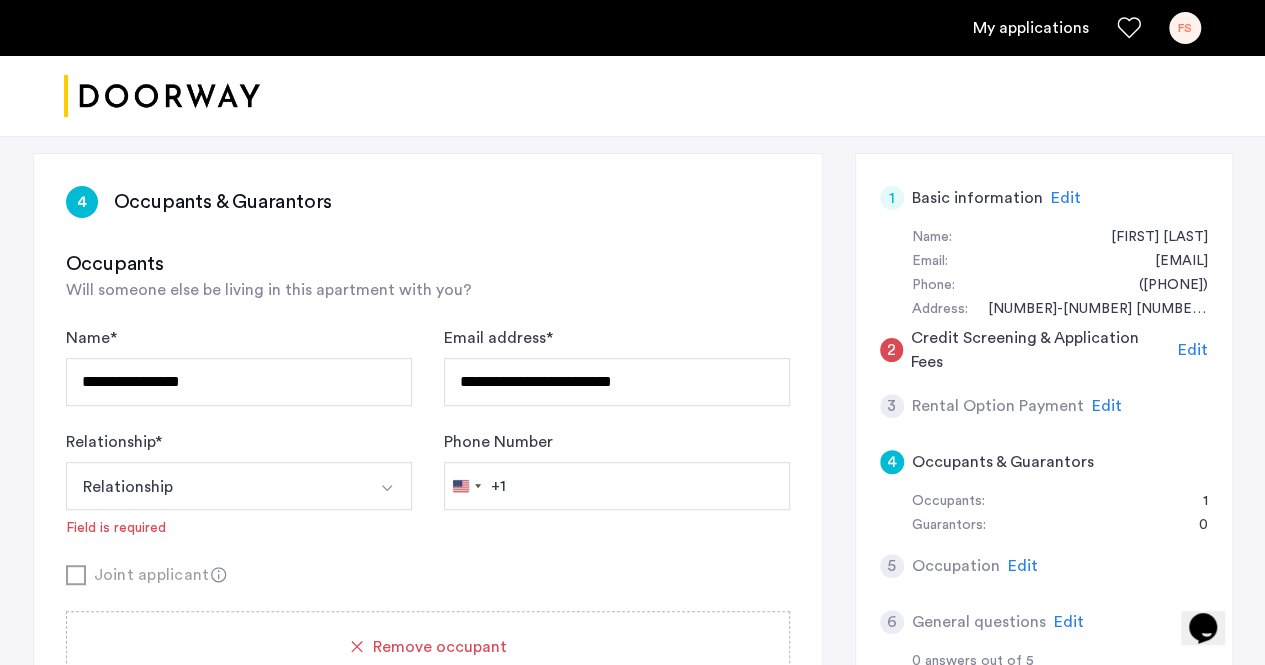 click on "Edit" 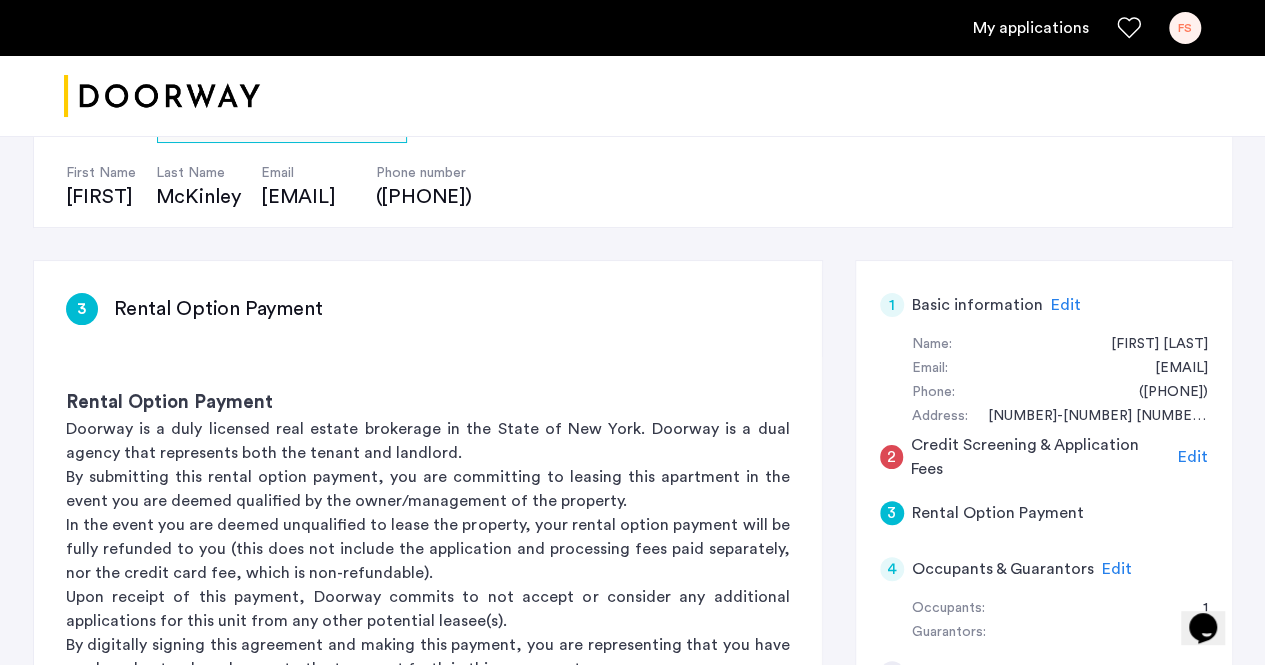 scroll, scrollTop: 191, scrollLeft: 0, axis: vertical 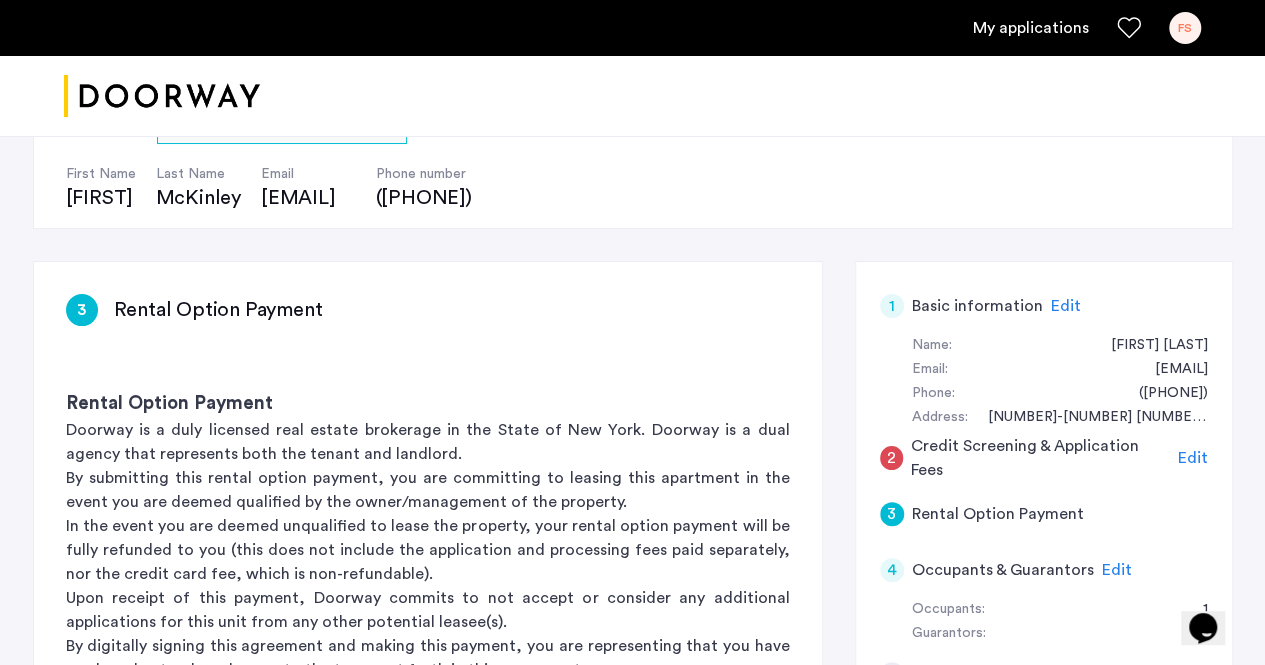 click on "Edit" 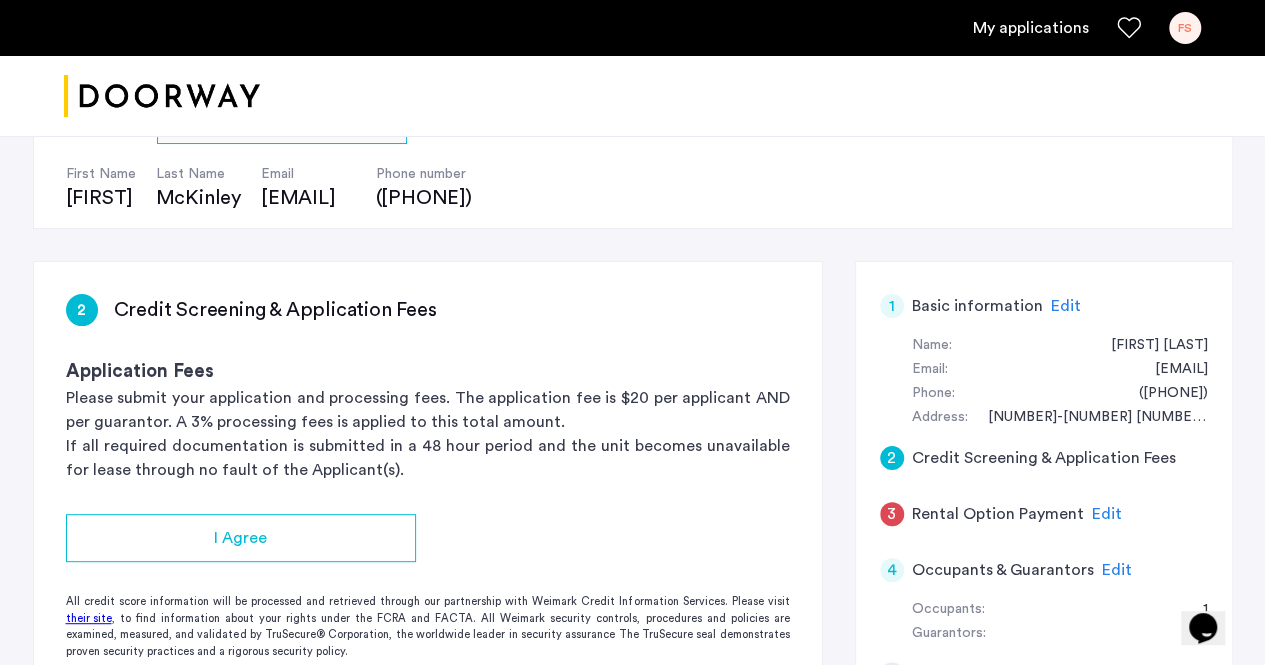 scroll, scrollTop: 294, scrollLeft: 0, axis: vertical 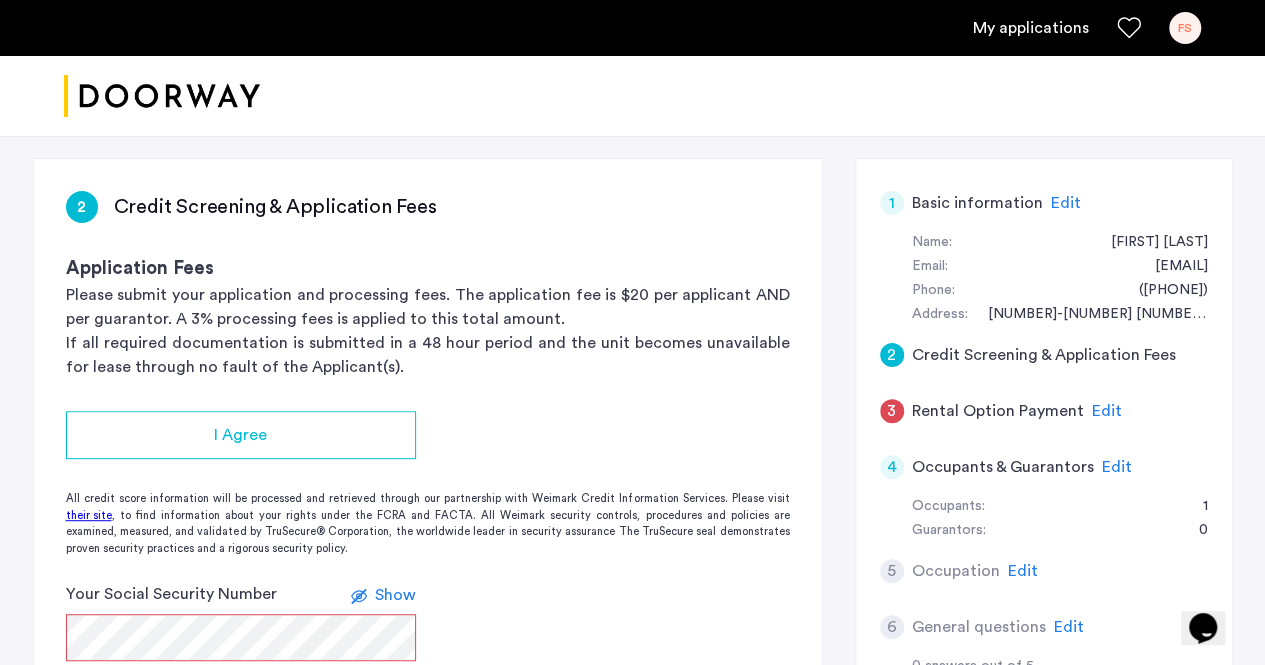 click on "Edit" 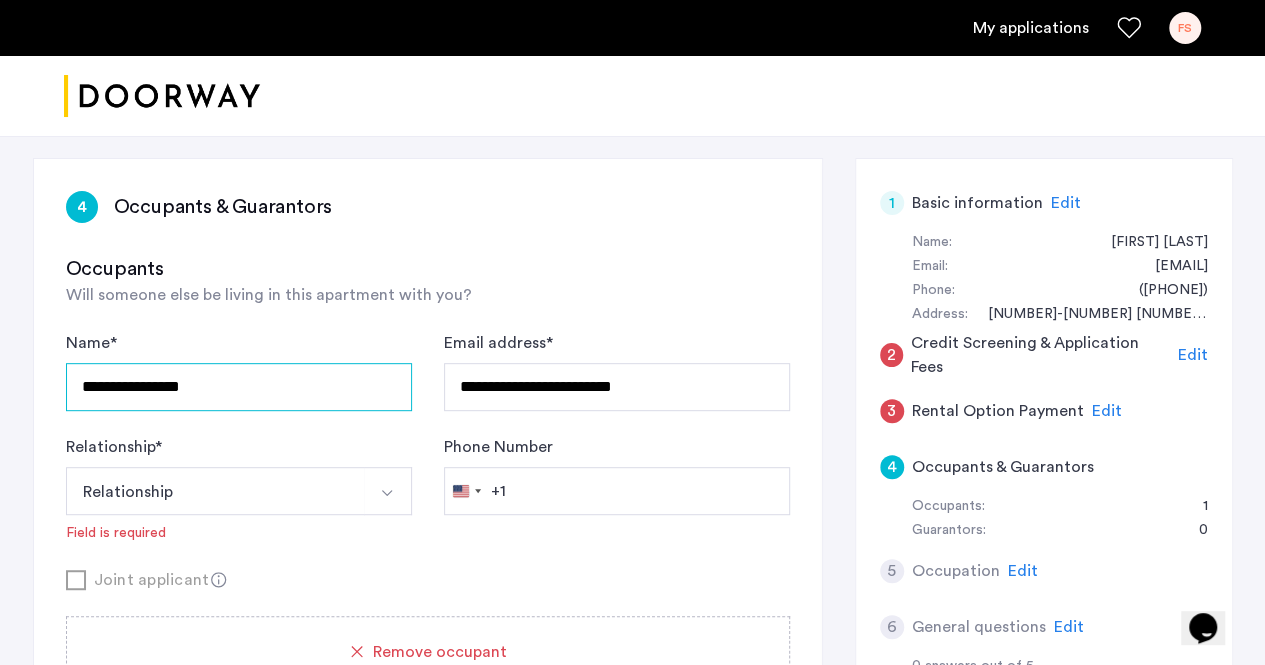 click on "**********" at bounding box center [239, 387] 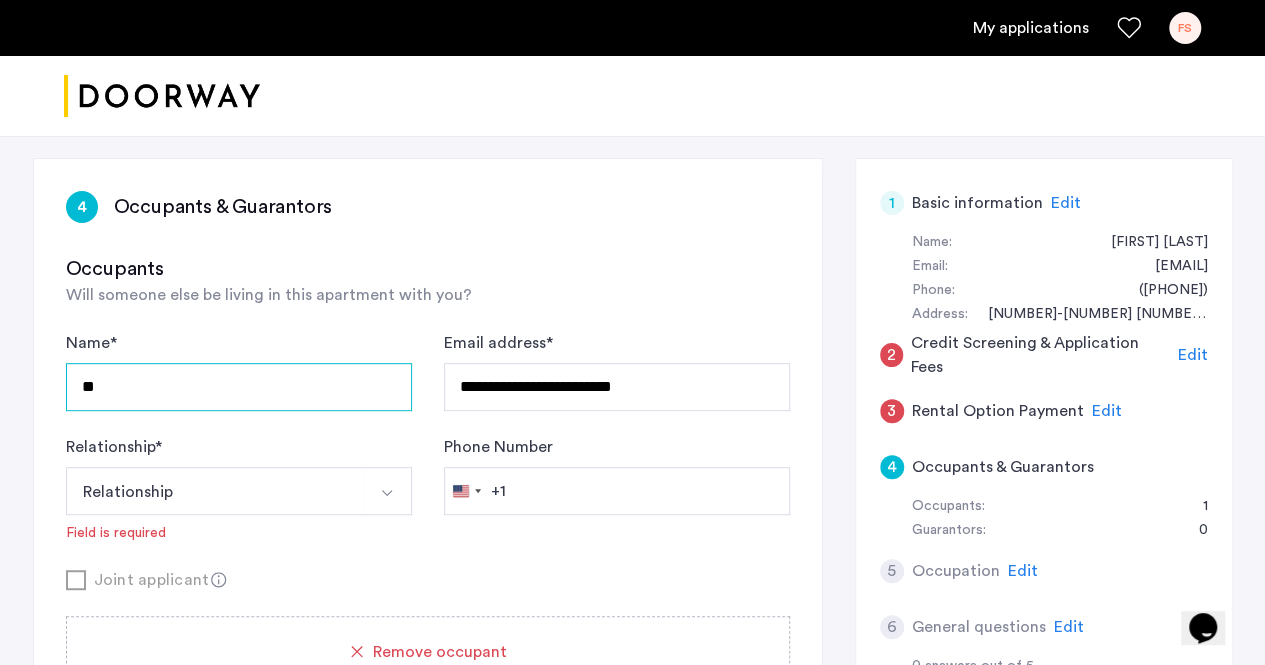 type on "*" 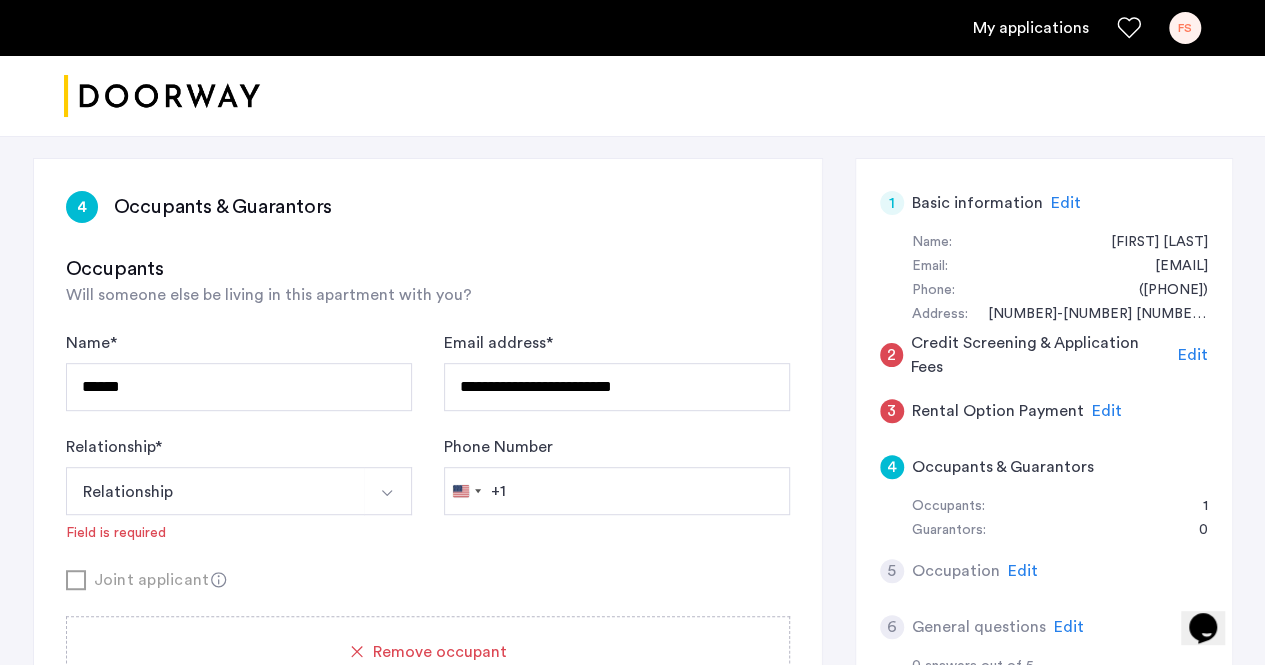 click on "**********" 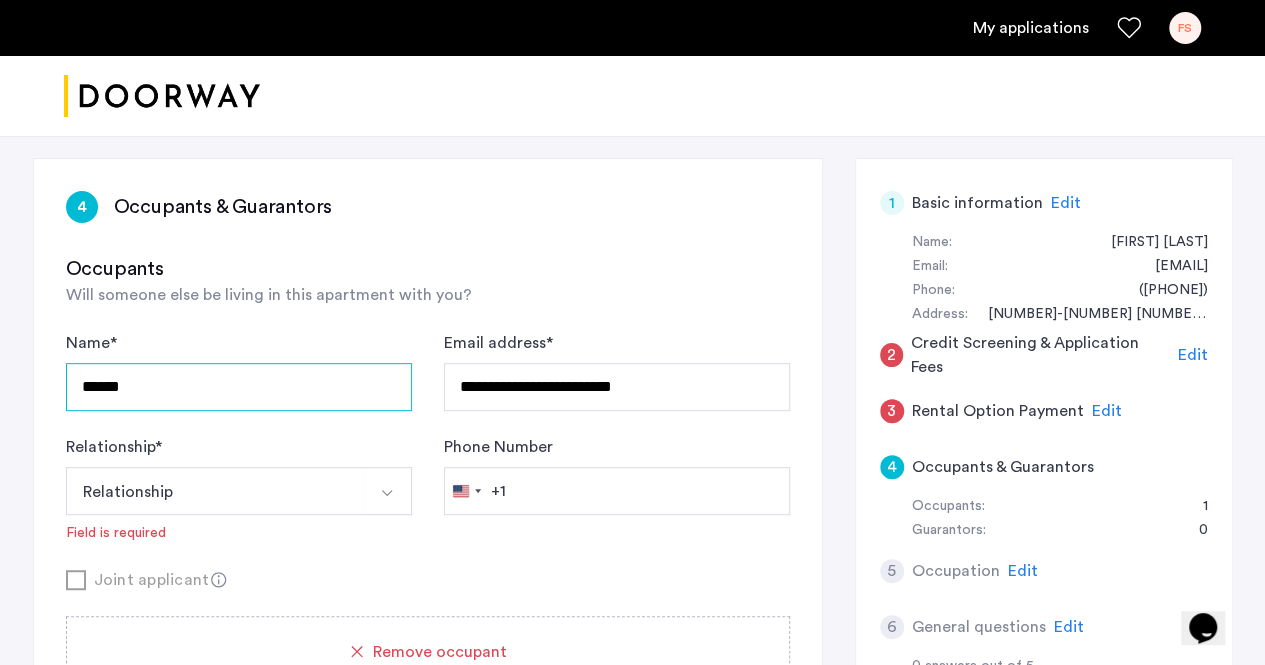 click on "******" at bounding box center [239, 387] 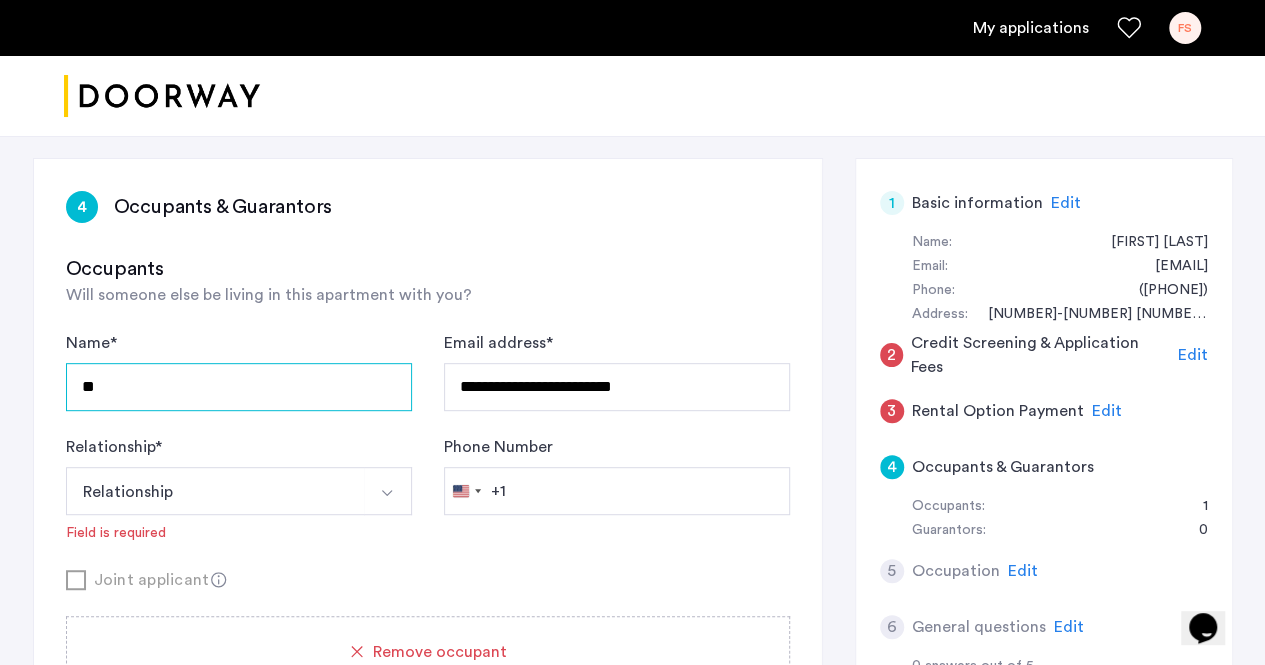 type on "*" 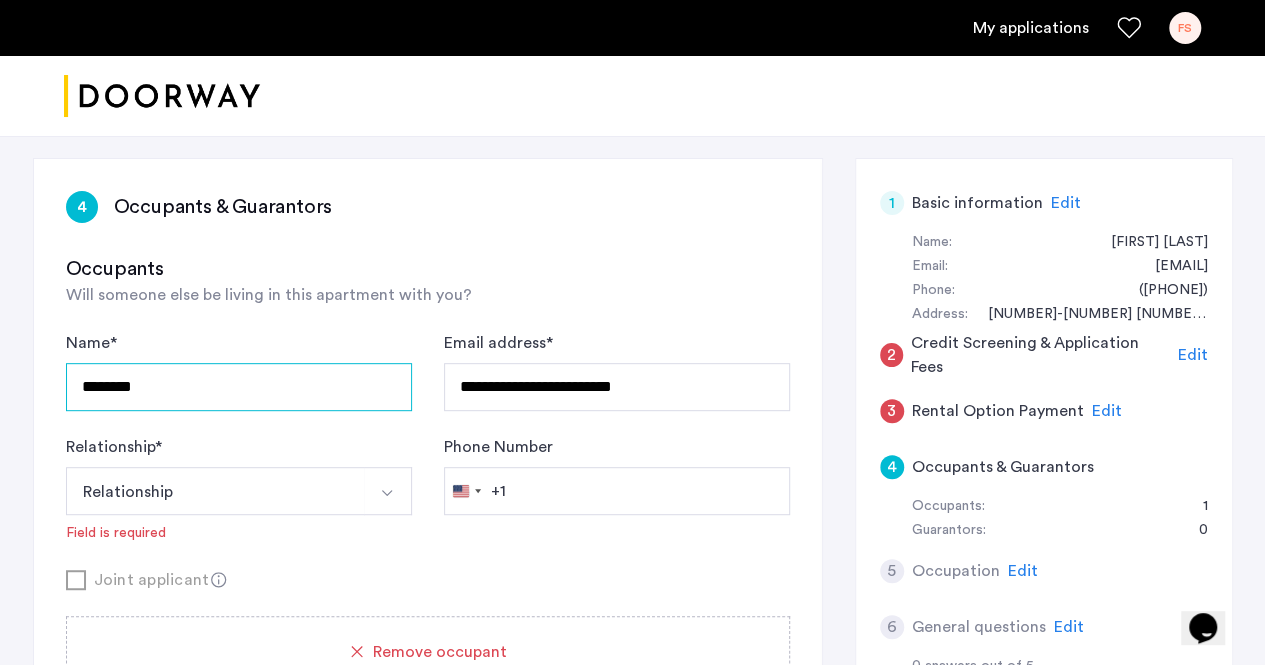 click on "********" at bounding box center [239, 387] 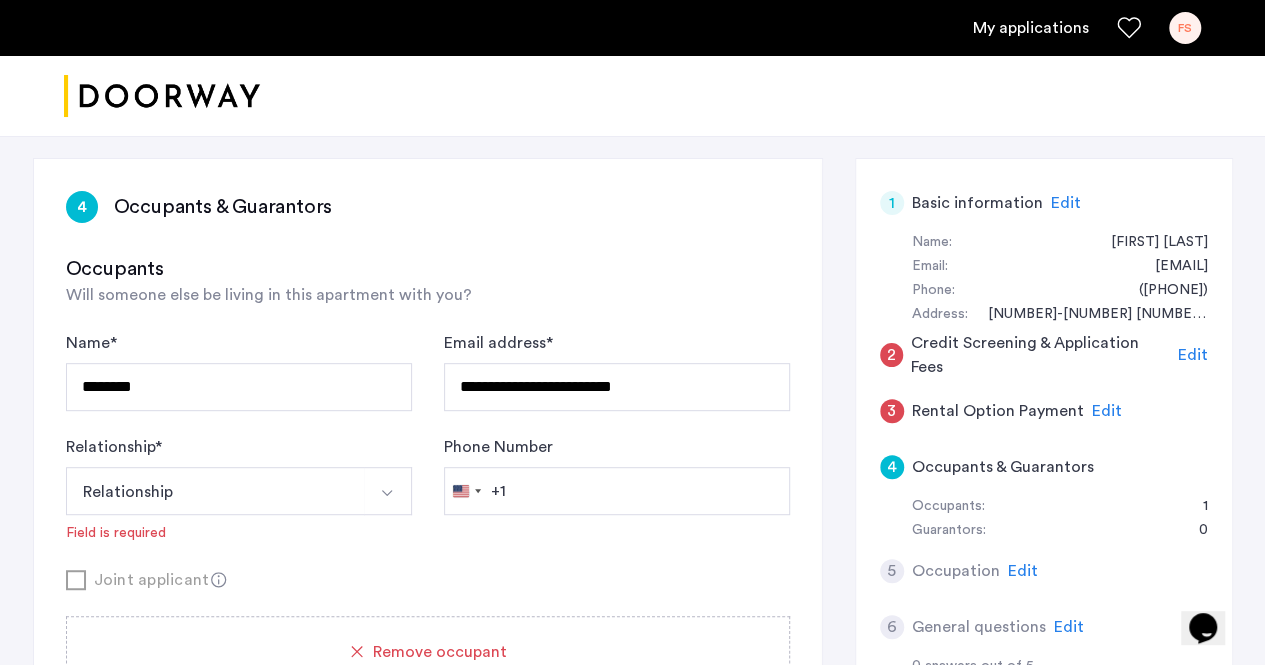 click on "Relationship  * Relationship Husband Wife Son Daughter Mother Father Friend Other Field is required" 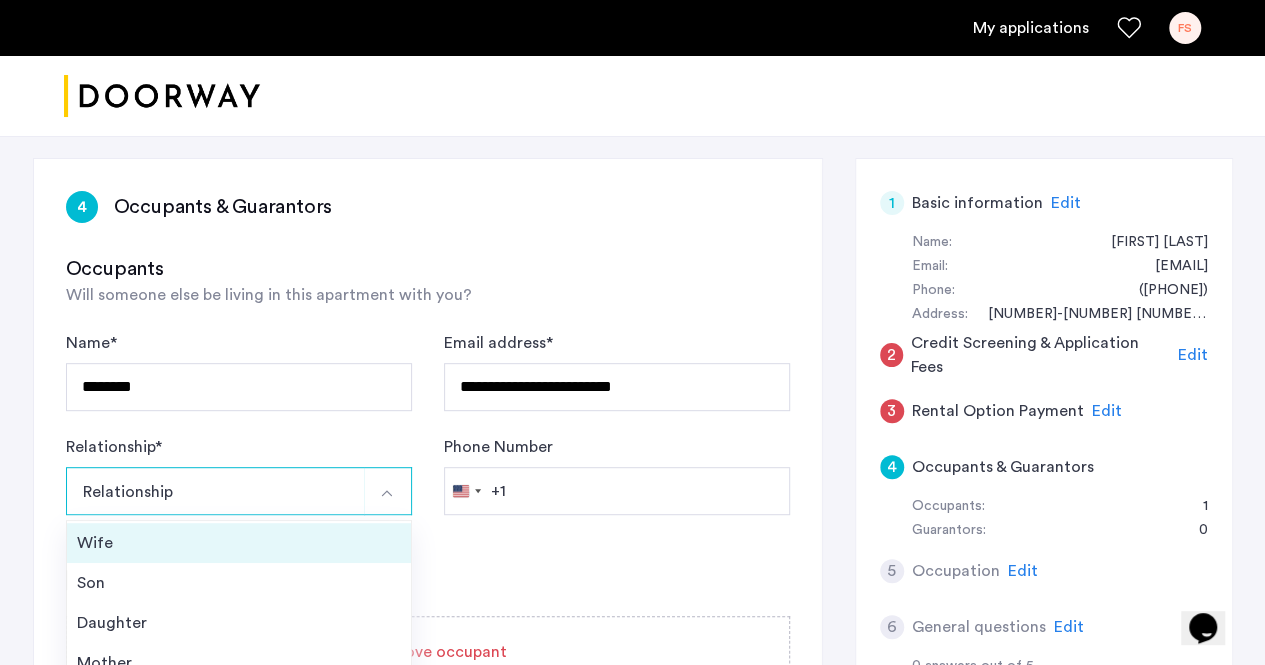 scroll, scrollTop: 71, scrollLeft: 0, axis: vertical 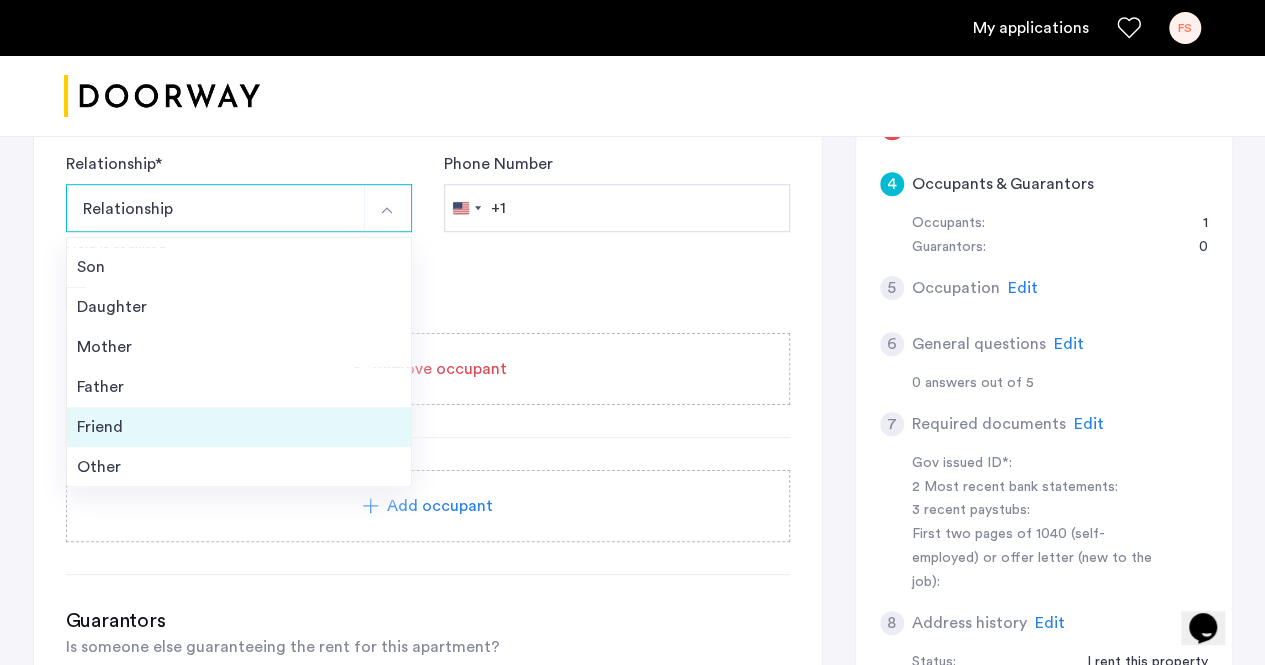 click on "Friend" at bounding box center (239, 427) 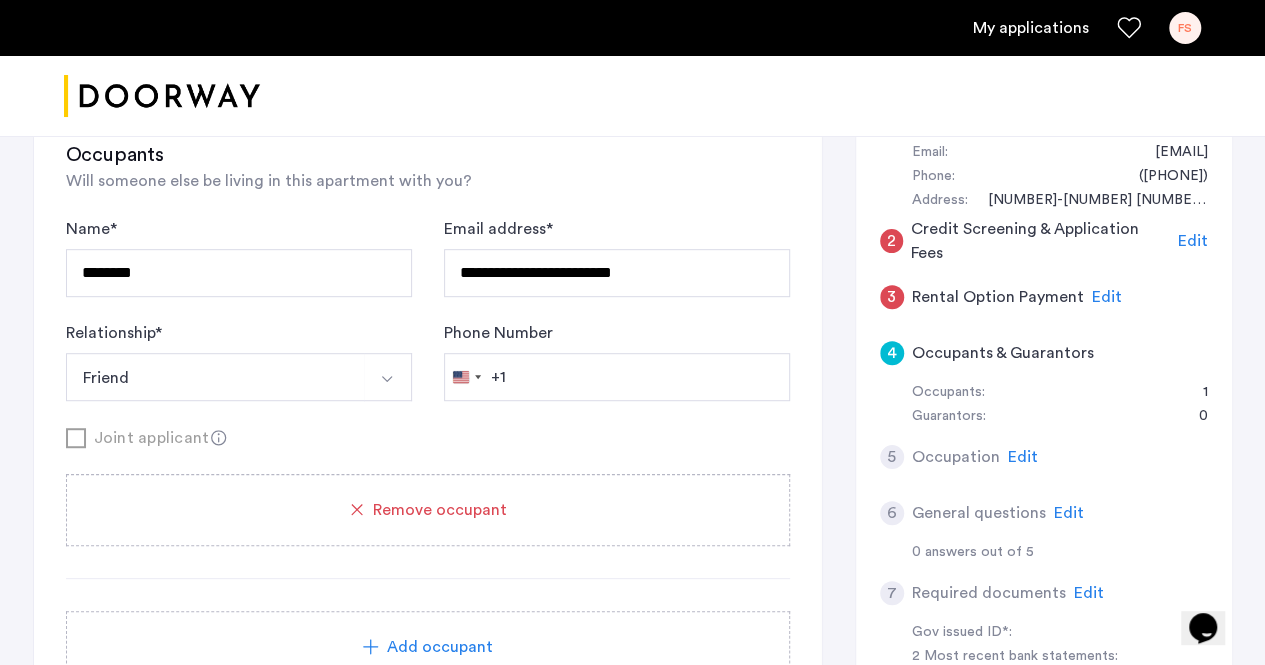 scroll, scrollTop: 407, scrollLeft: 0, axis: vertical 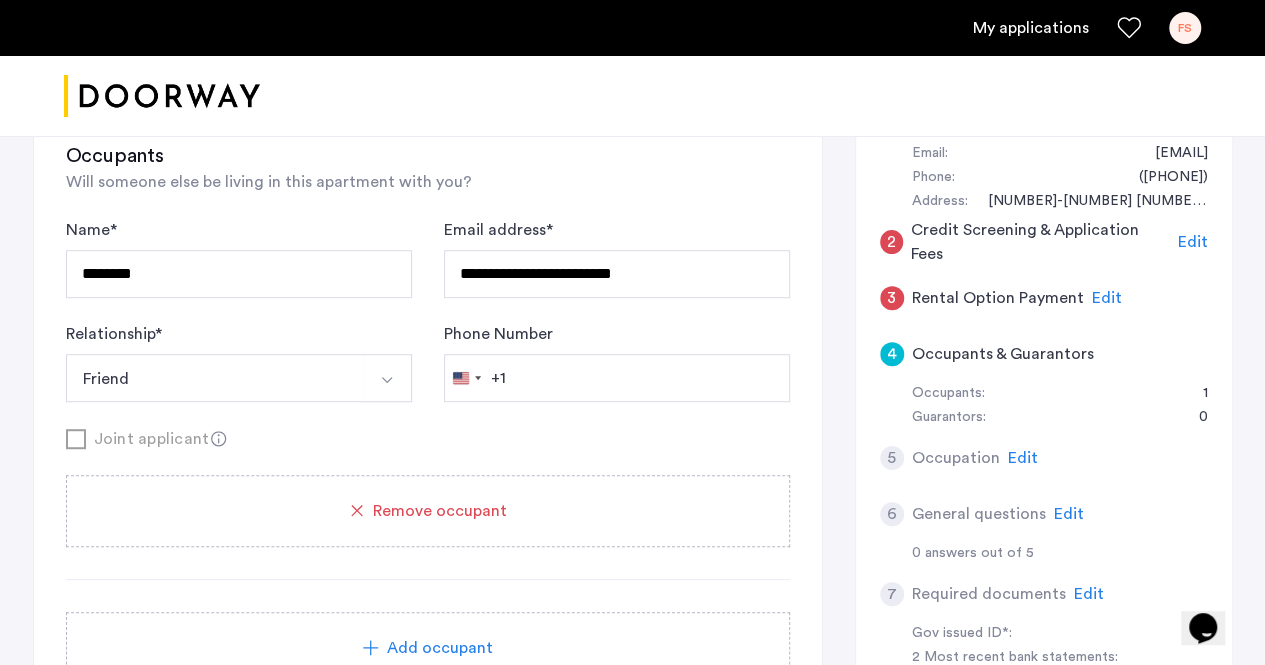 click on "Joint applicant" 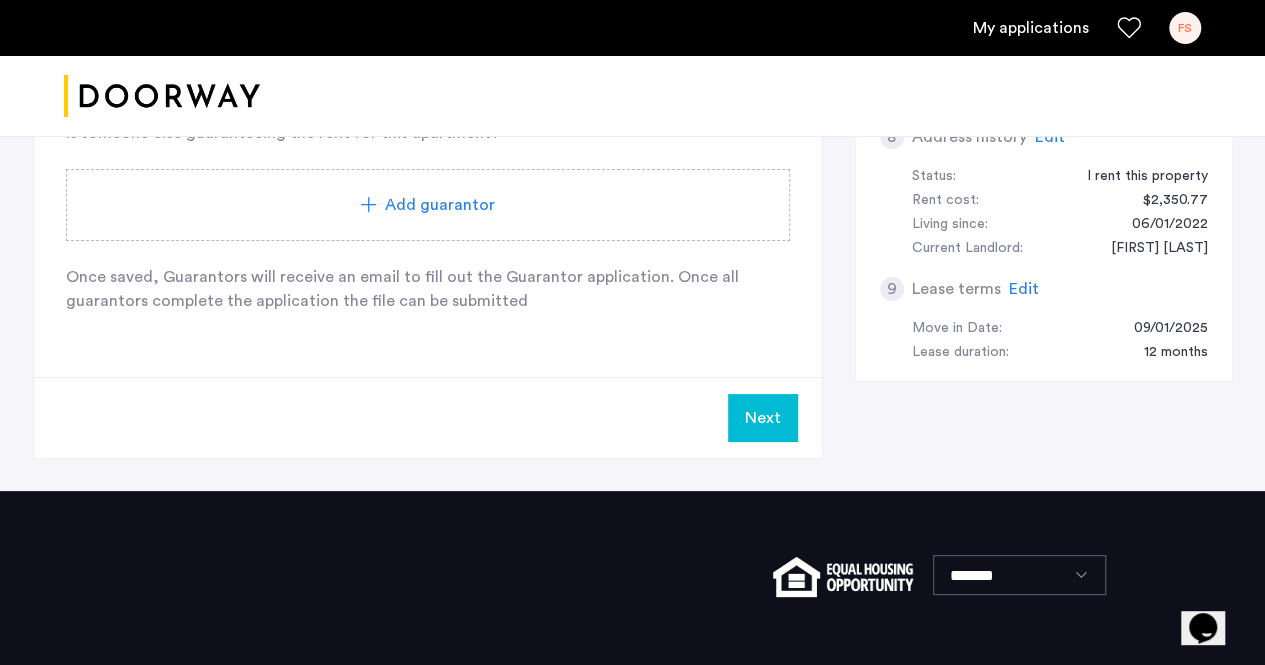 scroll, scrollTop: 850, scrollLeft: 0, axis: vertical 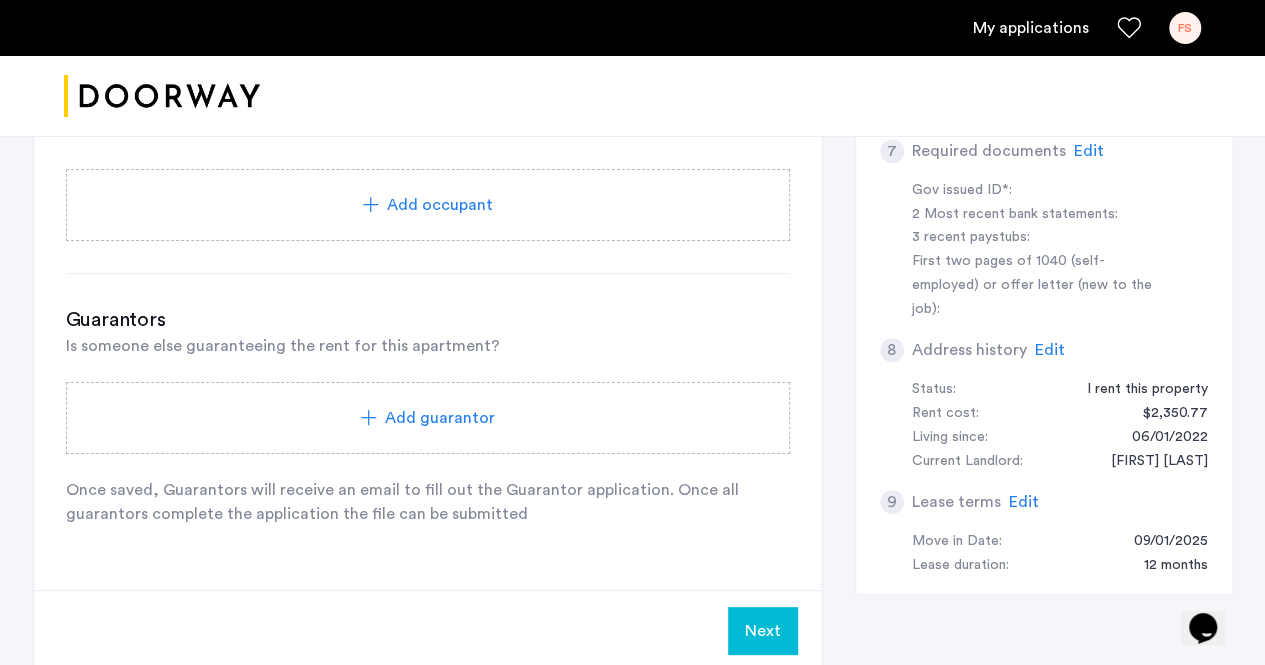 click on "7 Required documents Edit" 